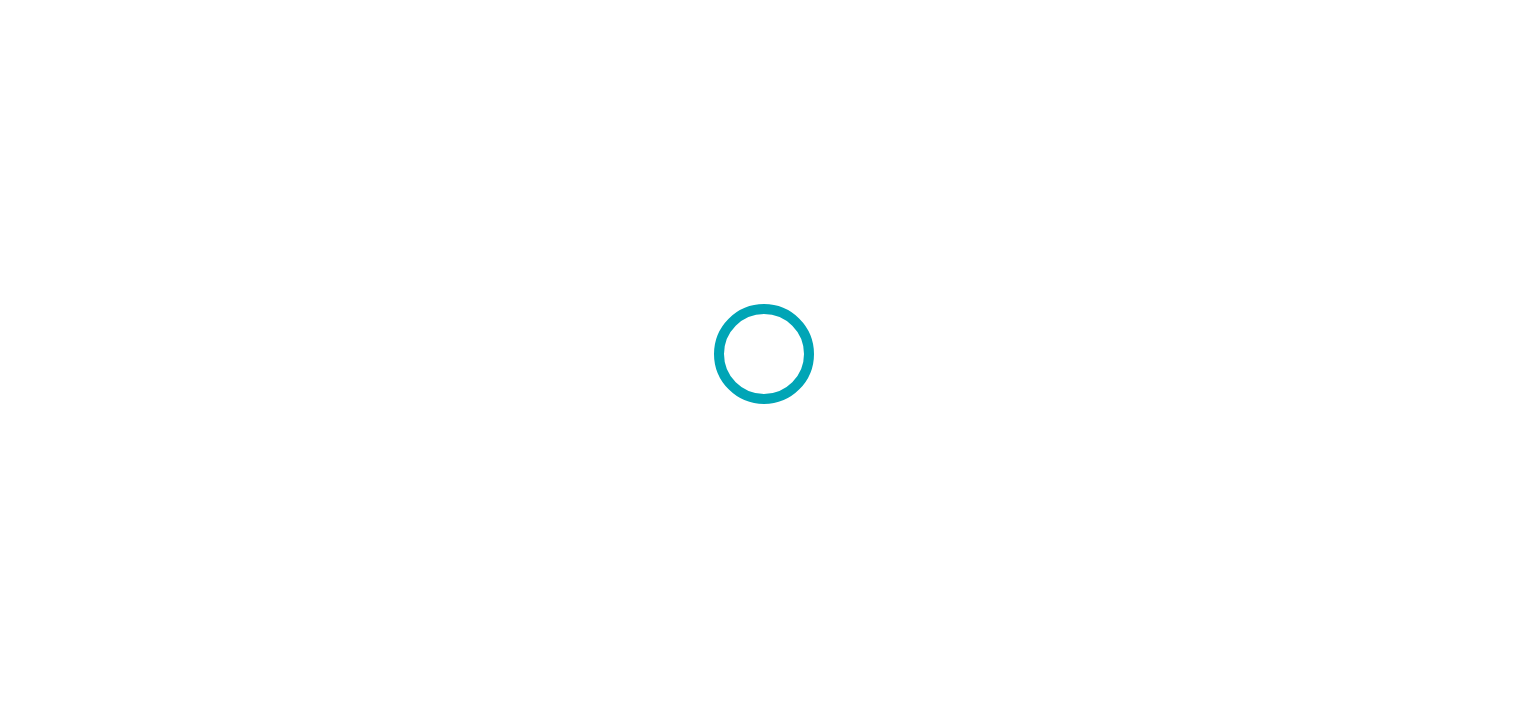 scroll, scrollTop: 0, scrollLeft: 0, axis: both 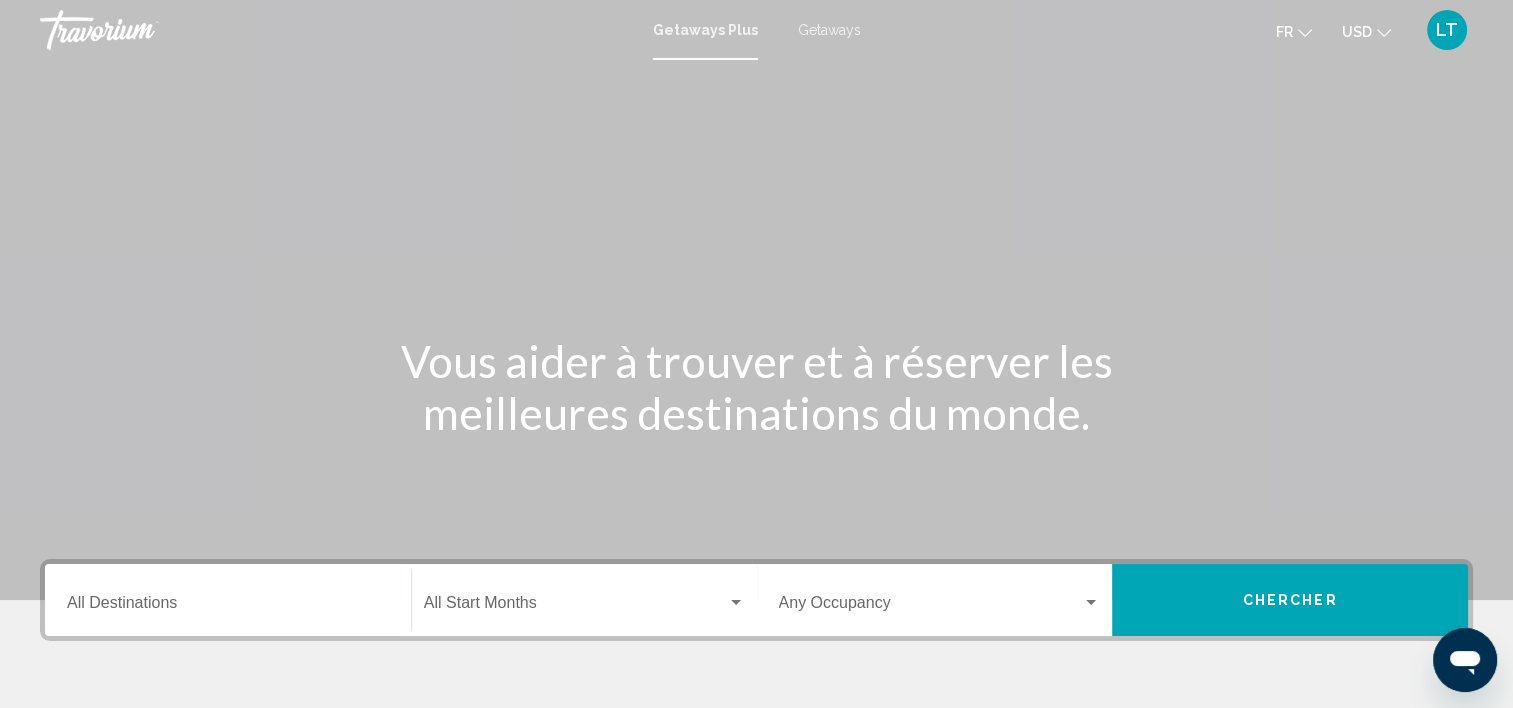 click on "Getaways" at bounding box center [829, 30] 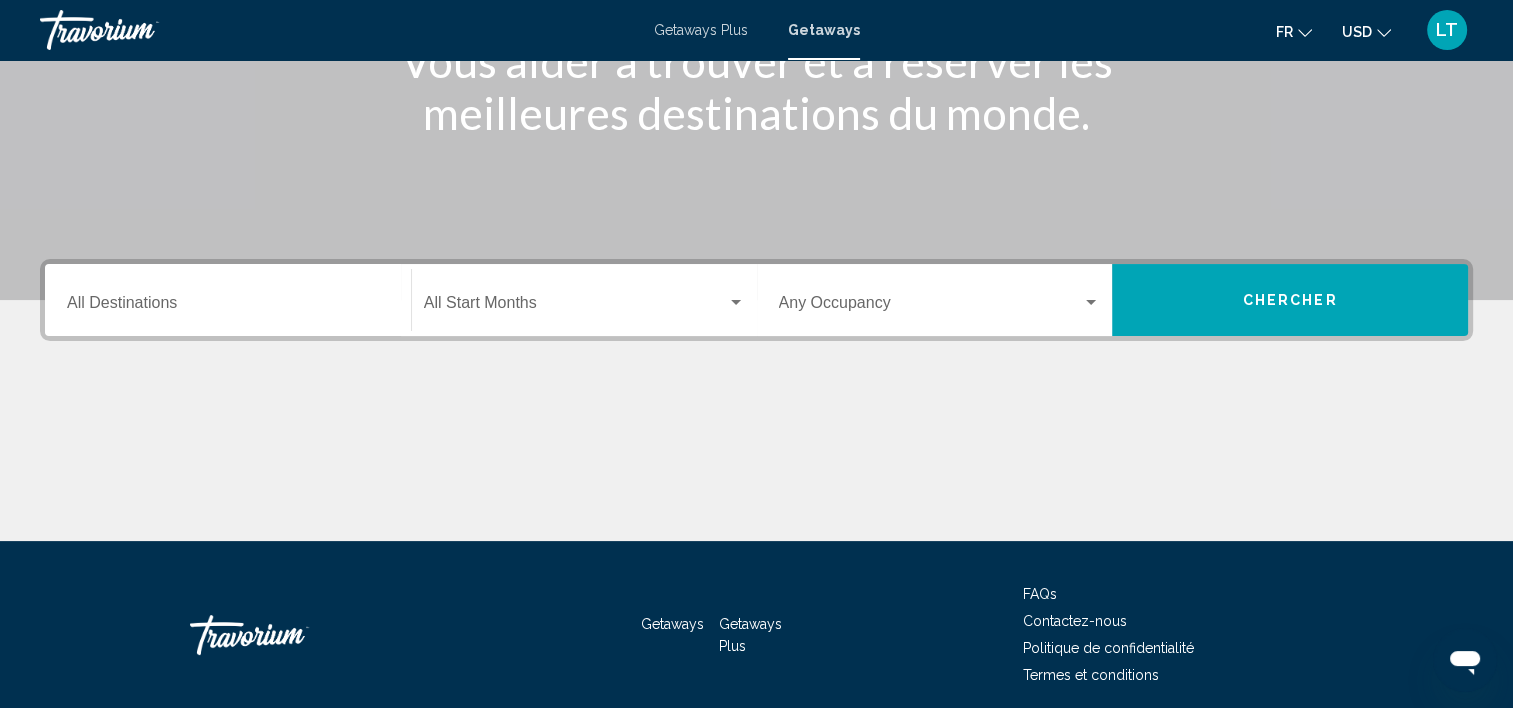 click on "Destination All Destinations" at bounding box center (228, 307) 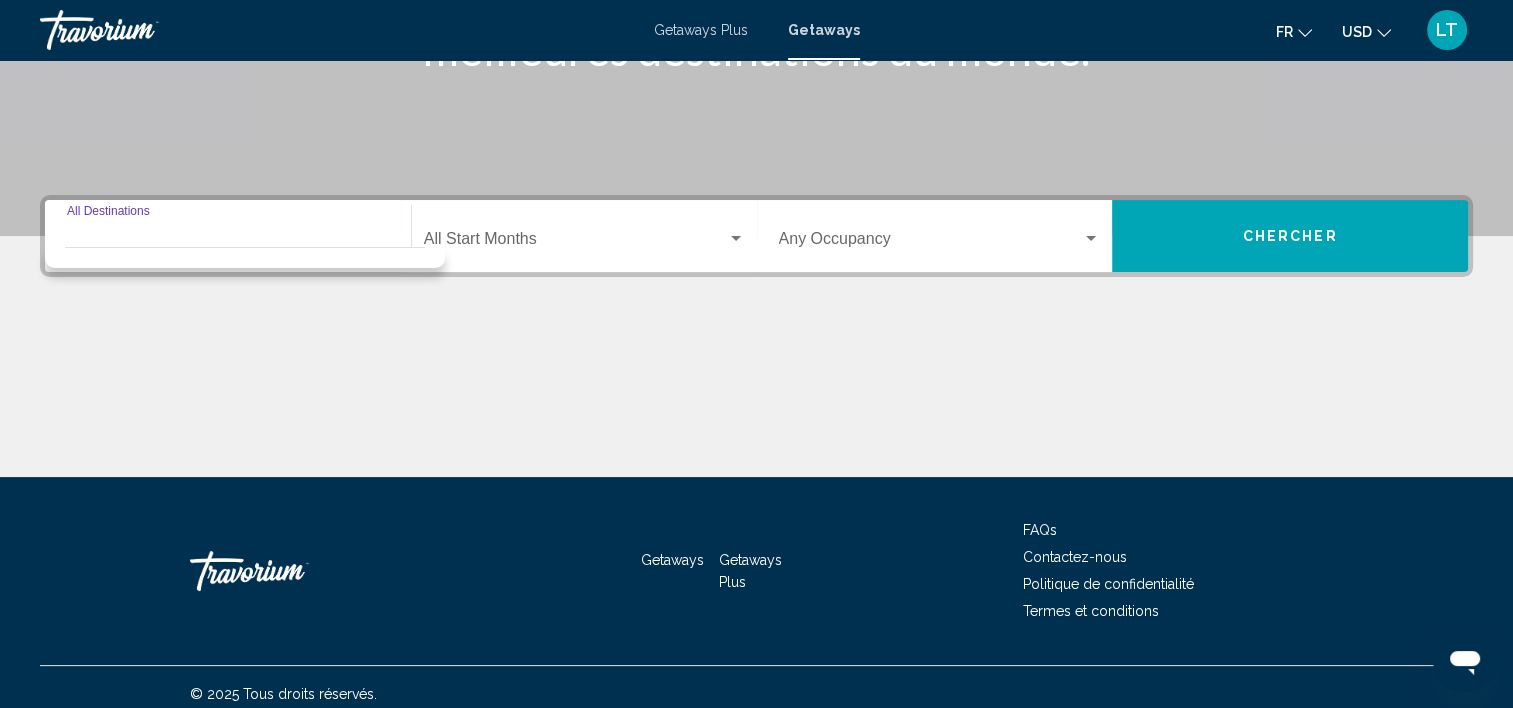 scroll, scrollTop: 377, scrollLeft: 0, axis: vertical 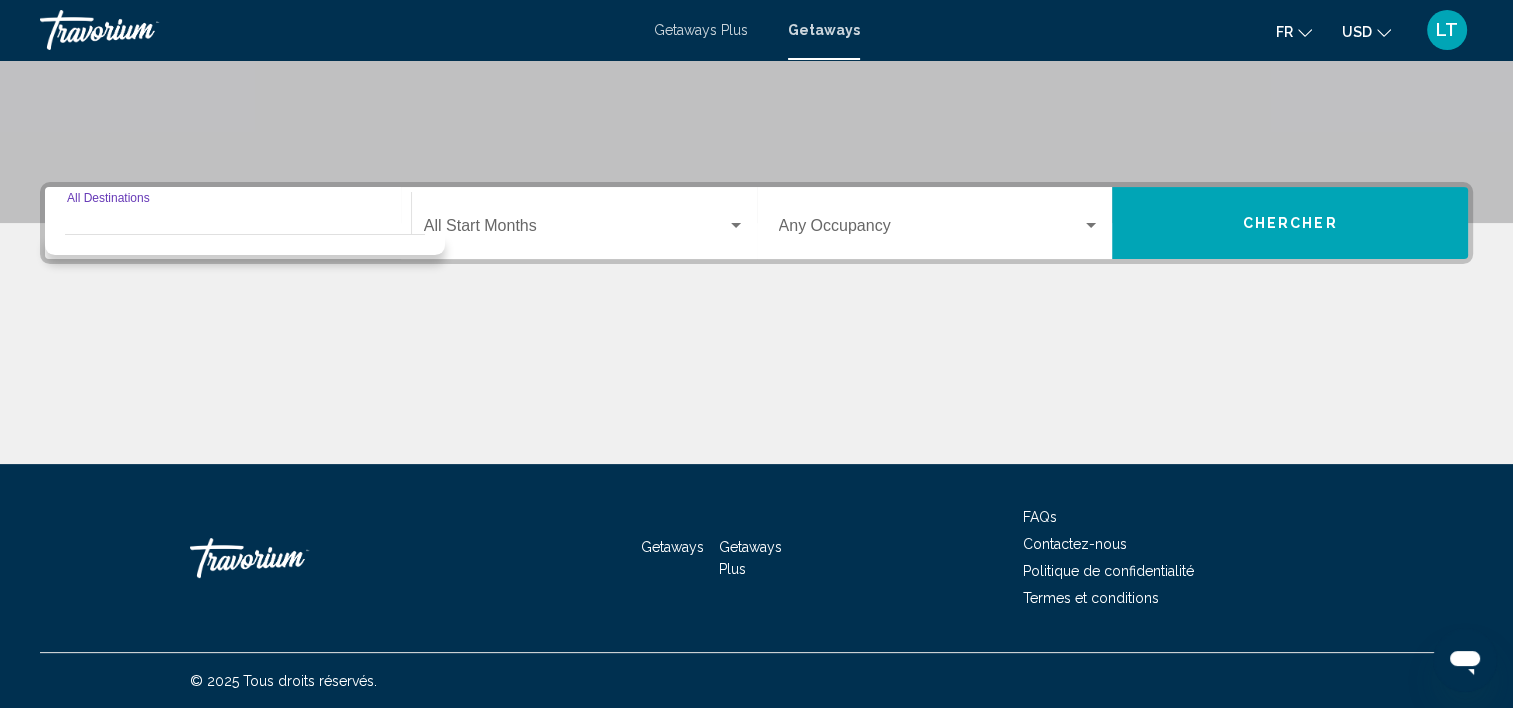click on "Destination All Destinations" at bounding box center [228, 230] 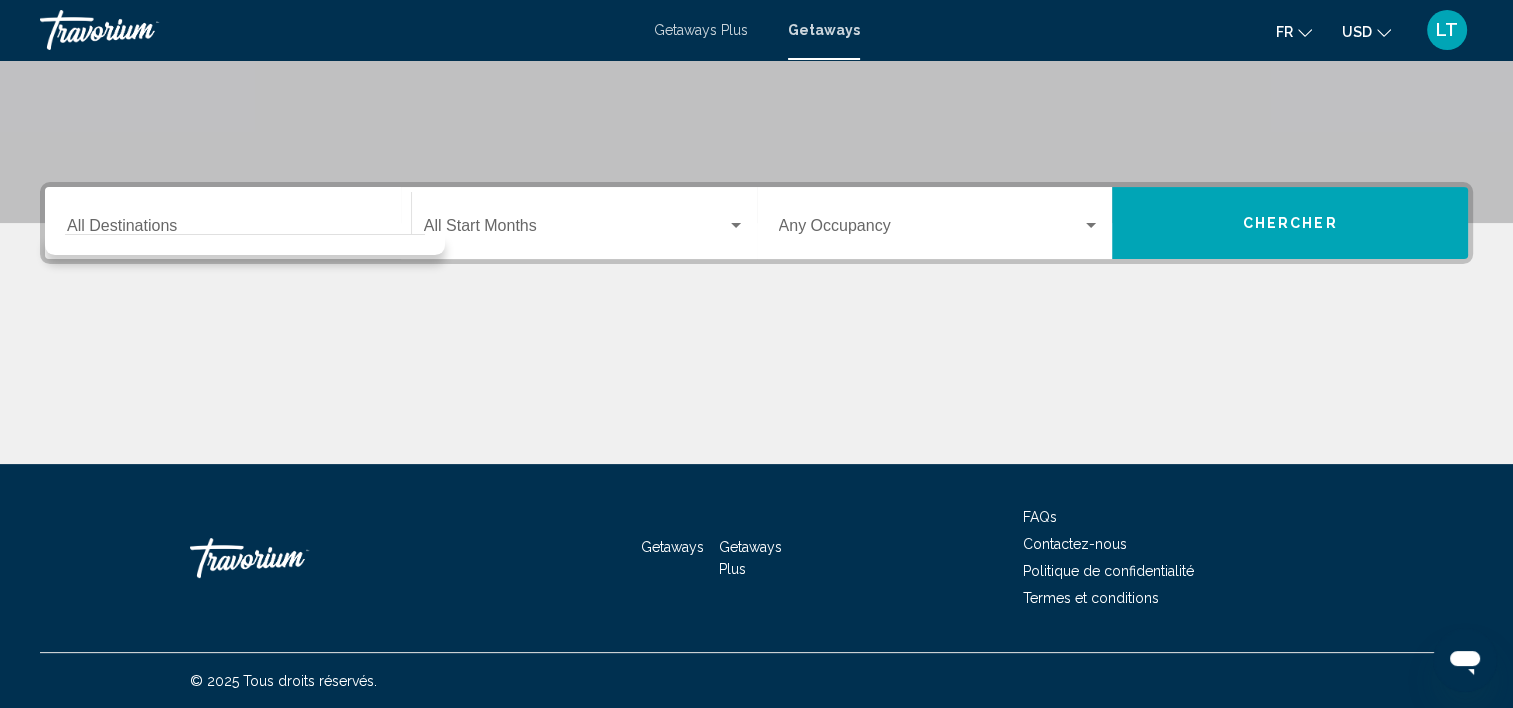 click on "Destination All Destinations" at bounding box center [228, 223] 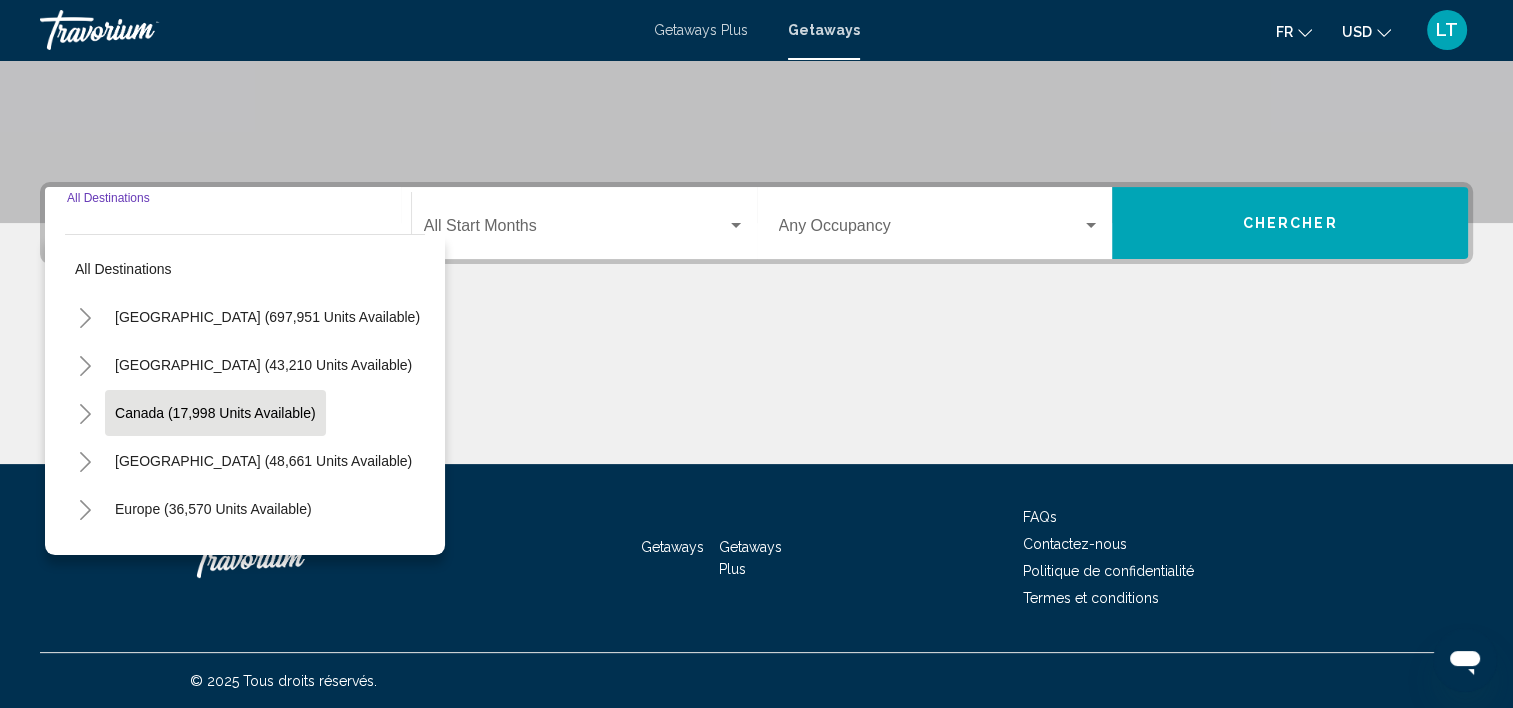 scroll, scrollTop: 100, scrollLeft: 0, axis: vertical 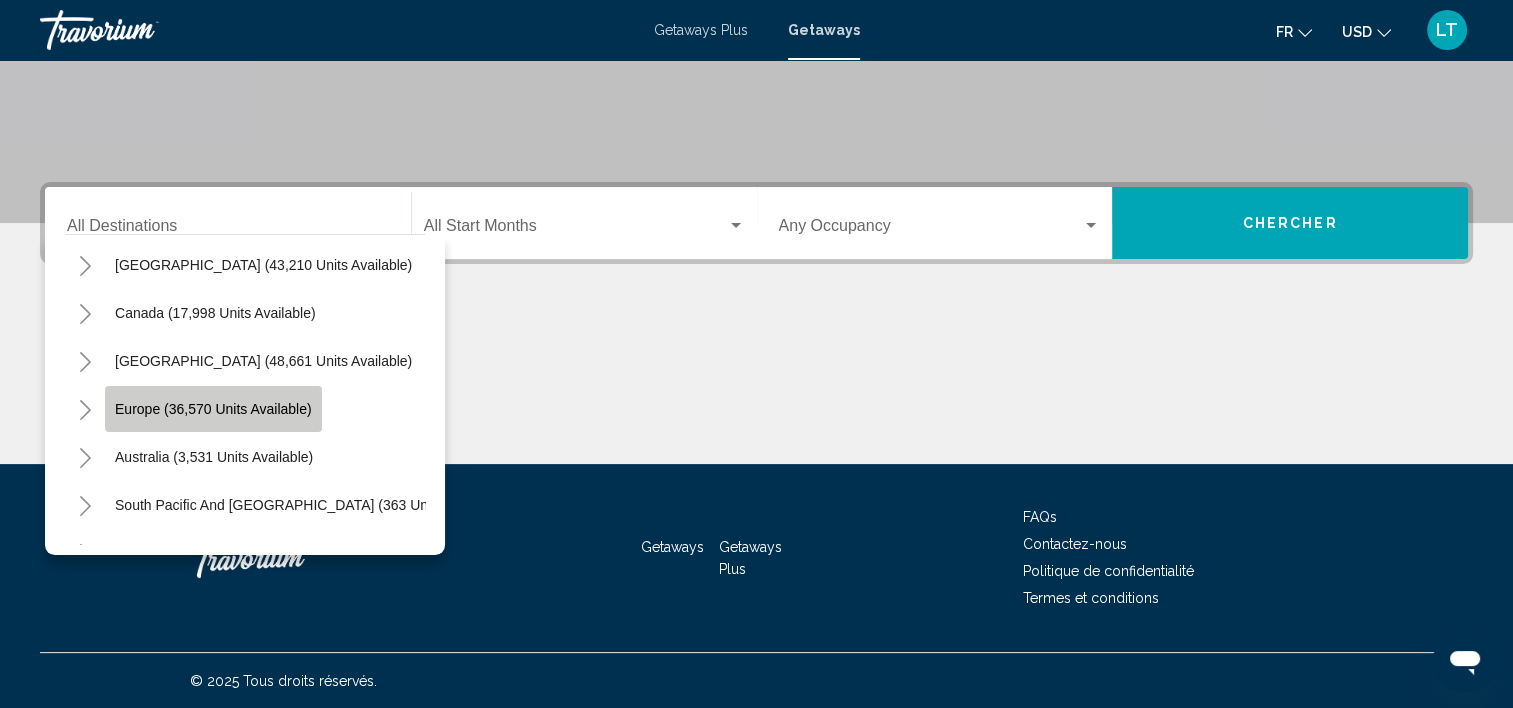 click on "Europe (36,570 units available)" 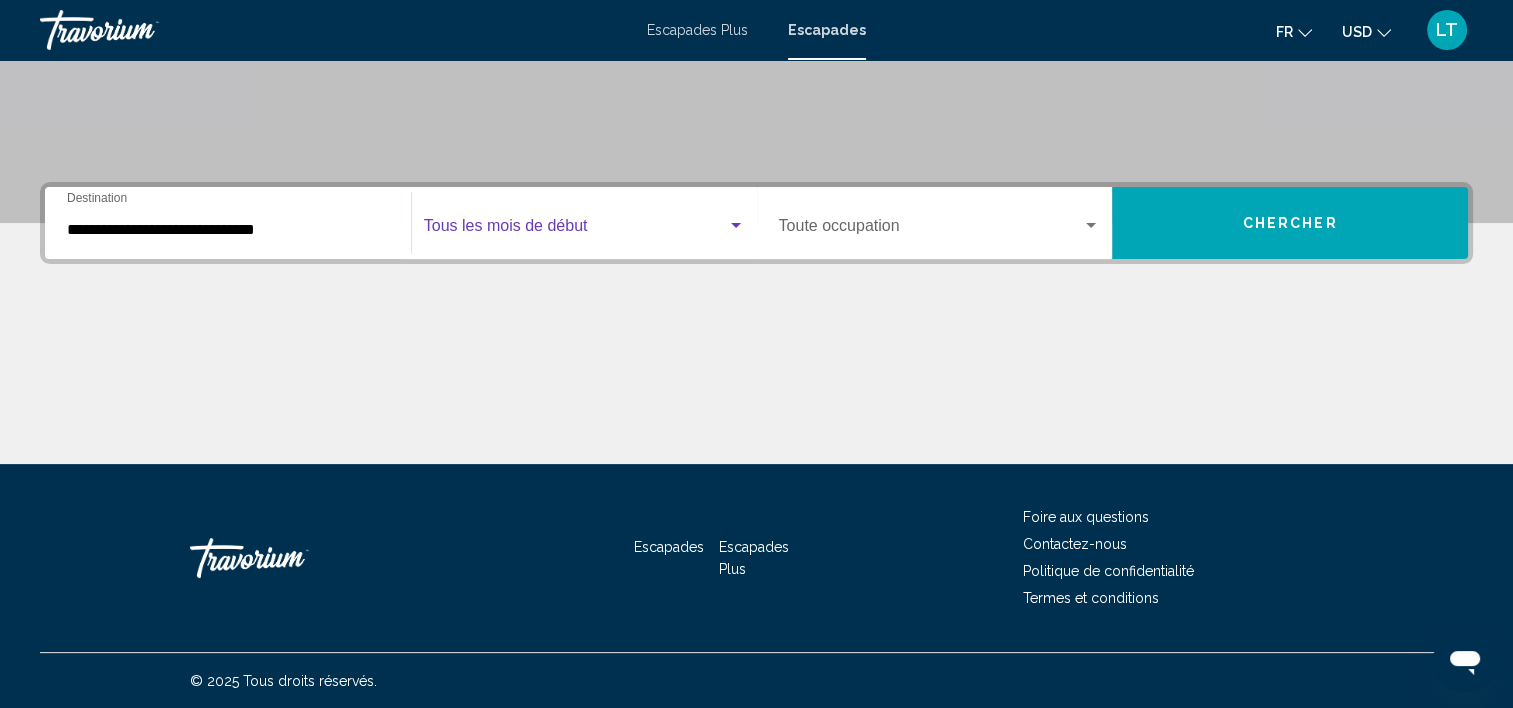 click at bounding box center [736, 225] 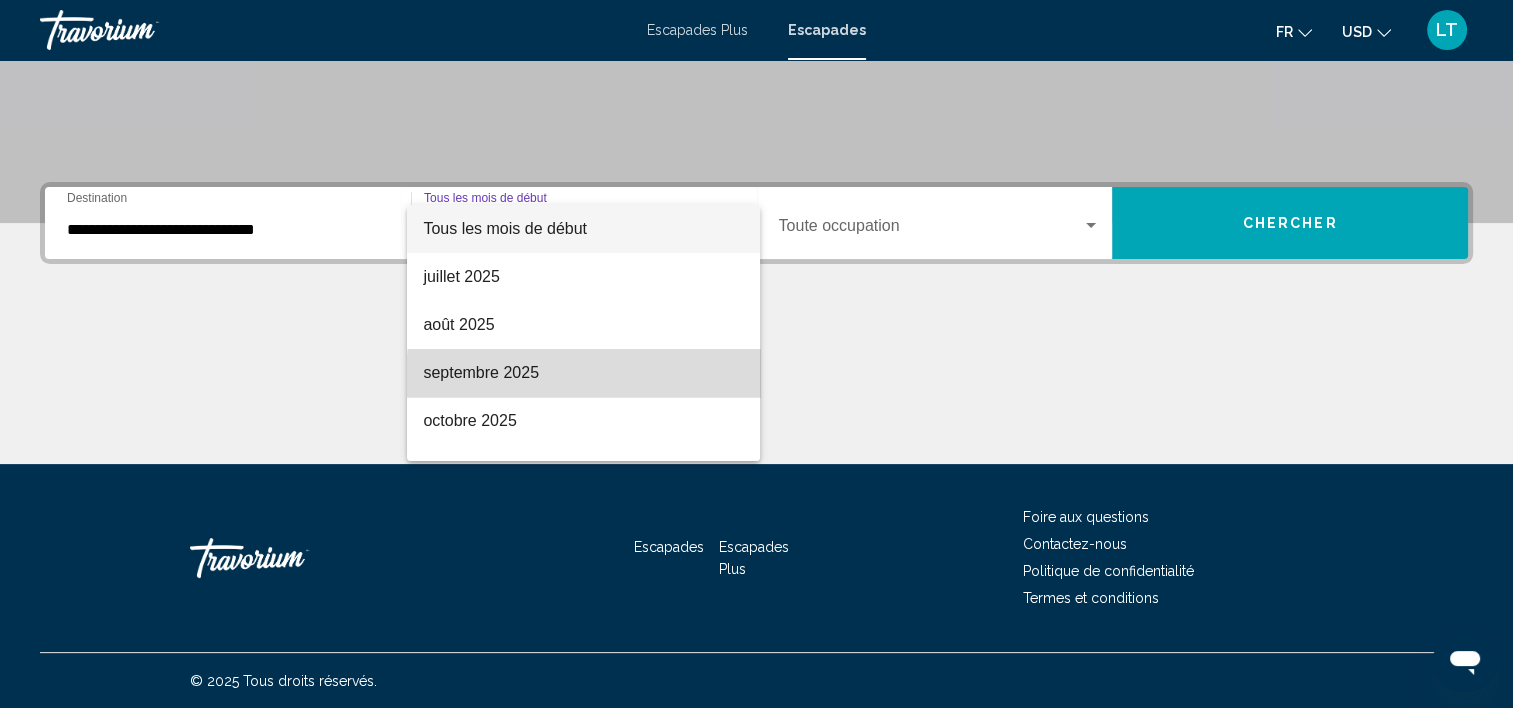 click on "septembre 2025" at bounding box center [583, 373] 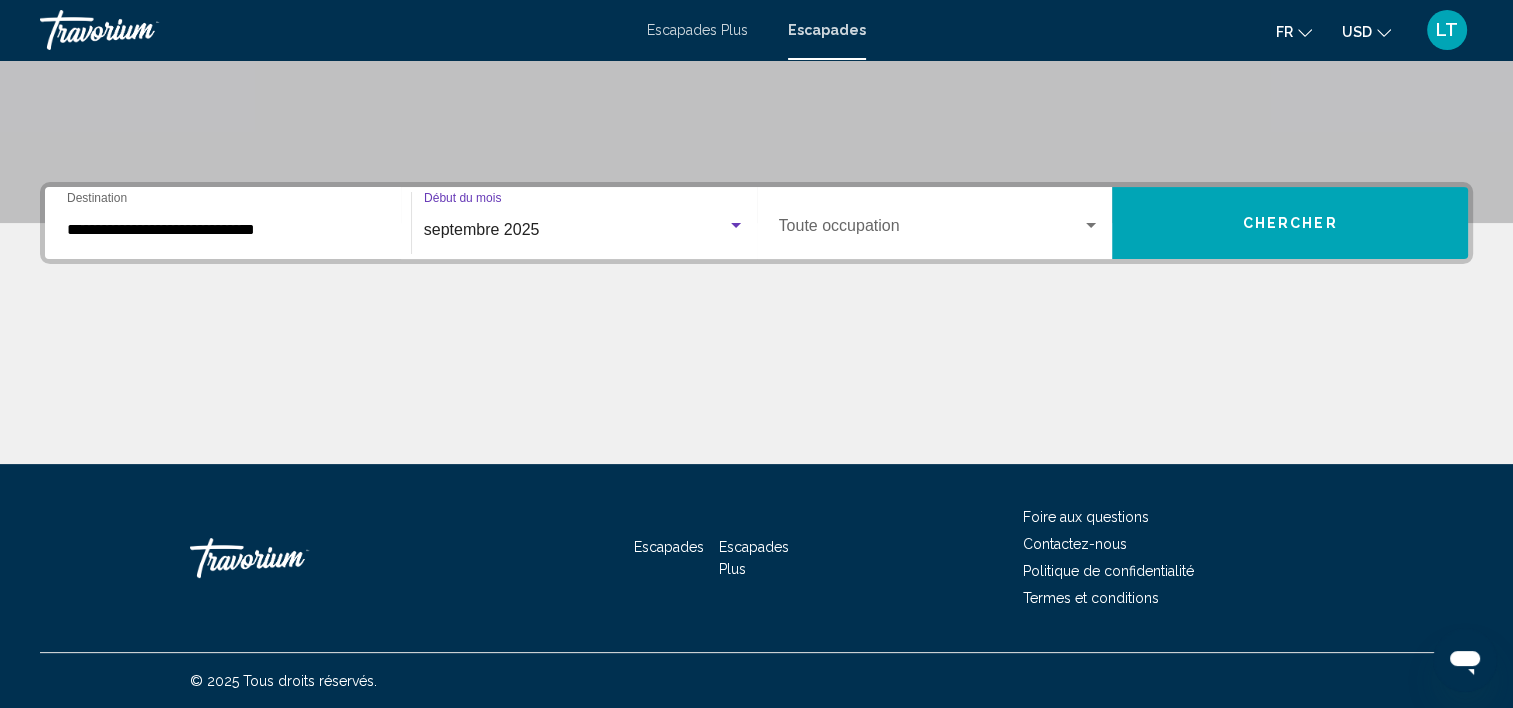 click at bounding box center [1091, 225] 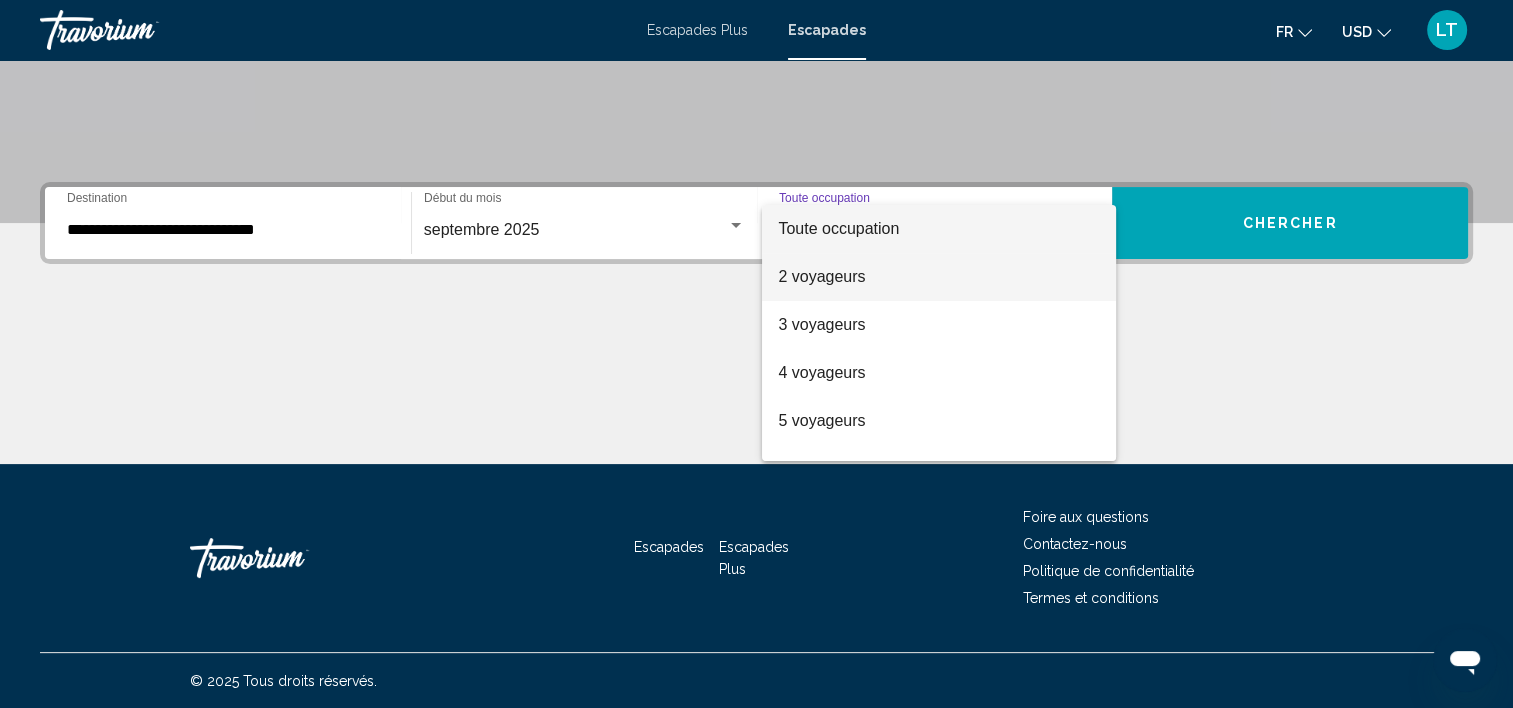 click on "2 voyageurs" at bounding box center (821, 276) 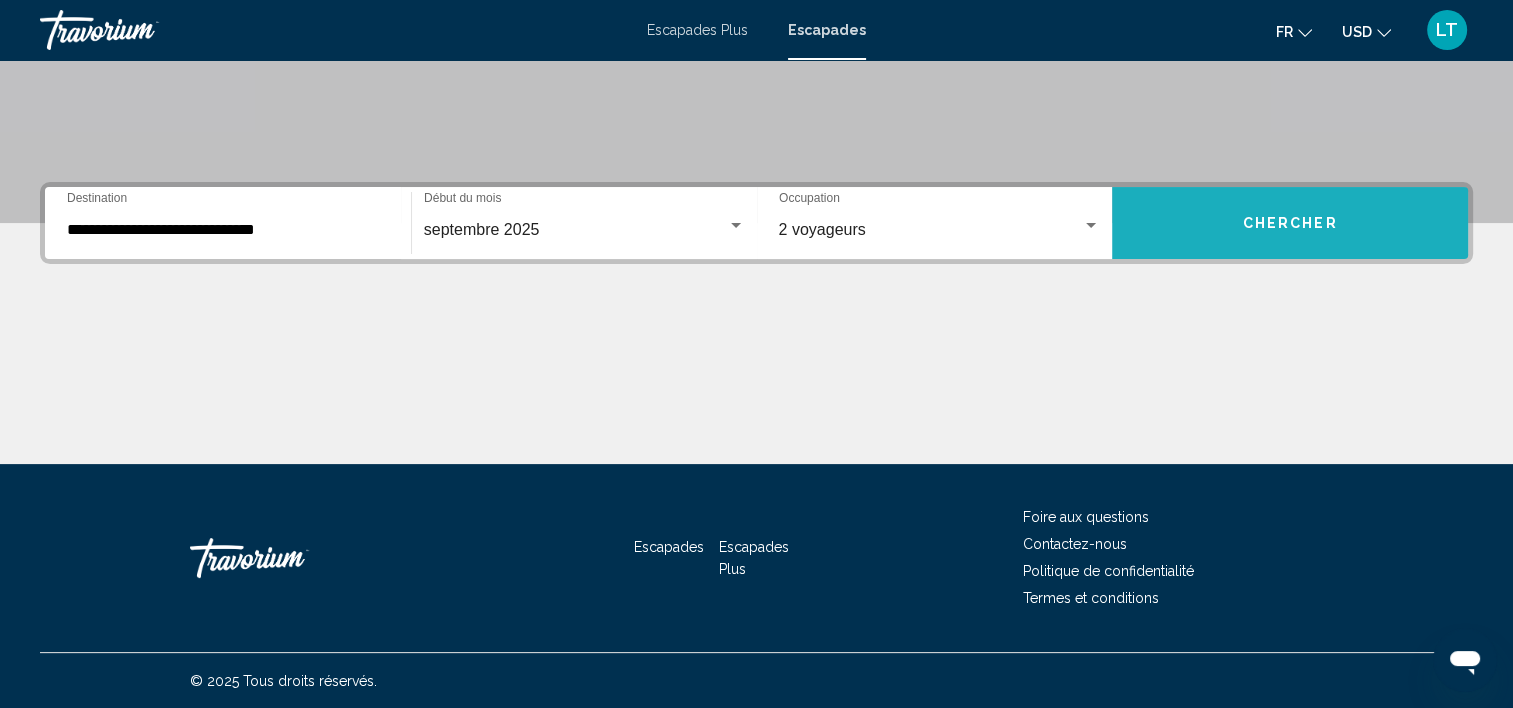 click on "Chercher" at bounding box center [1290, 224] 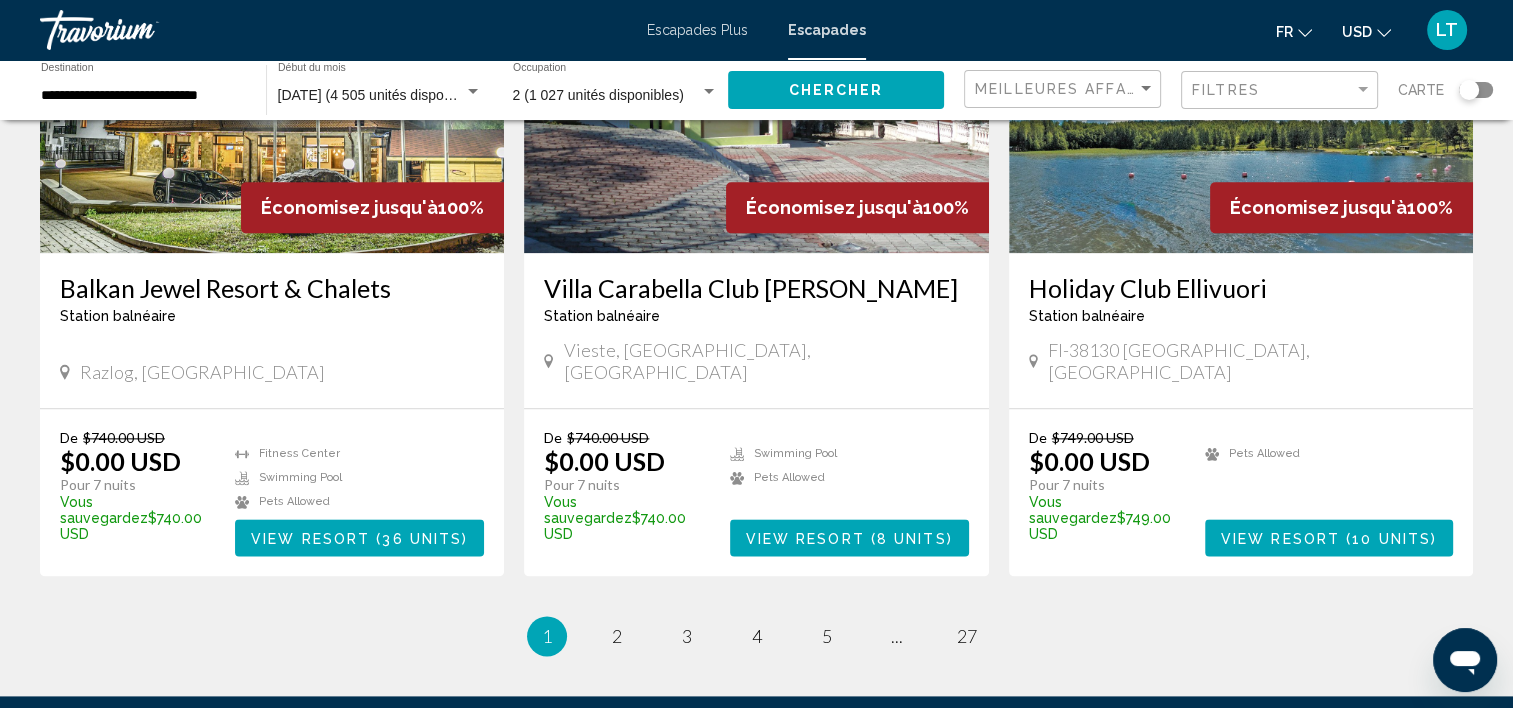 scroll, scrollTop: 2400, scrollLeft: 0, axis: vertical 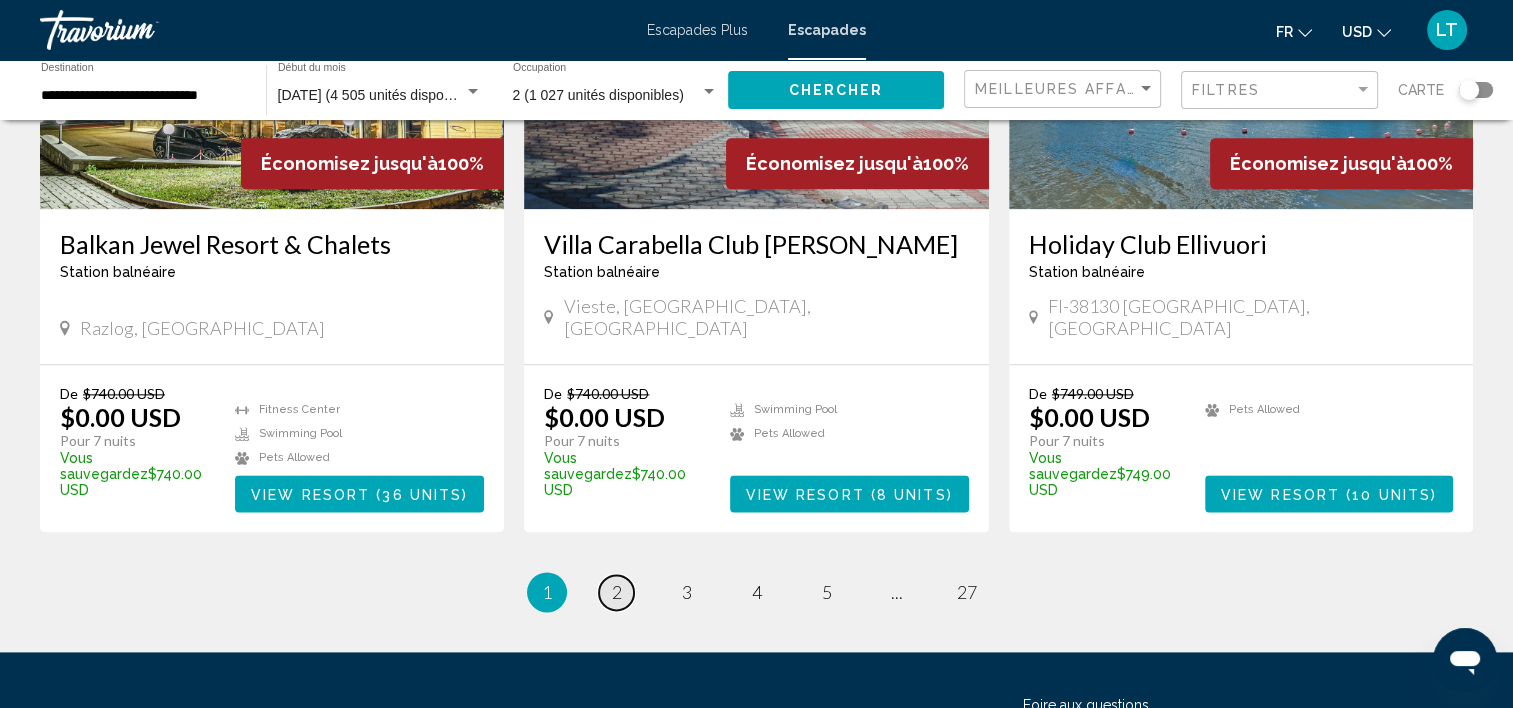 click on "2" at bounding box center (617, 592) 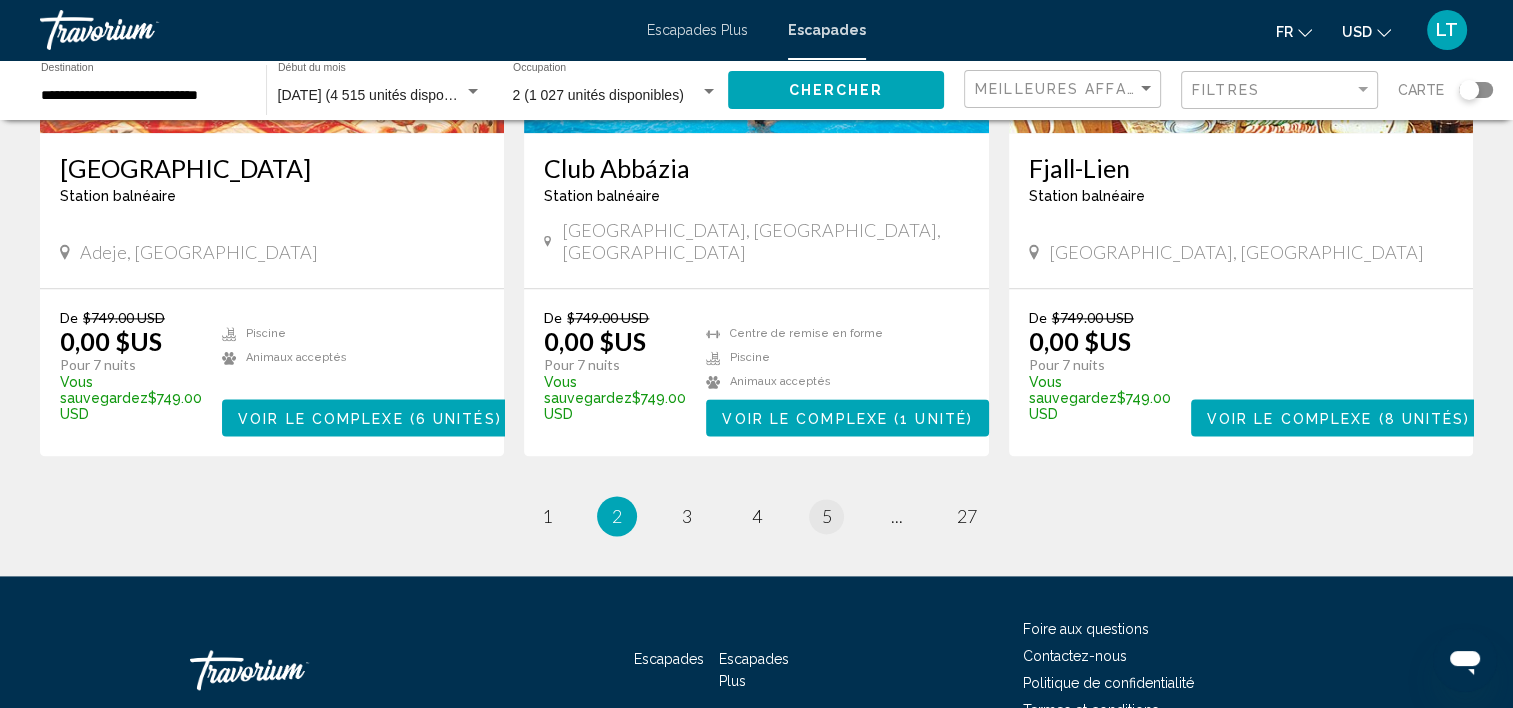 scroll, scrollTop: 2532, scrollLeft: 0, axis: vertical 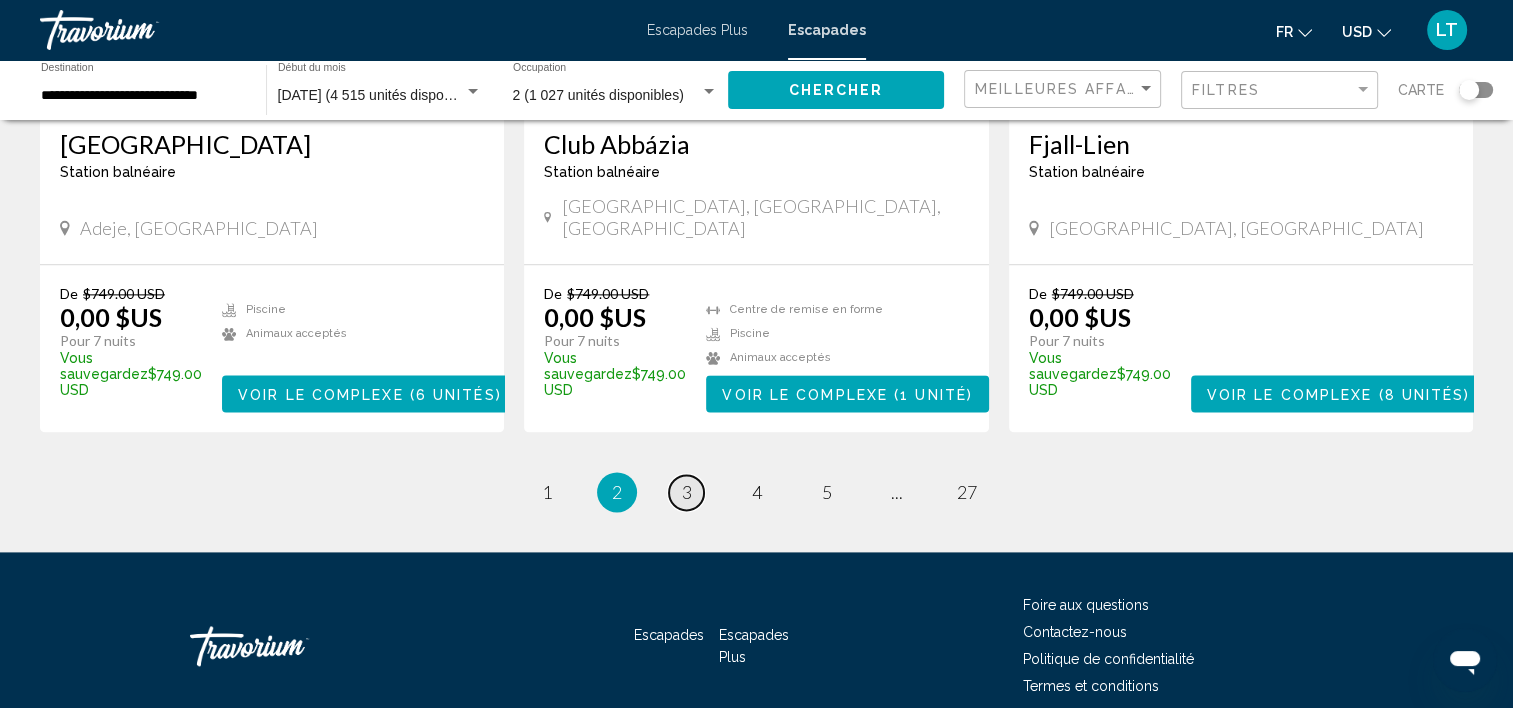 click on "3" at bounding box center (687, 492) 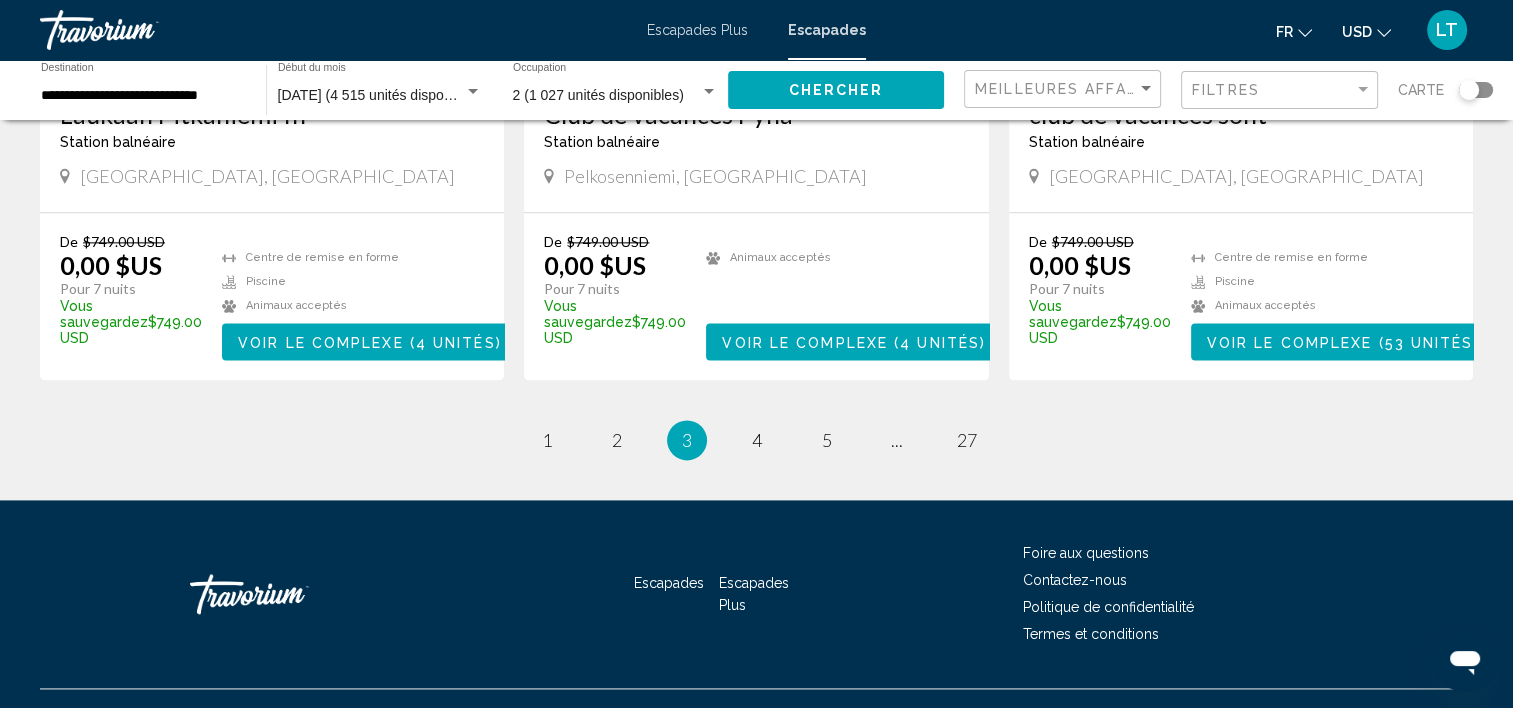 scroll, scrollTop: 2570, scrollLeft: 0, axis: vertical 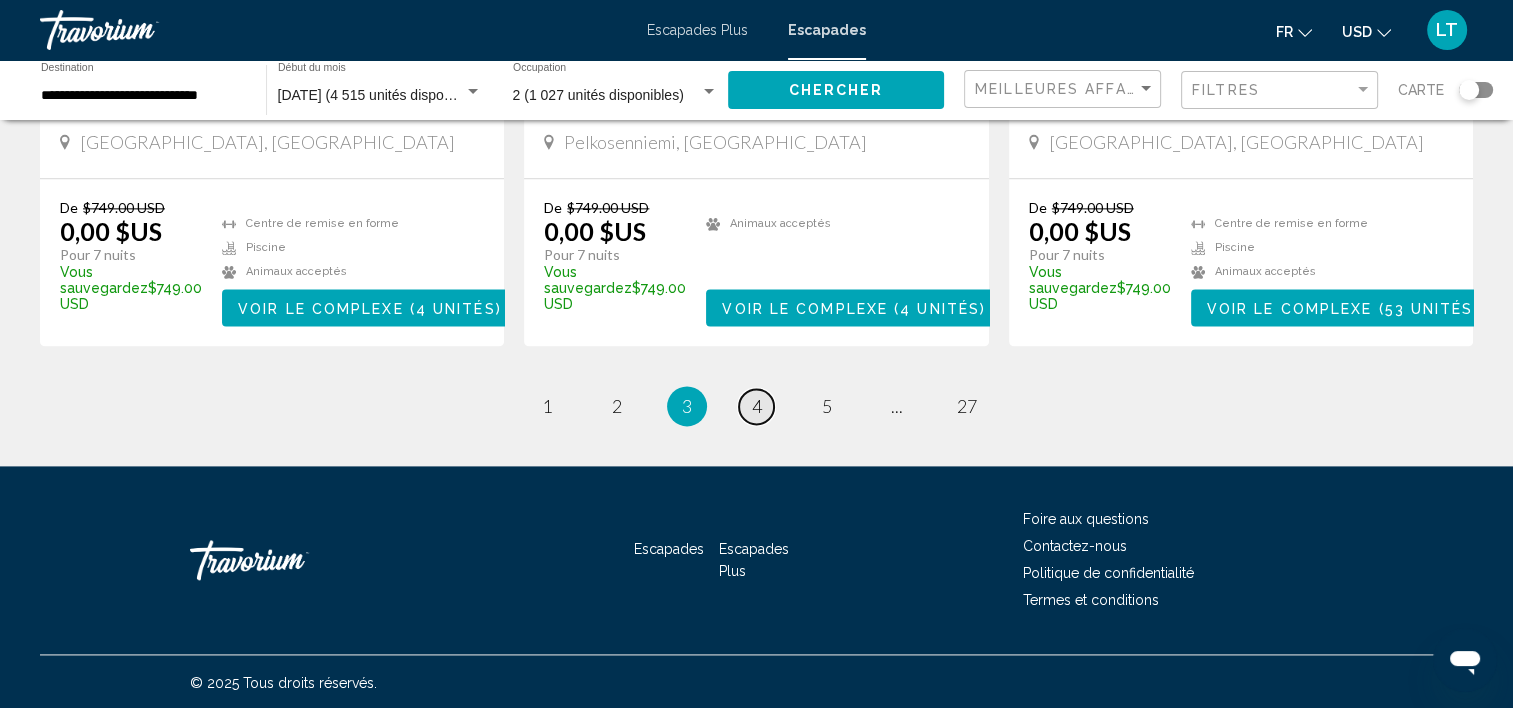 click on "page  4" at bounding box center [756, 406] 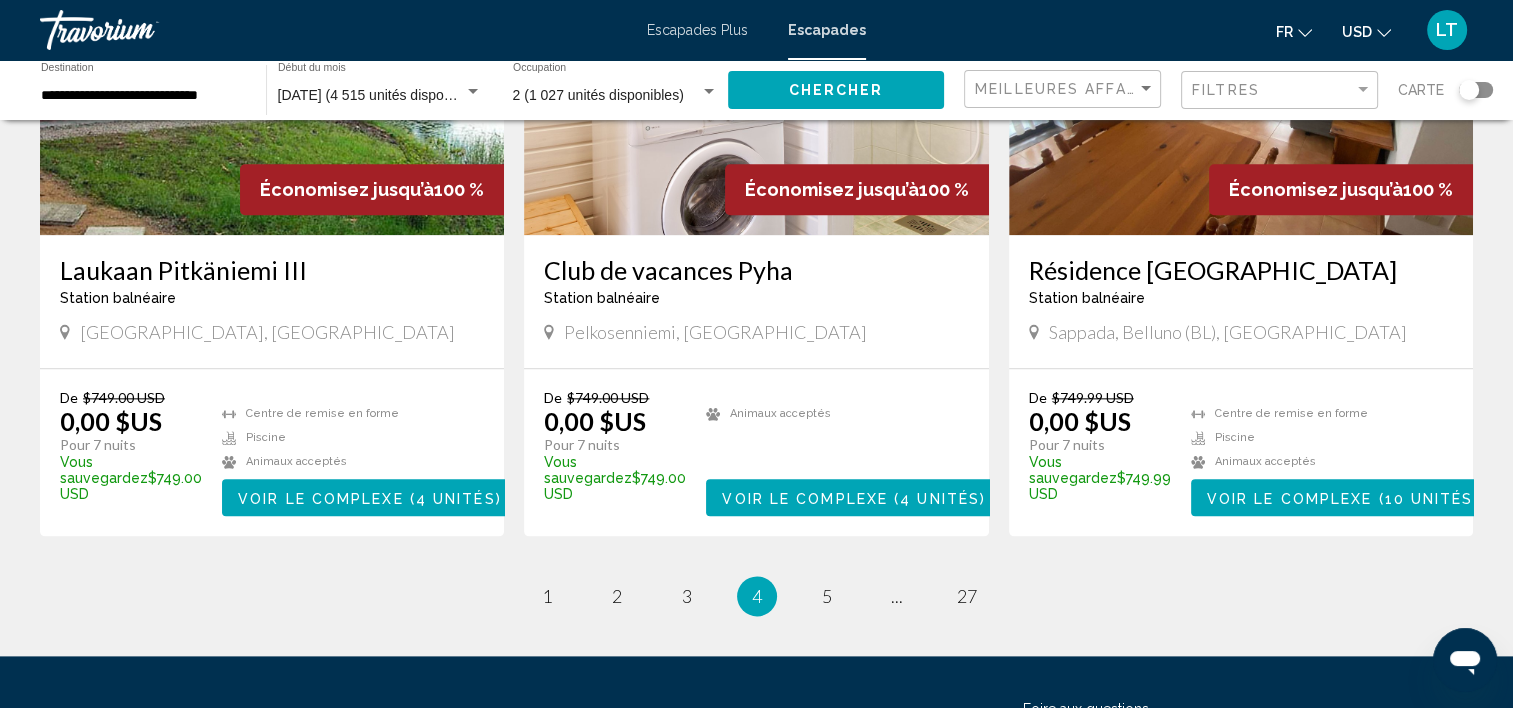 scroll, scrollTop: 2400, scrollLeft: 0, axis: vertical 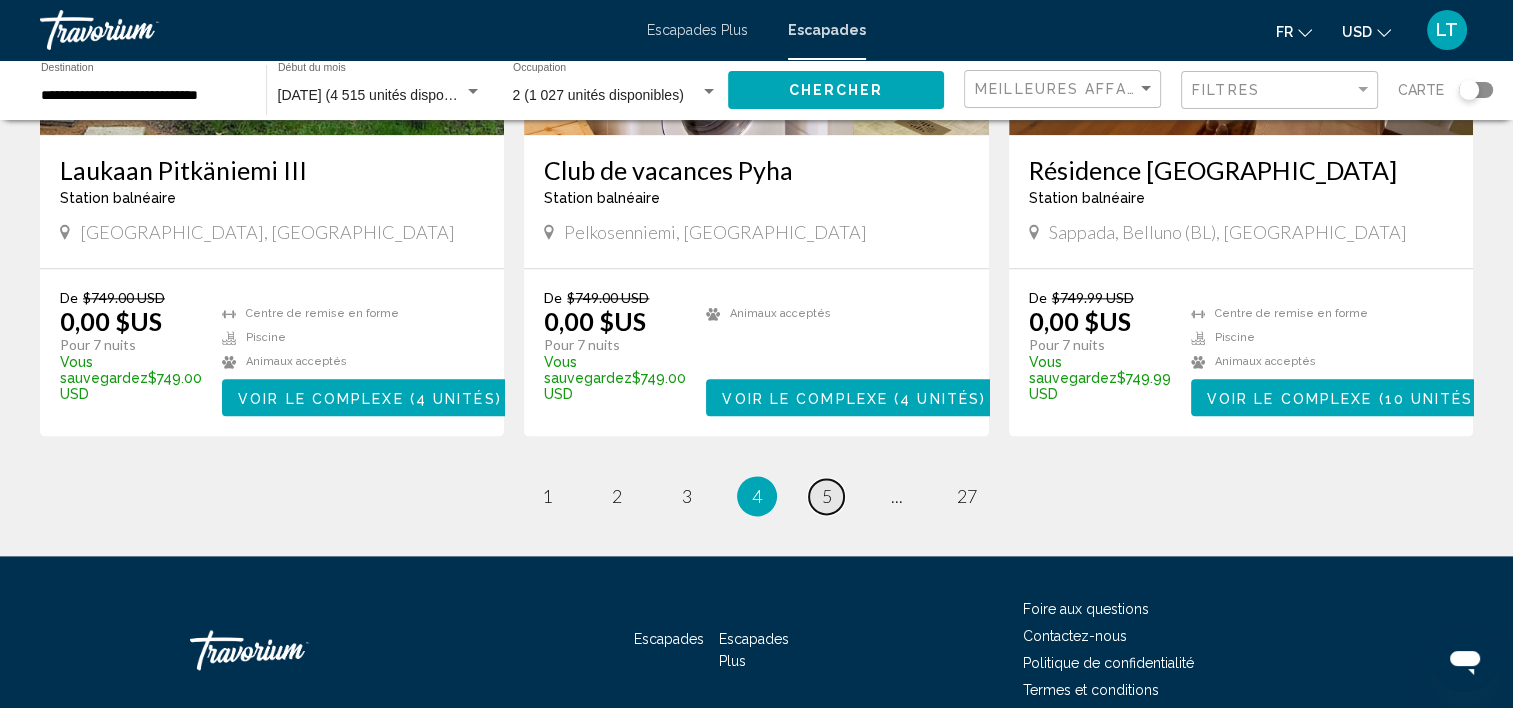 click on "5" at bounding box center (827, 496) 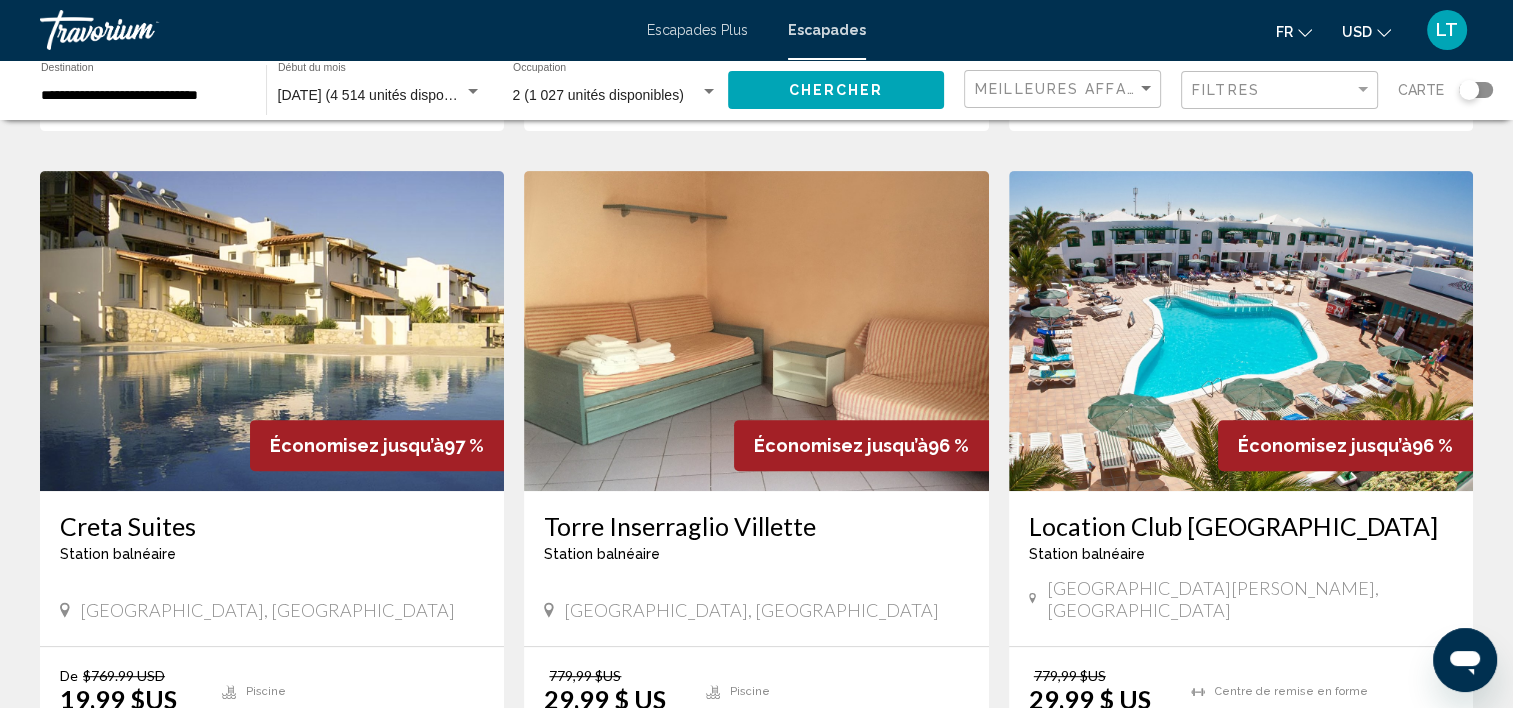 scroll, scrollTop: 800, scrollLeft: 0, axis: vertical 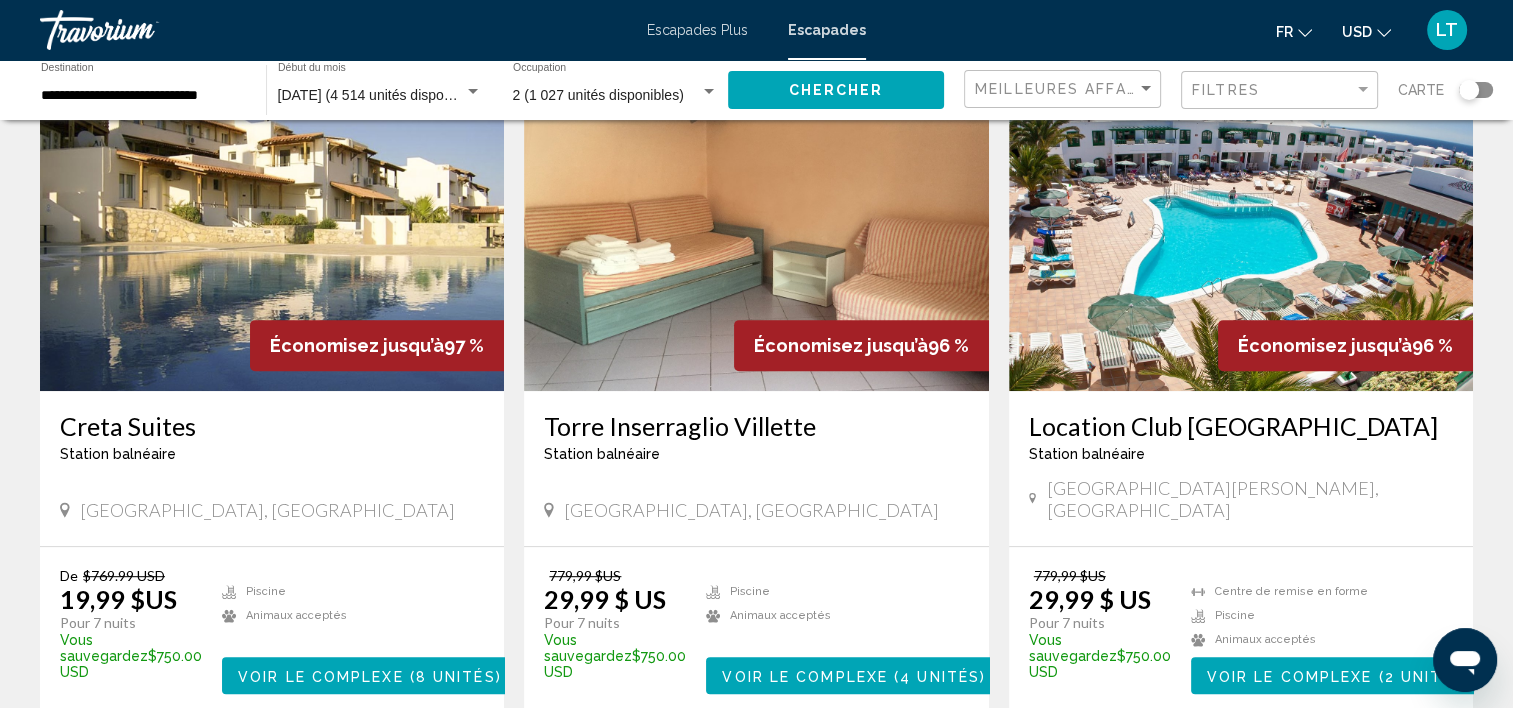 click at bounding box center [272, 231] 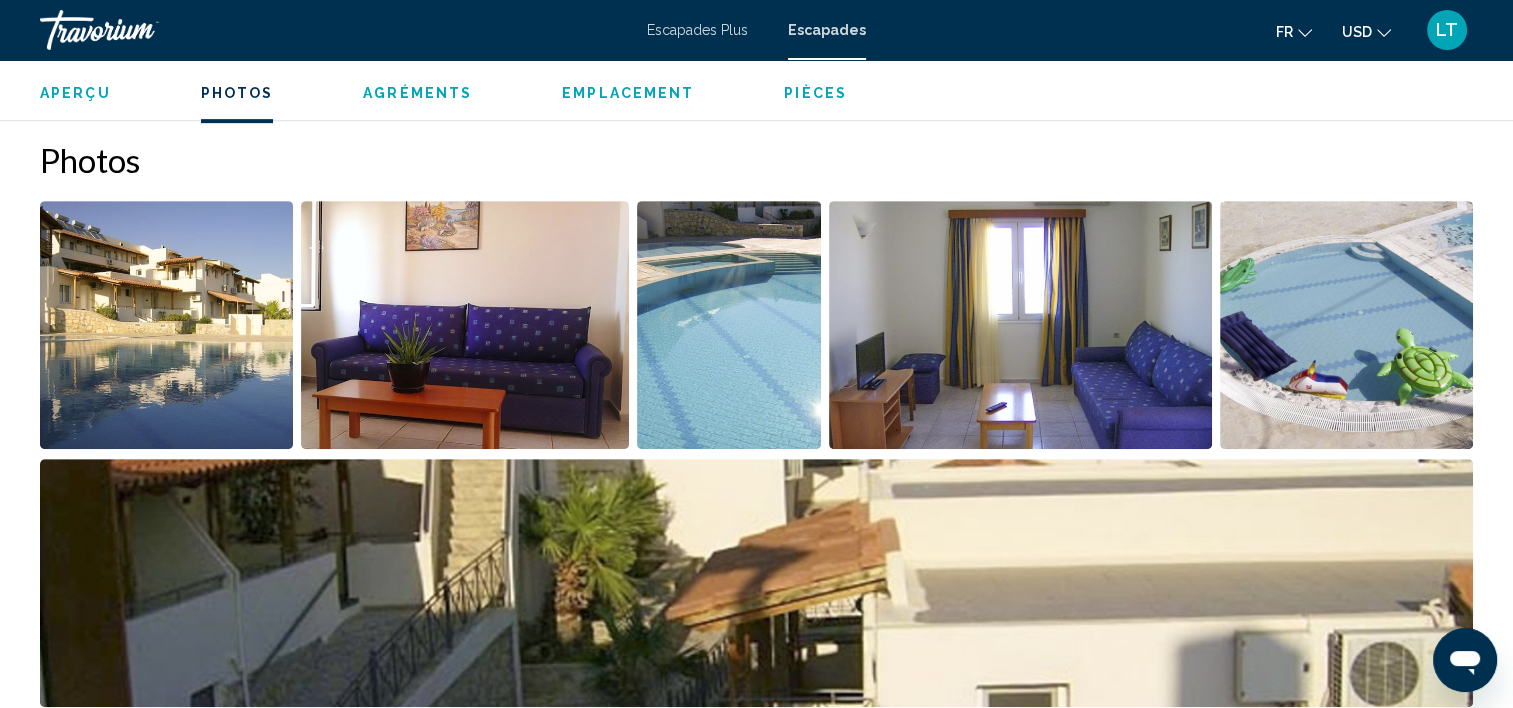 scroll, scrollTop: 905, scrollLeft: 0, axis: vertical 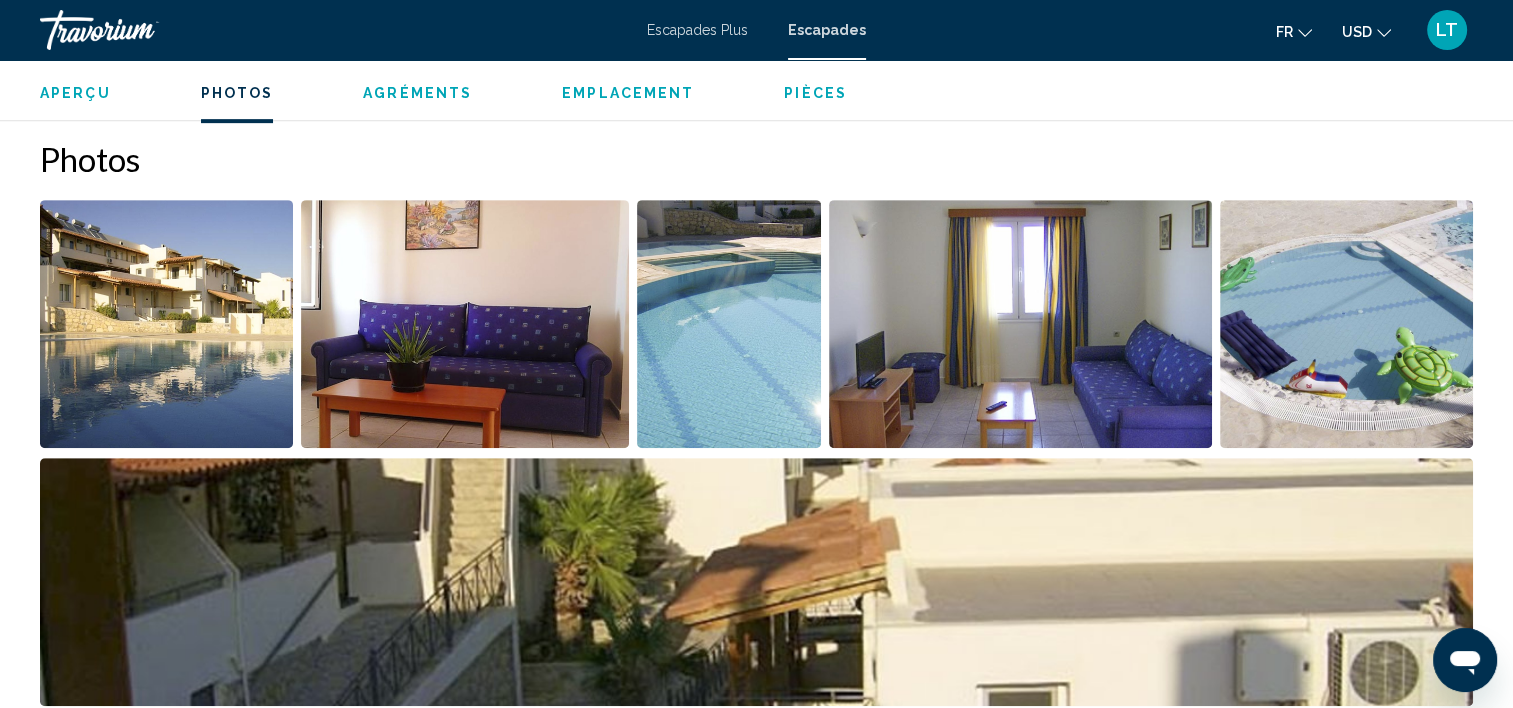 click at bounding box center (166, 324) 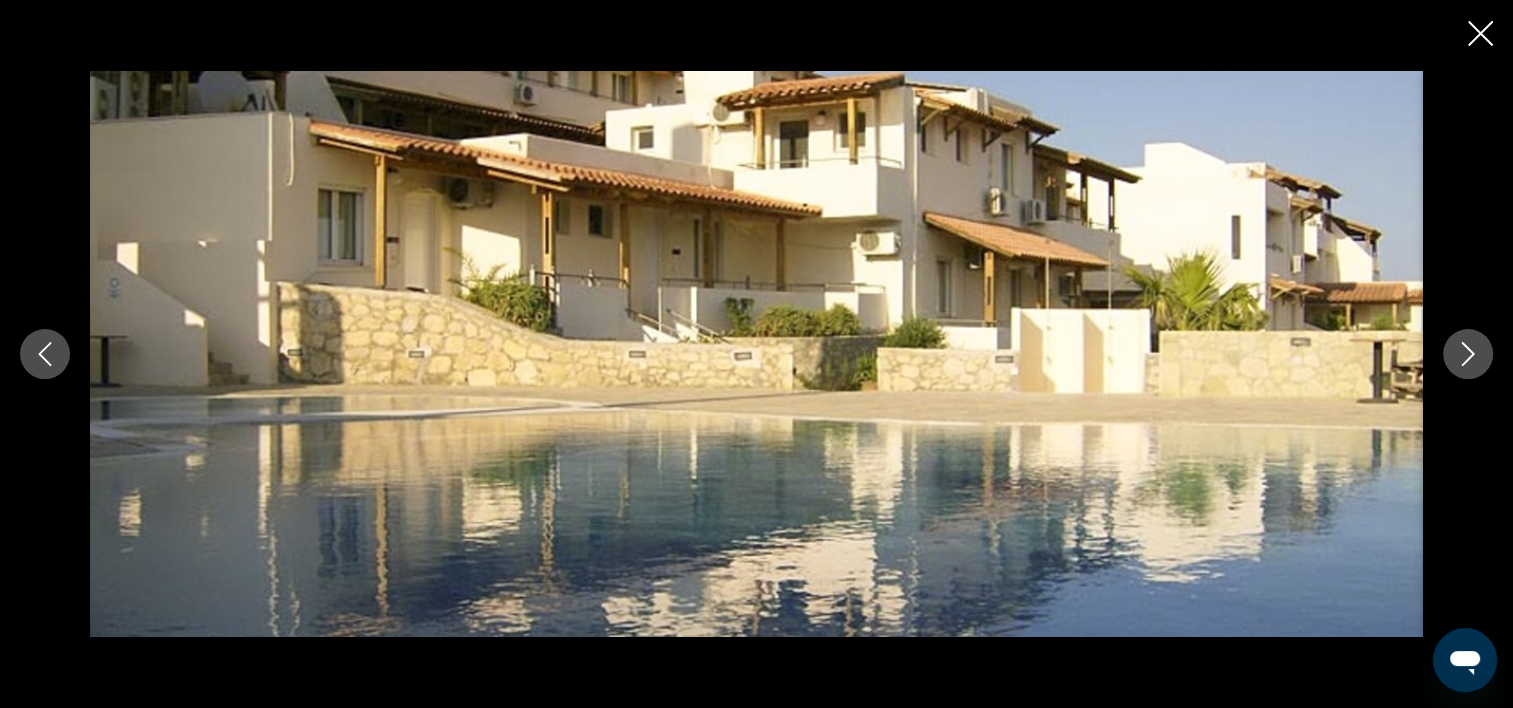 click 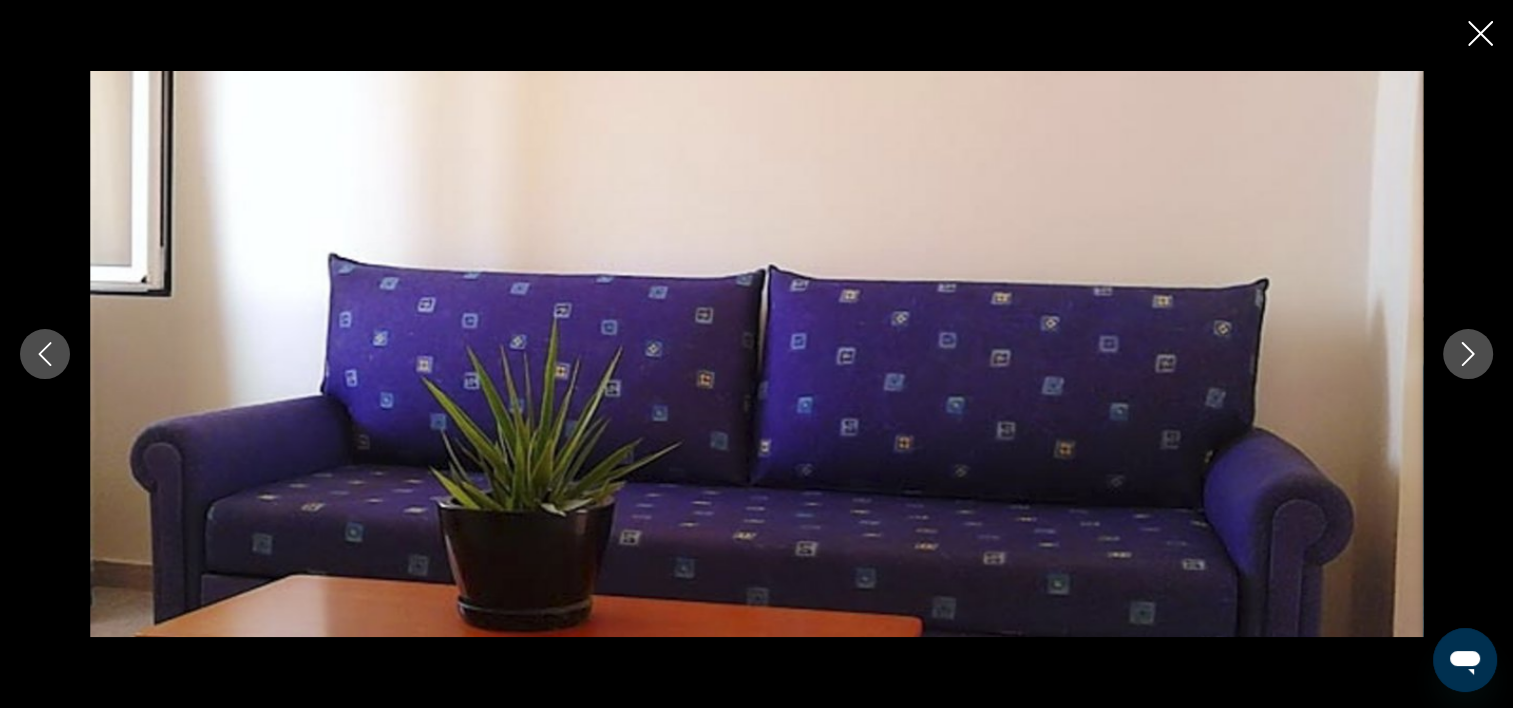 click 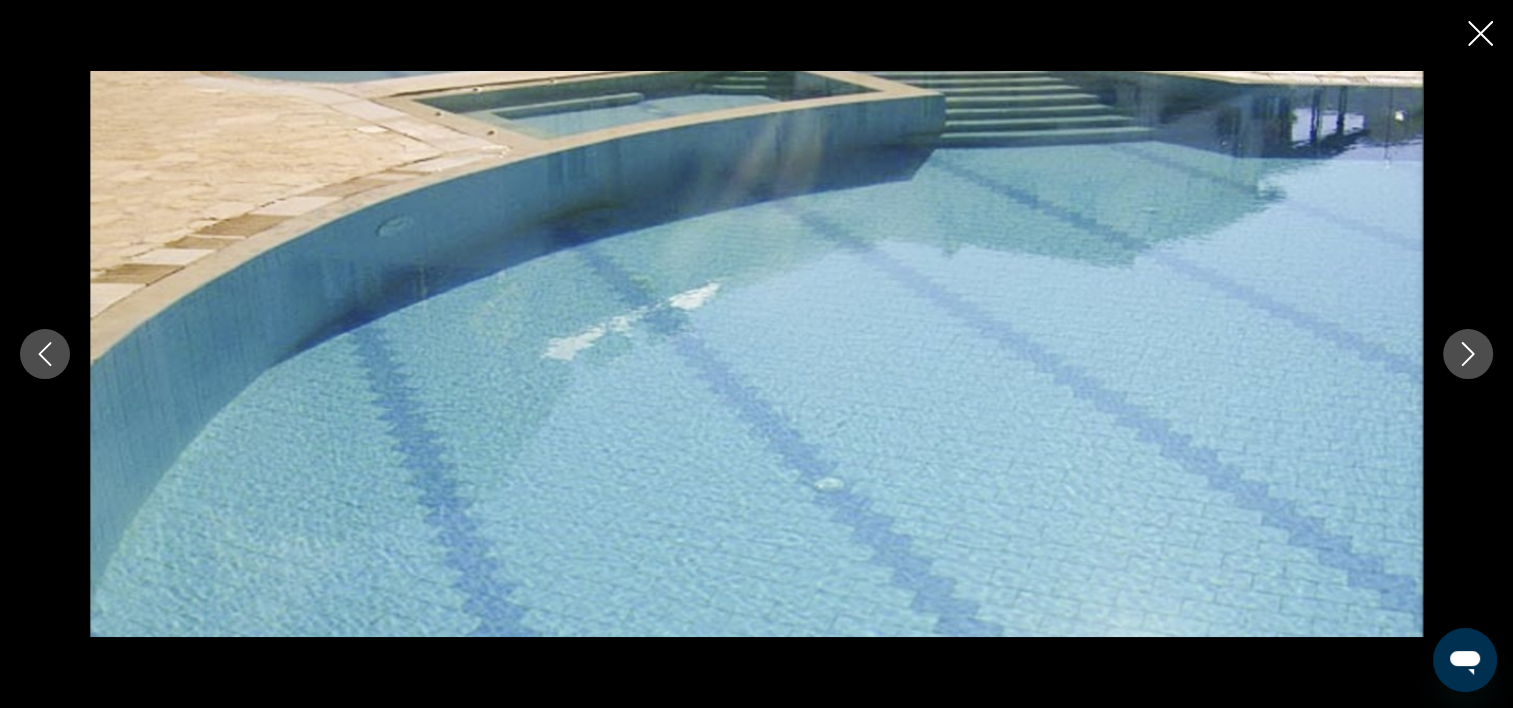 click 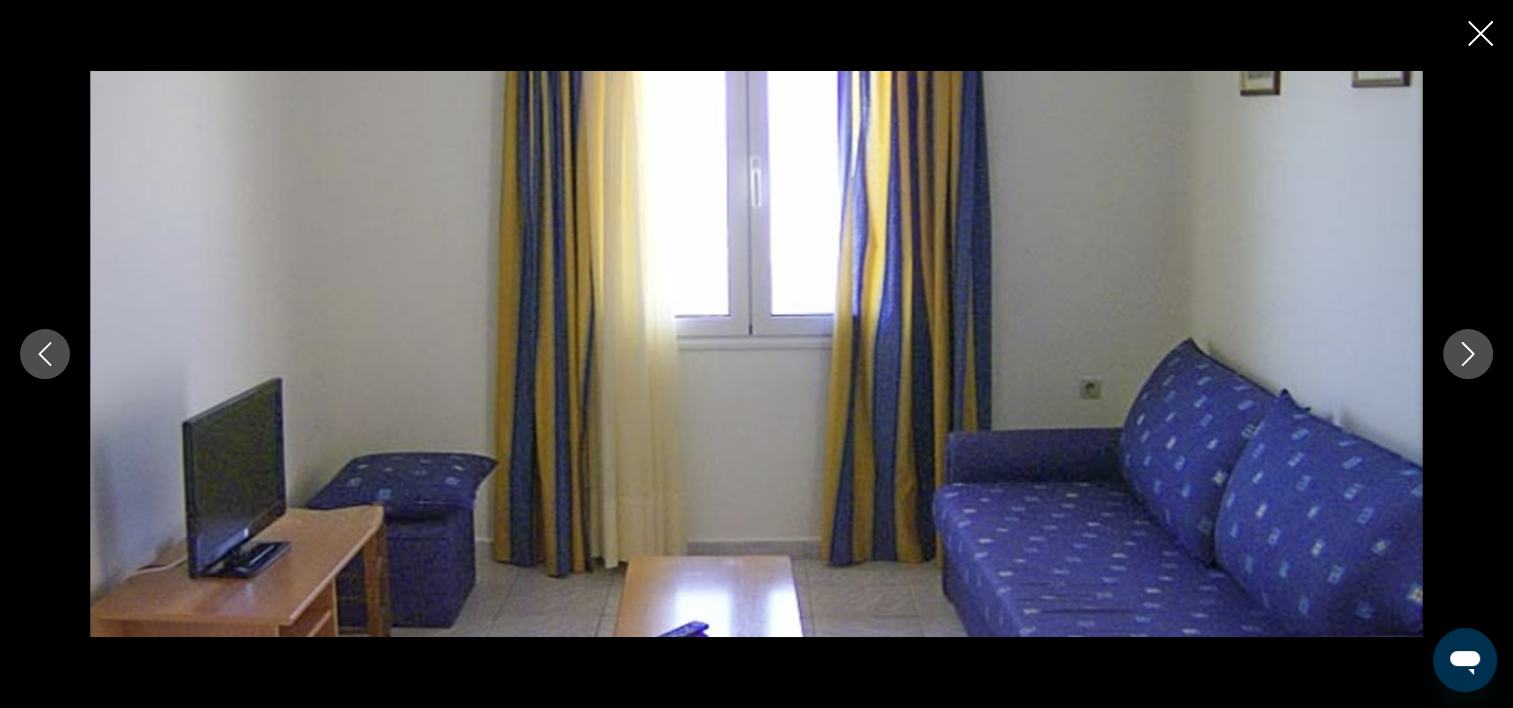 click 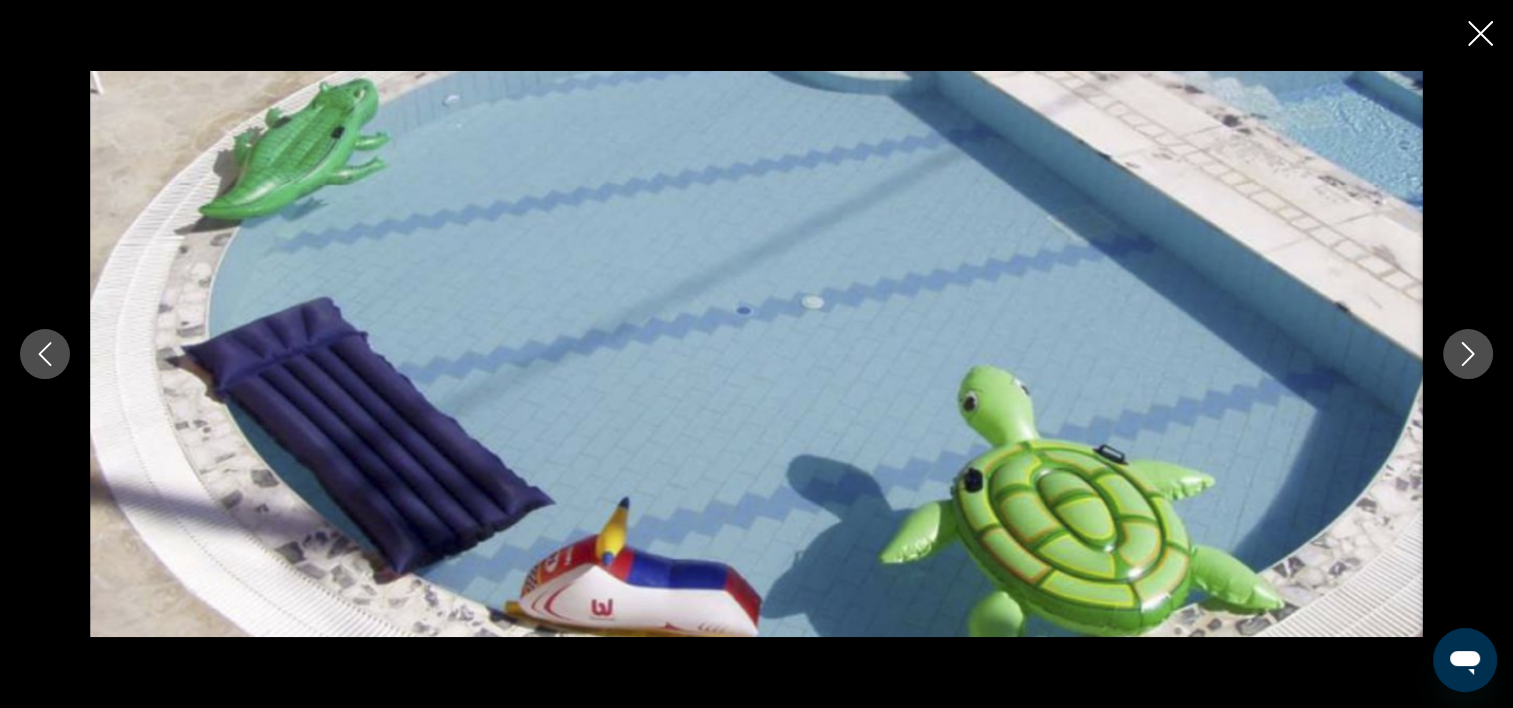 click 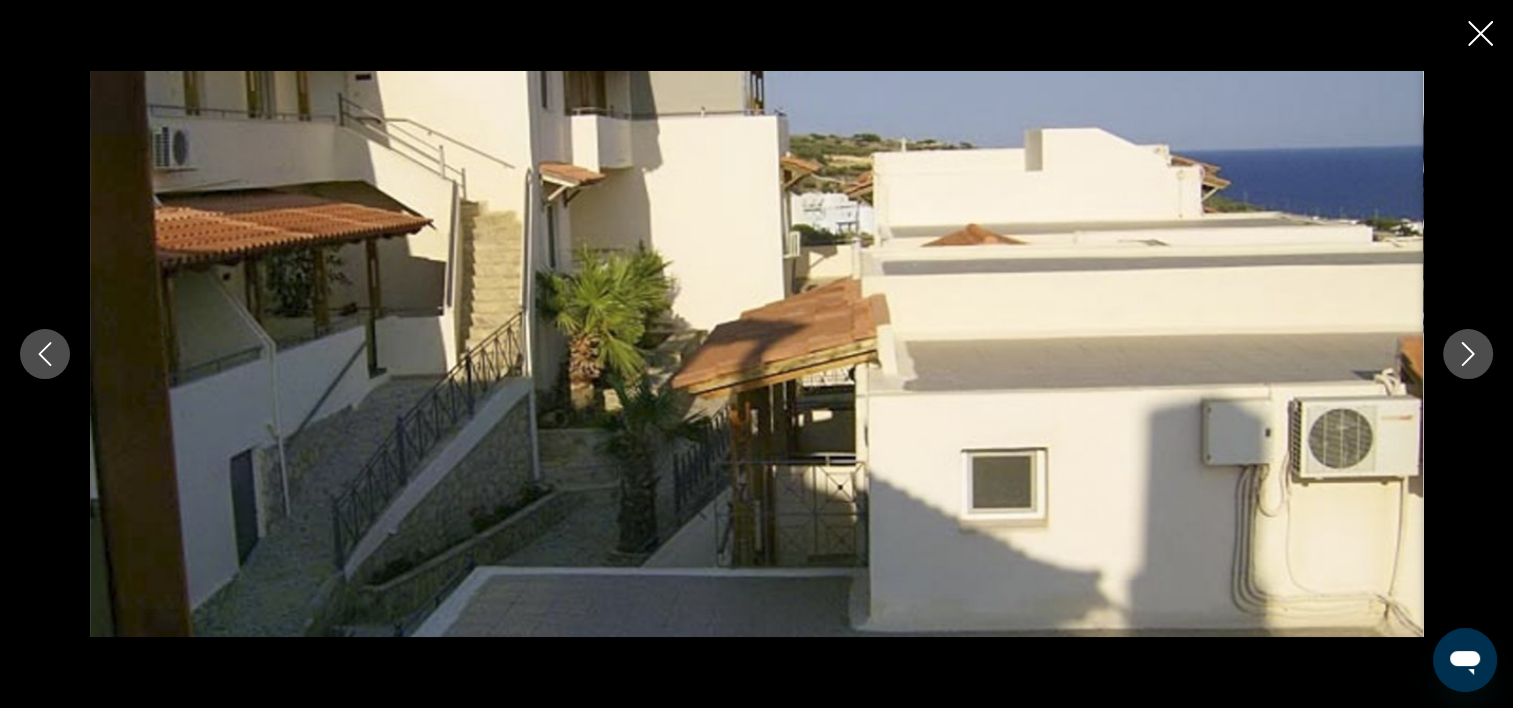click 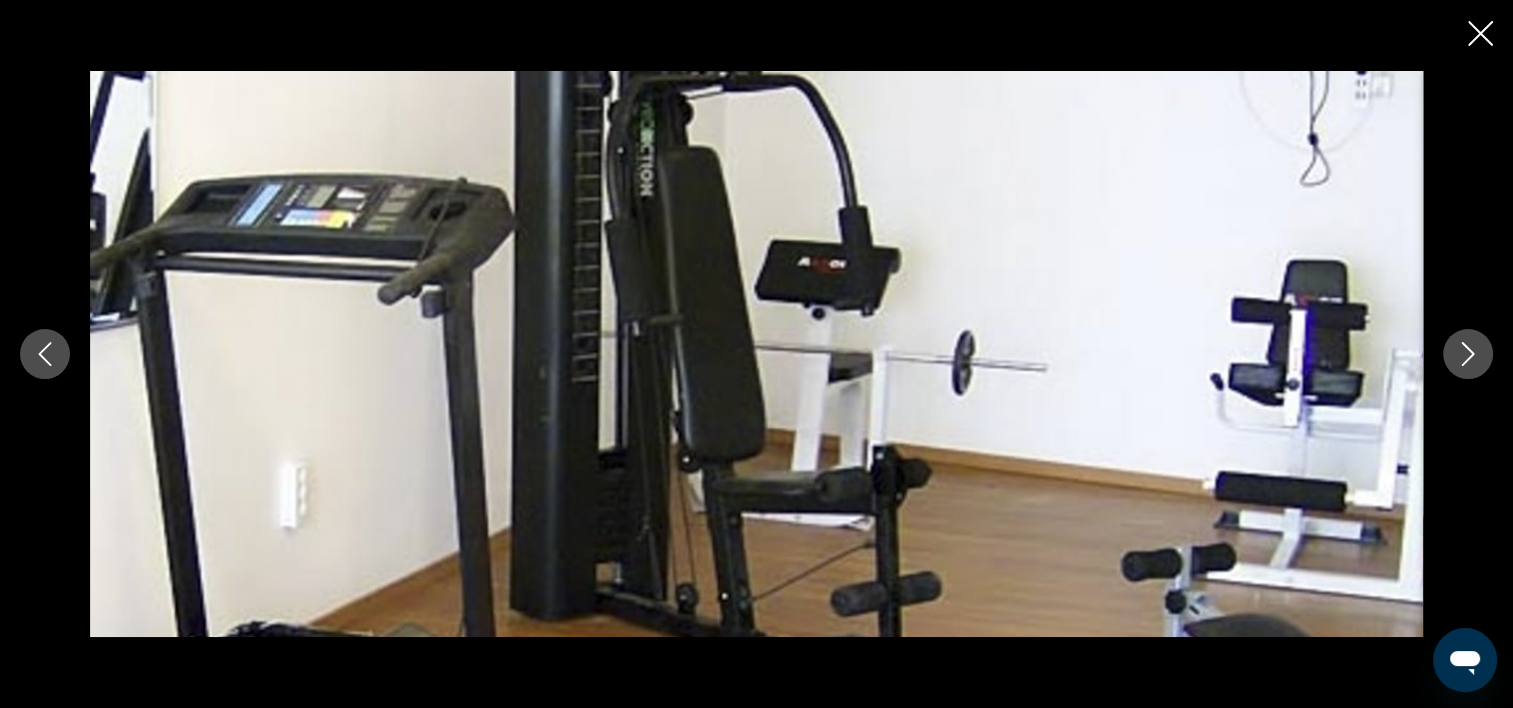 click 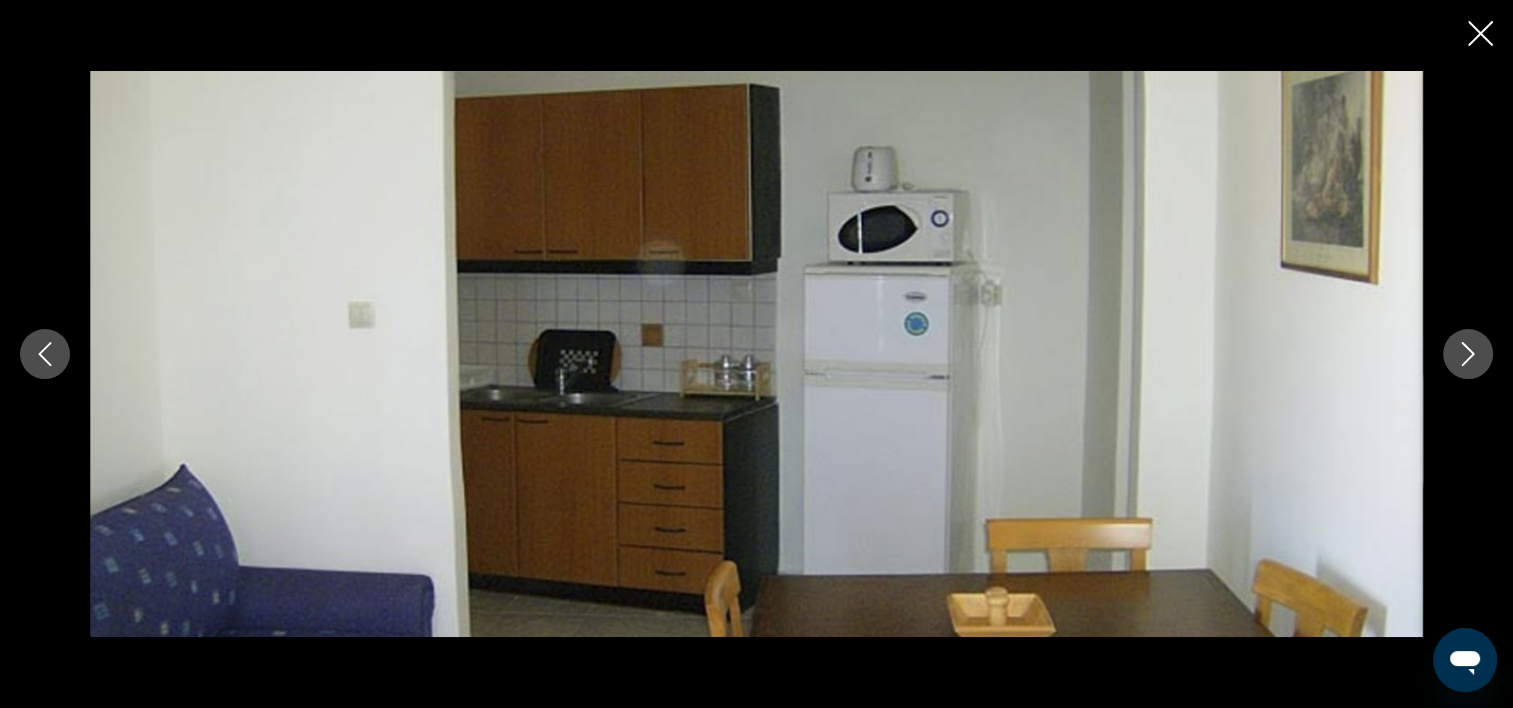 click 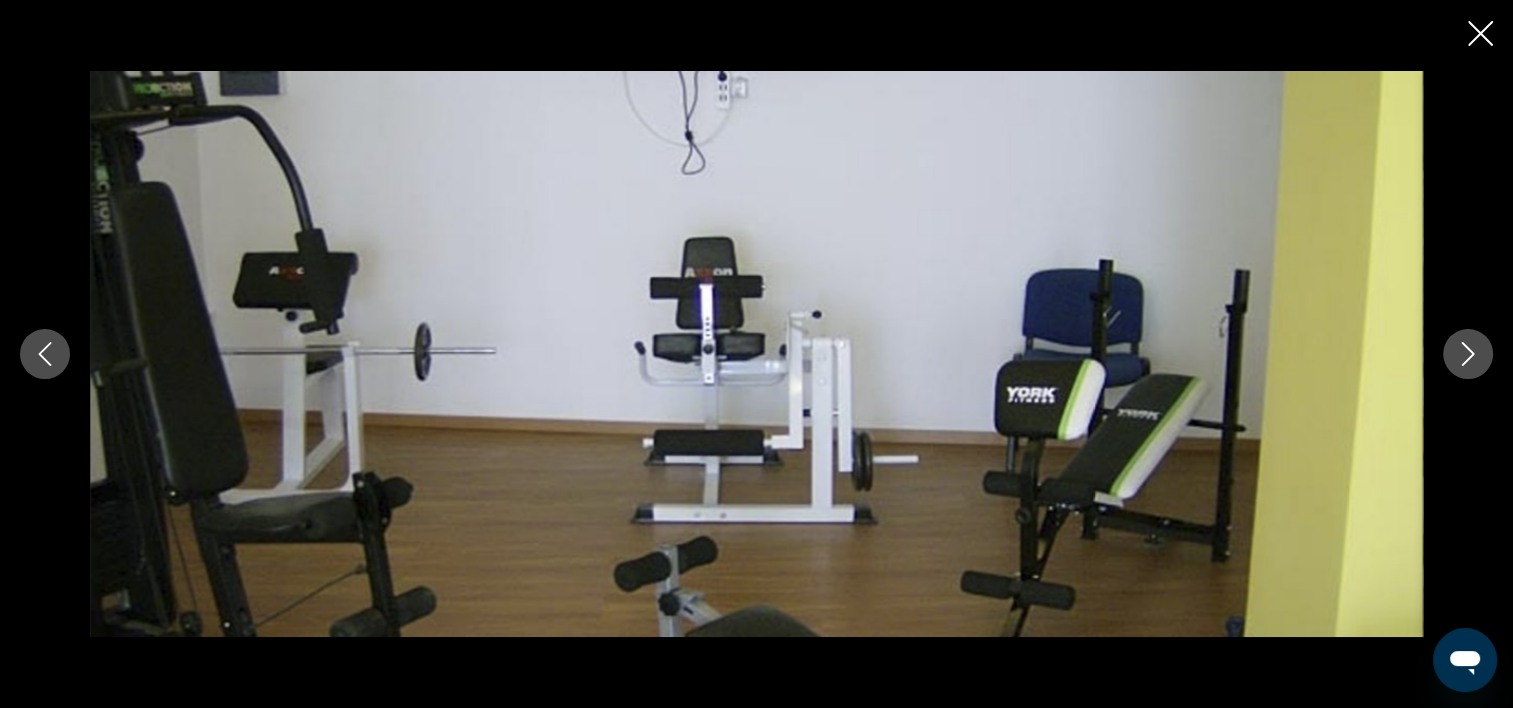 click 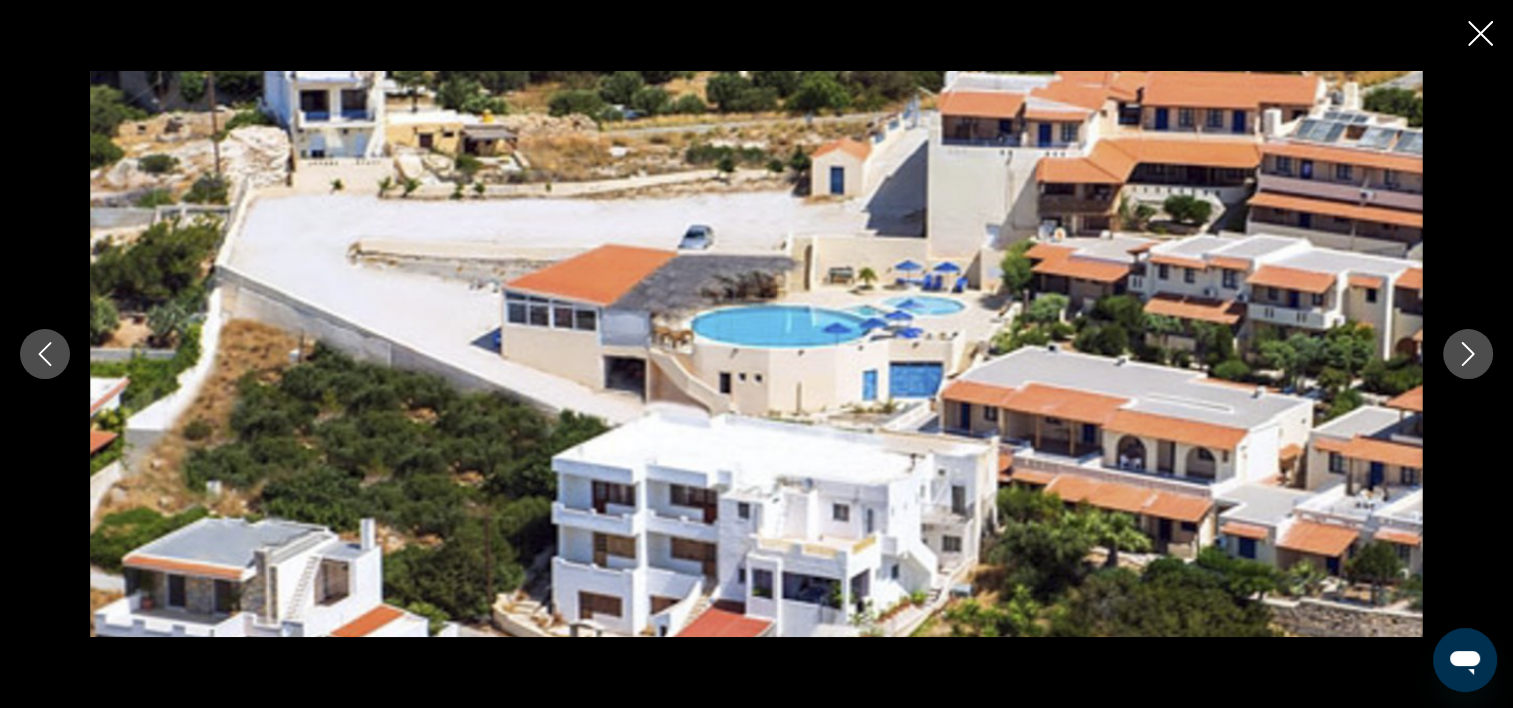 click 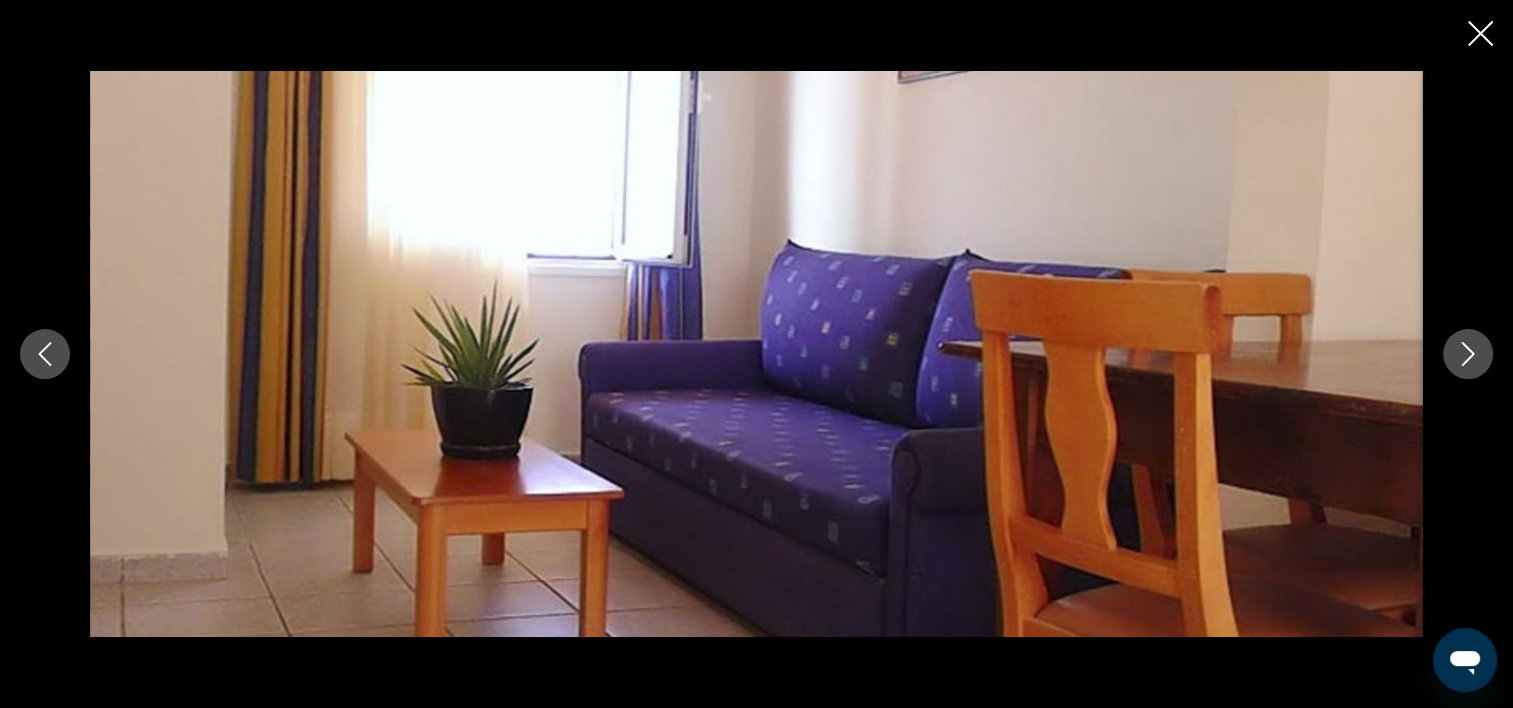 click 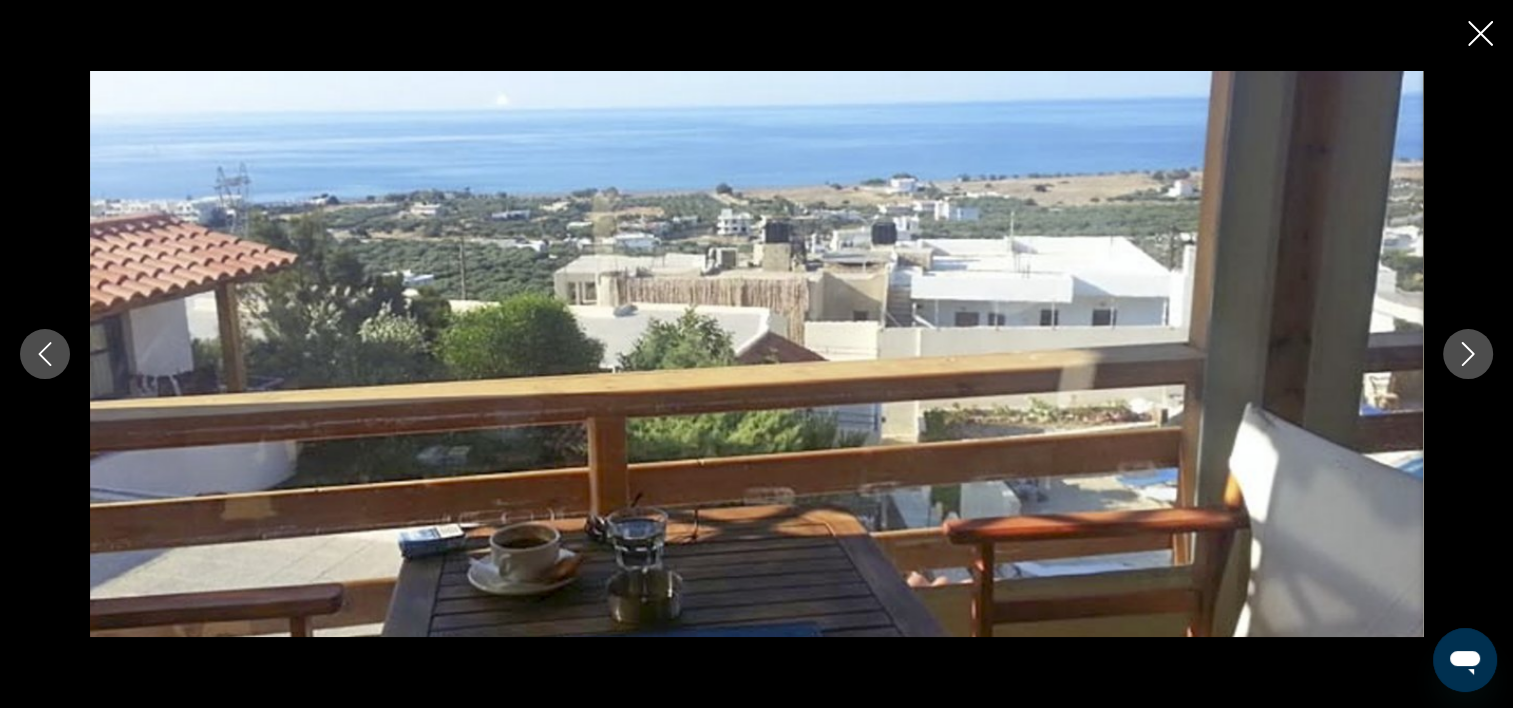 click 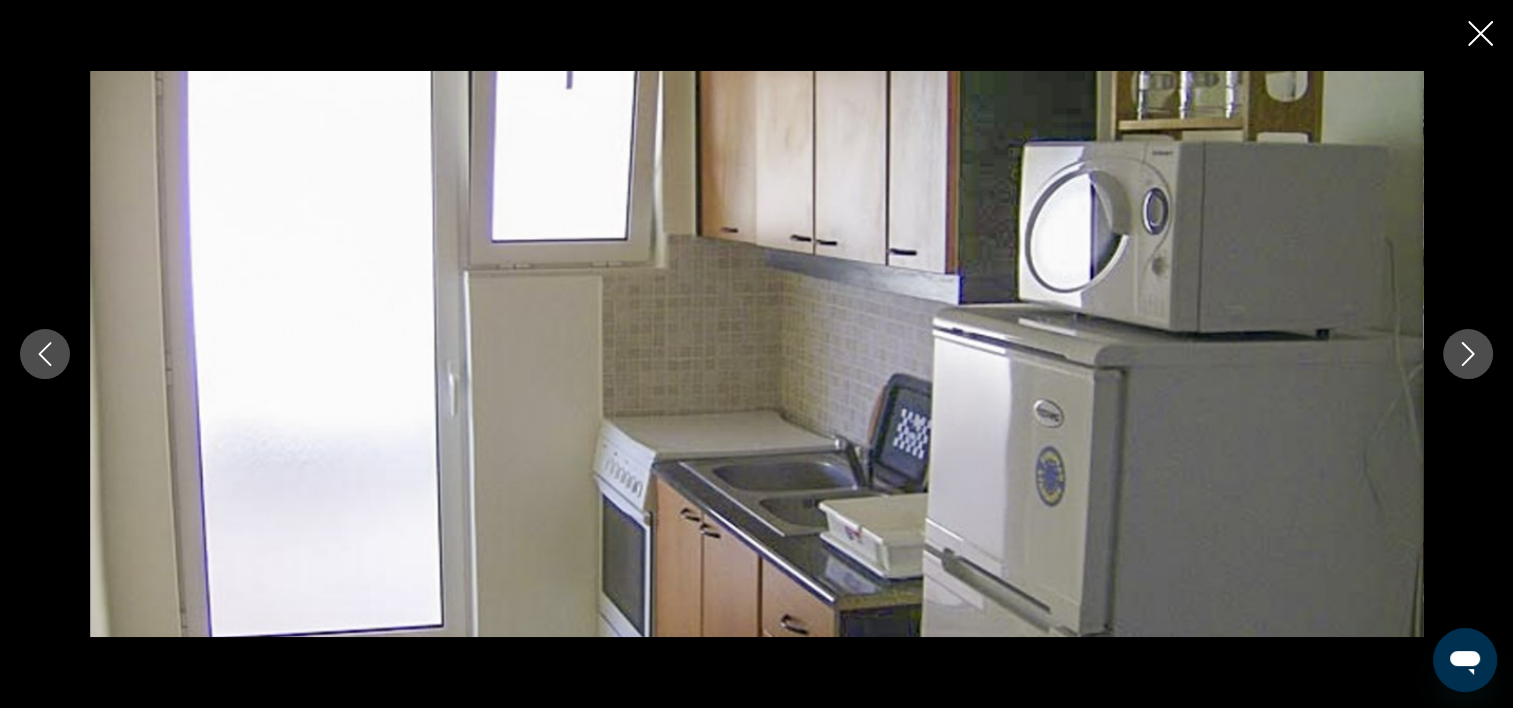 click 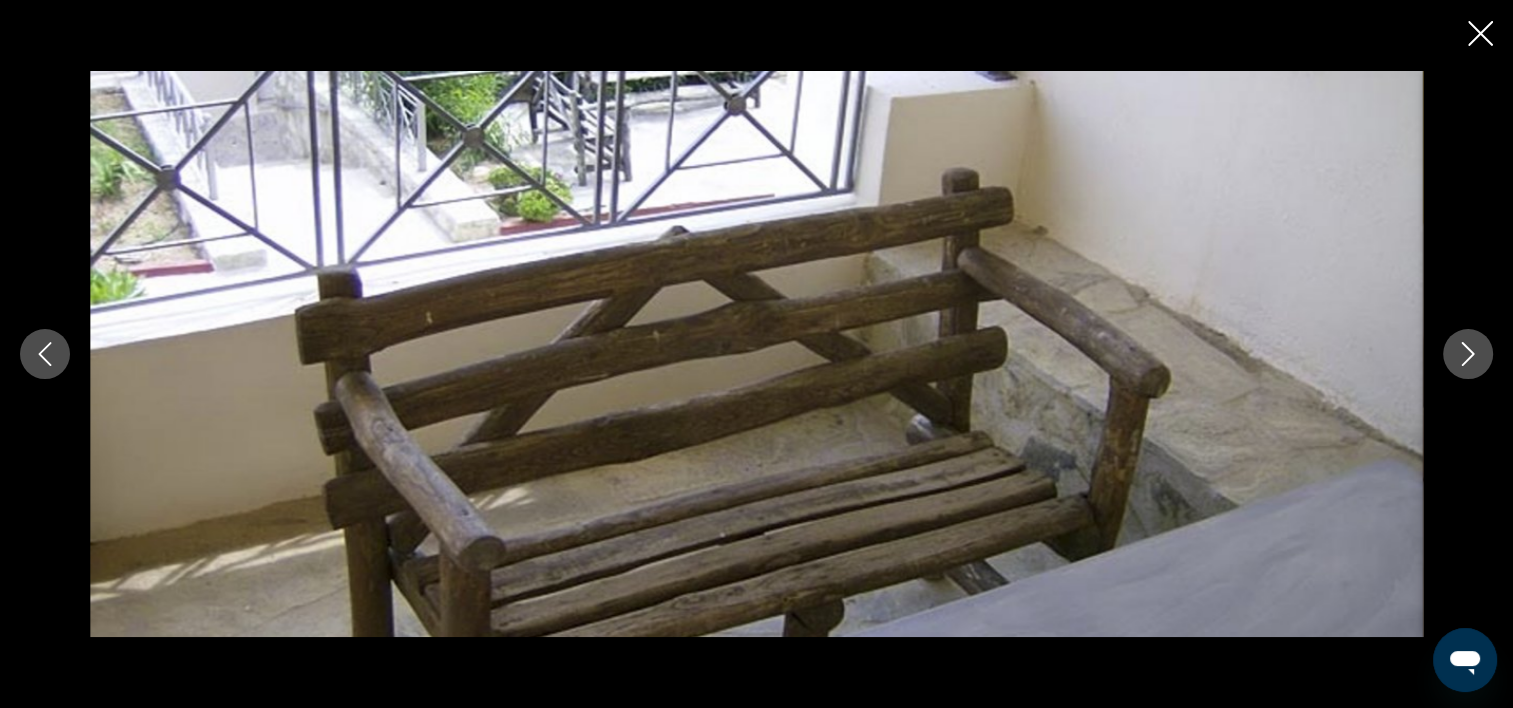 click 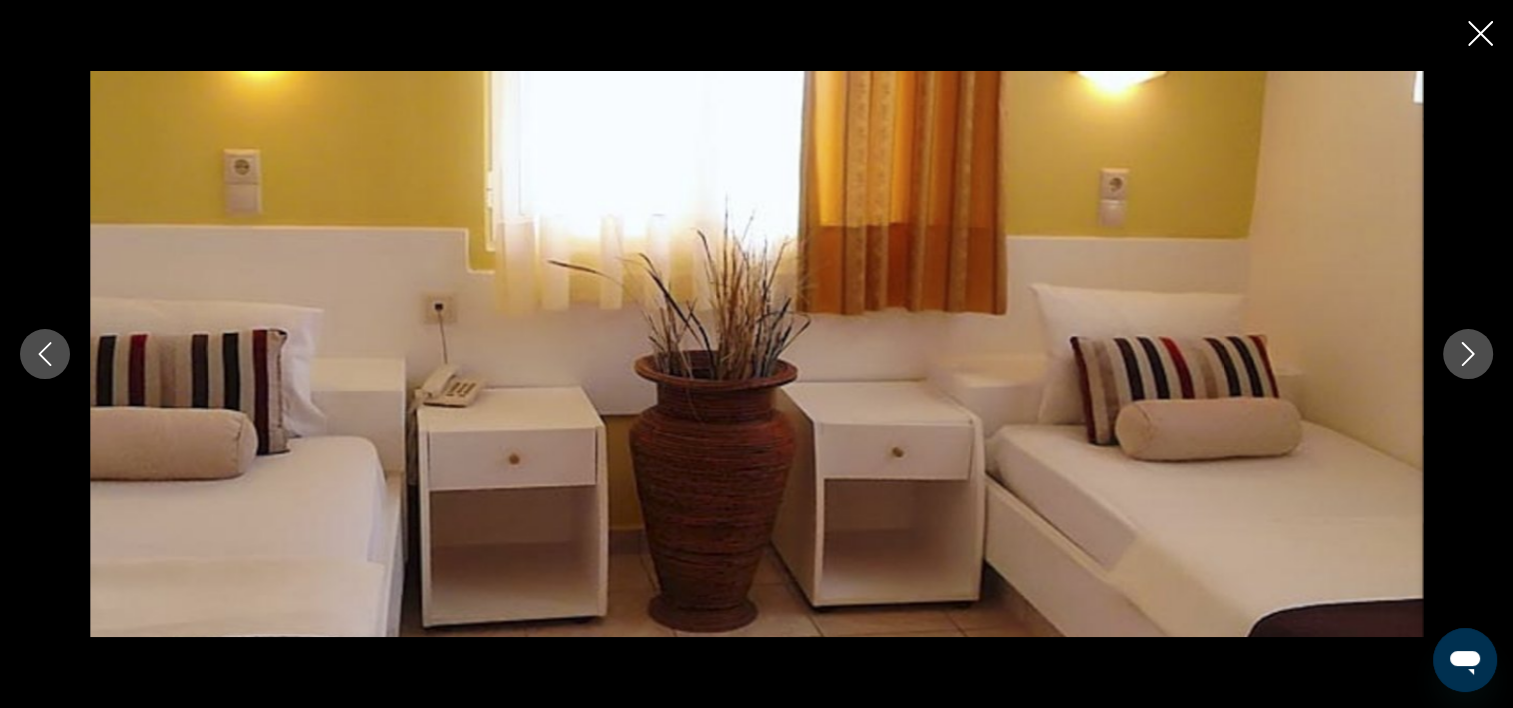 click 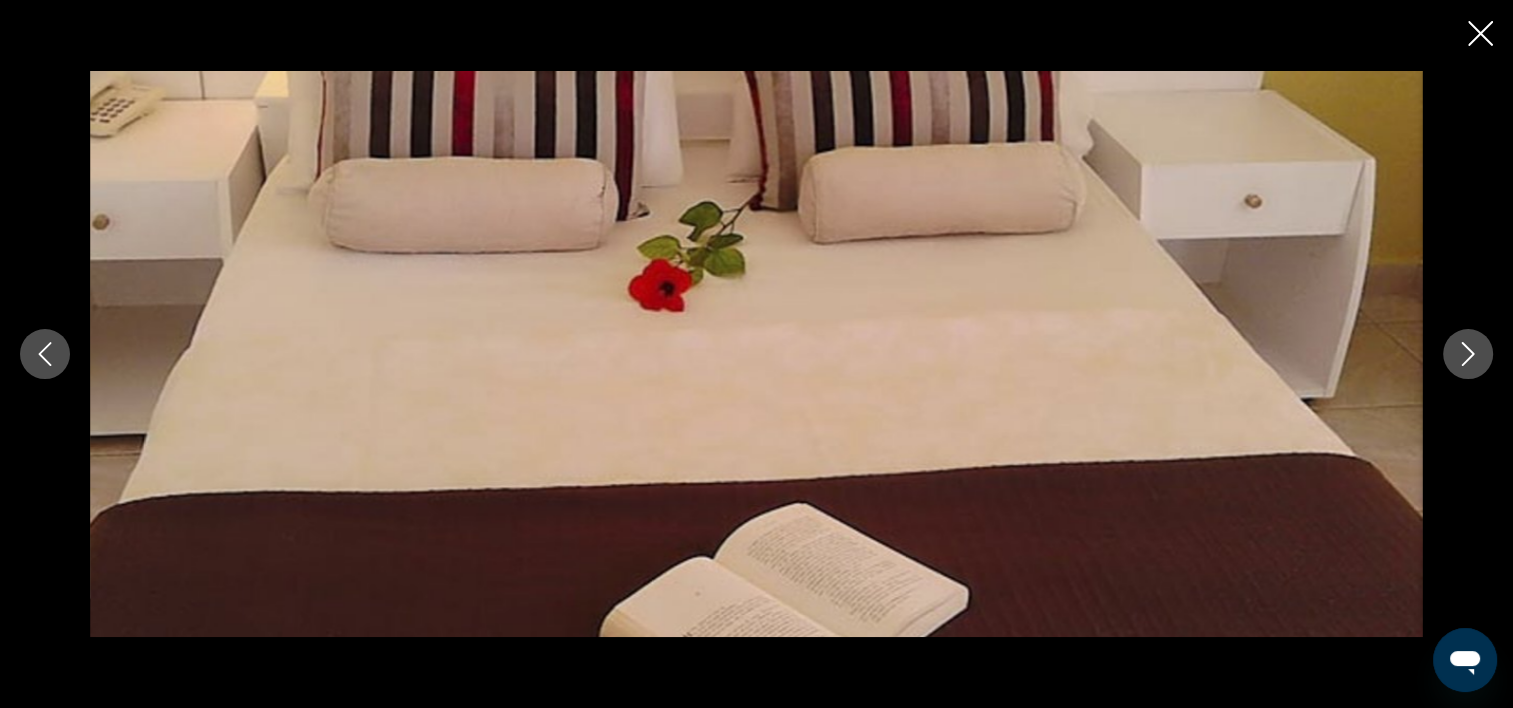 click 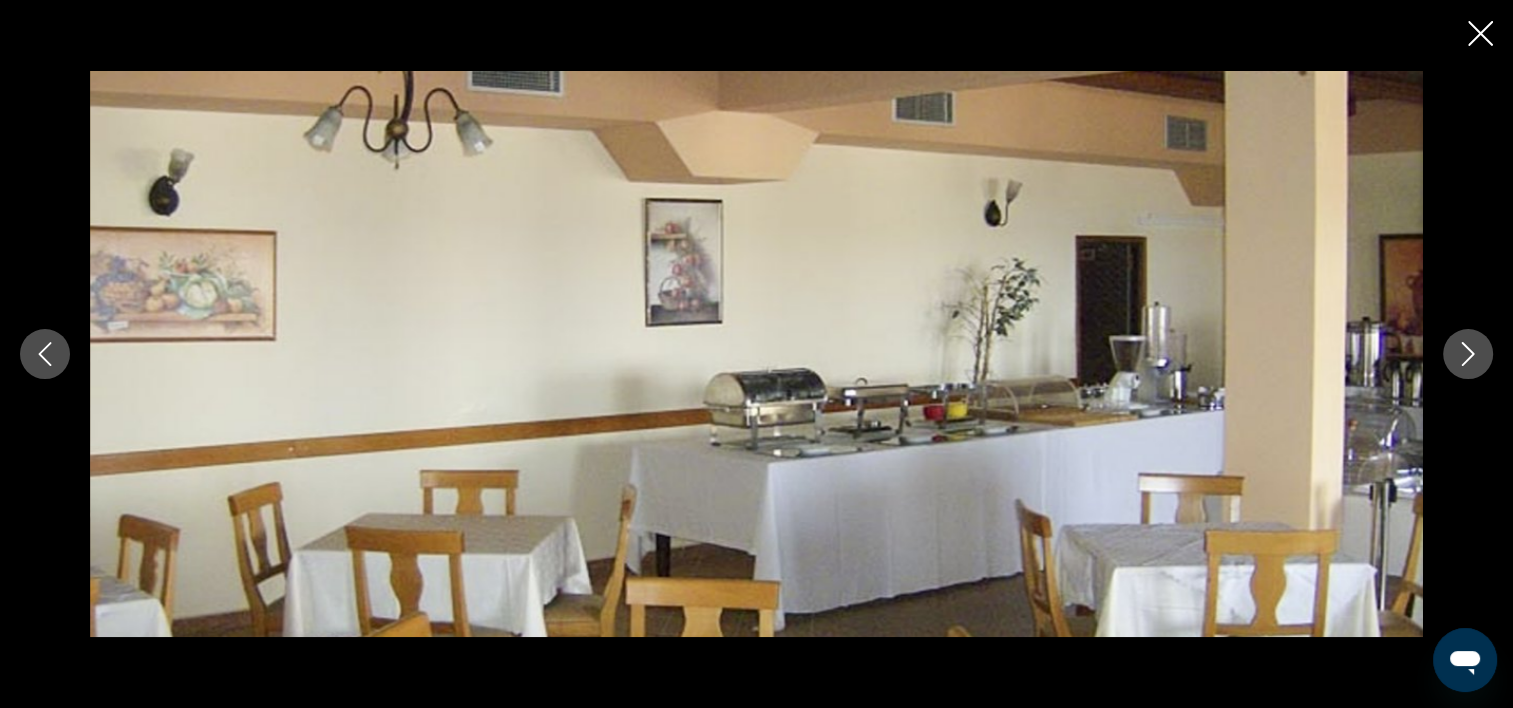 click 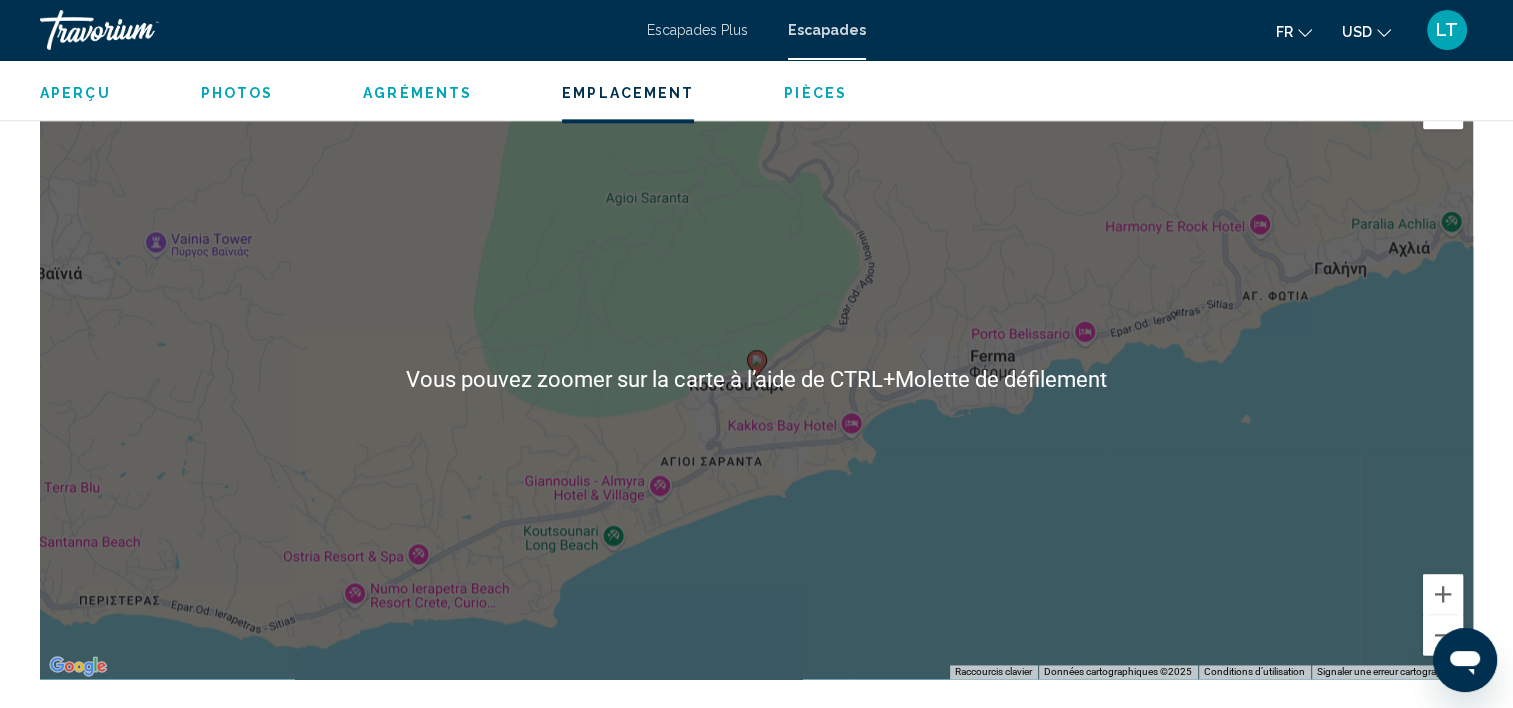 scroll, scrollTop: 2605, scrollLeft: 0, axis: vertical 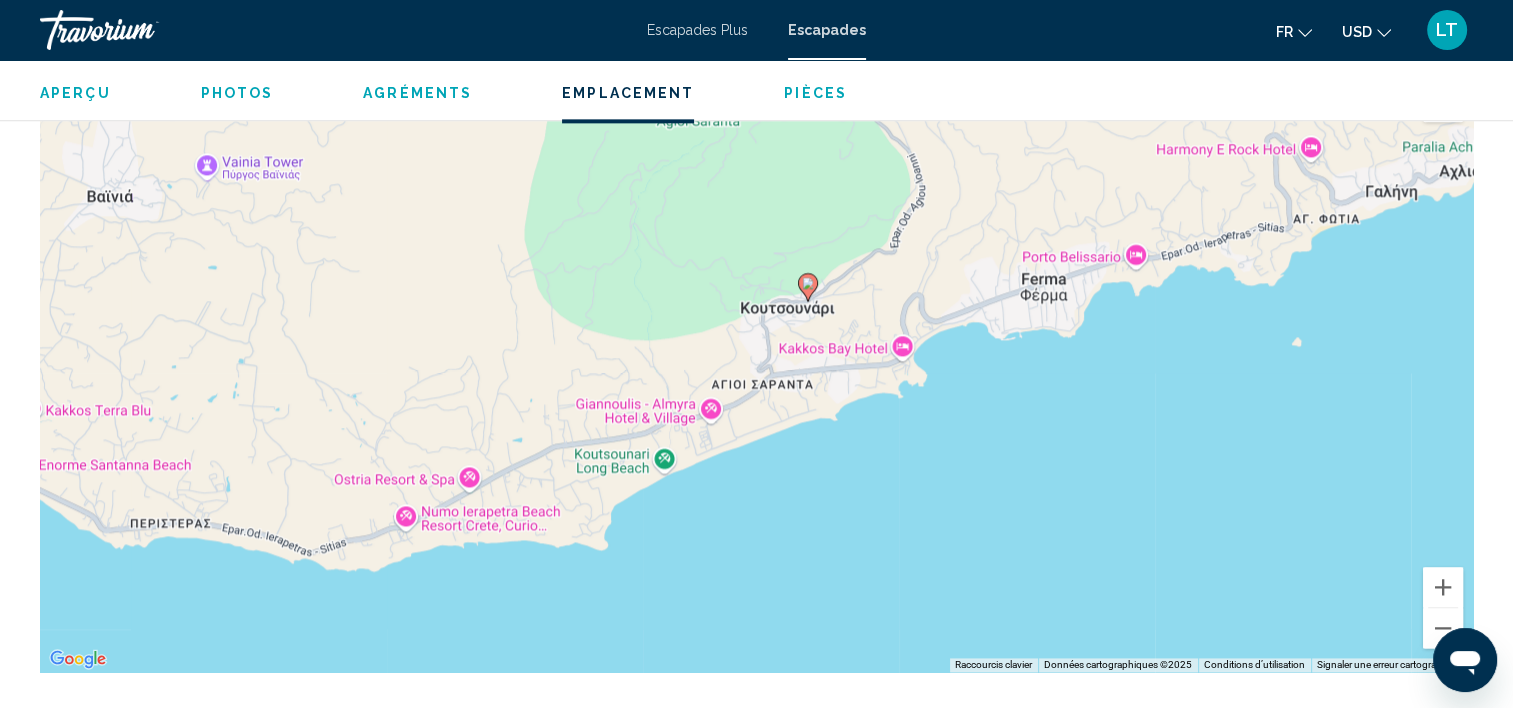 drag, startPoint x: 840, startPoint y: 329, endPoint x: 887, endPoint y: 252, distance: 90.21086 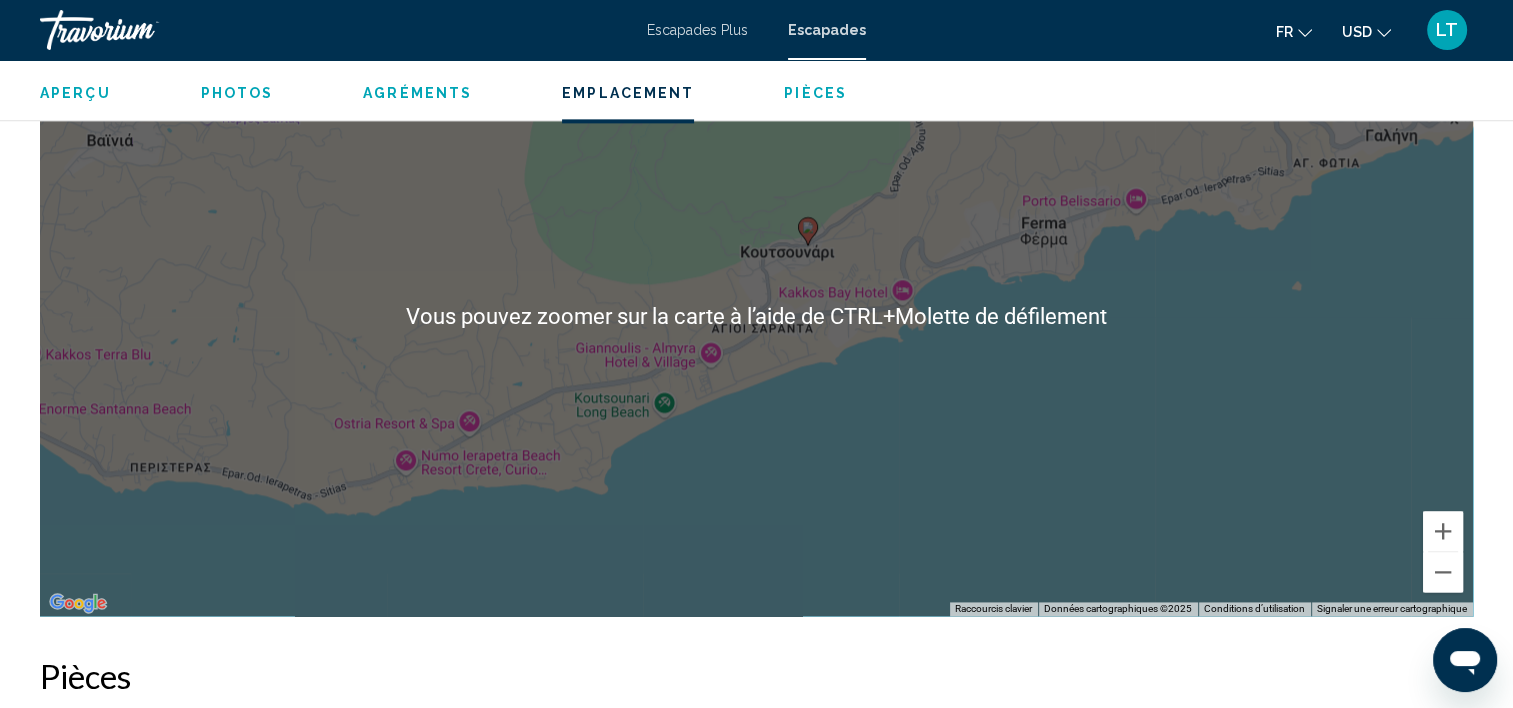 scroll, scrollTop: 2705, scrollLeft: 0, axis: vertical 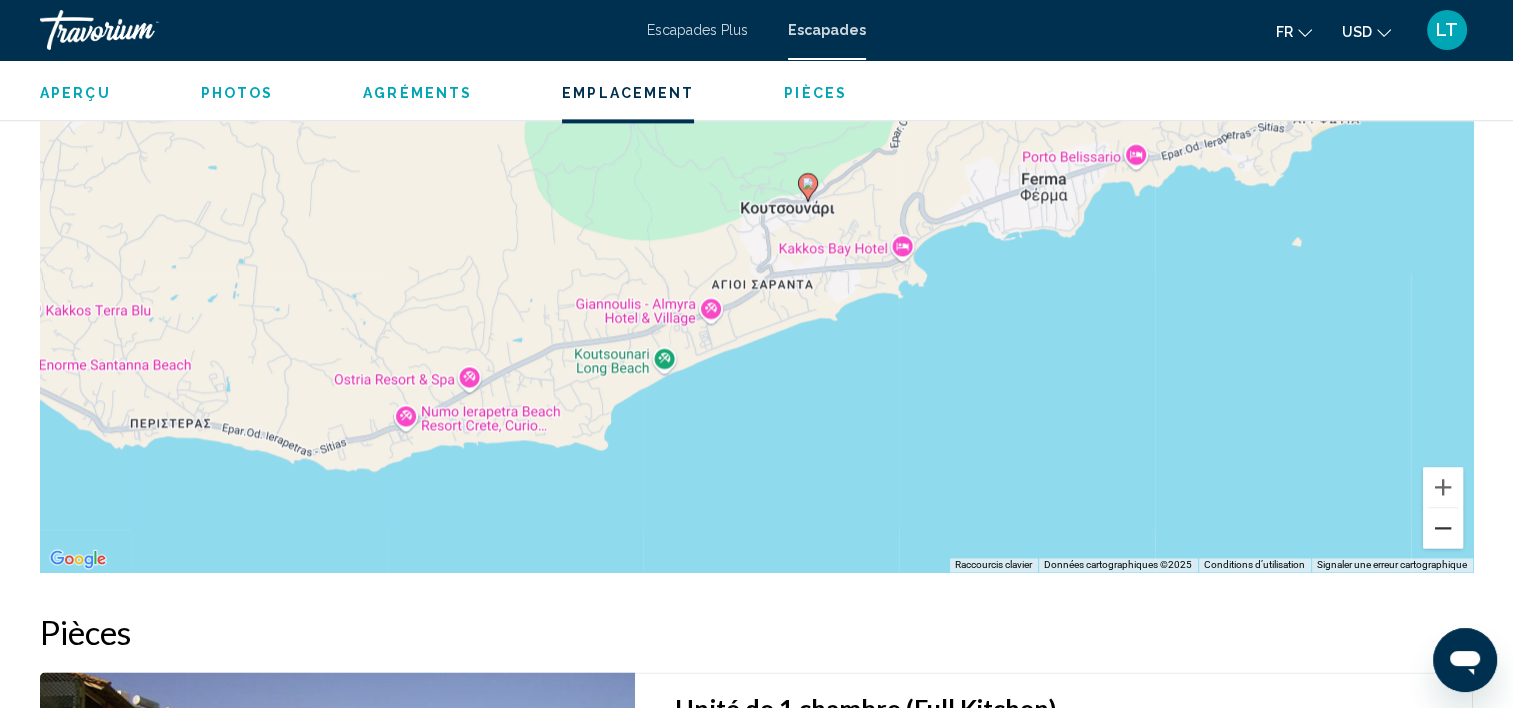 click at bounding box center (1443, 528) 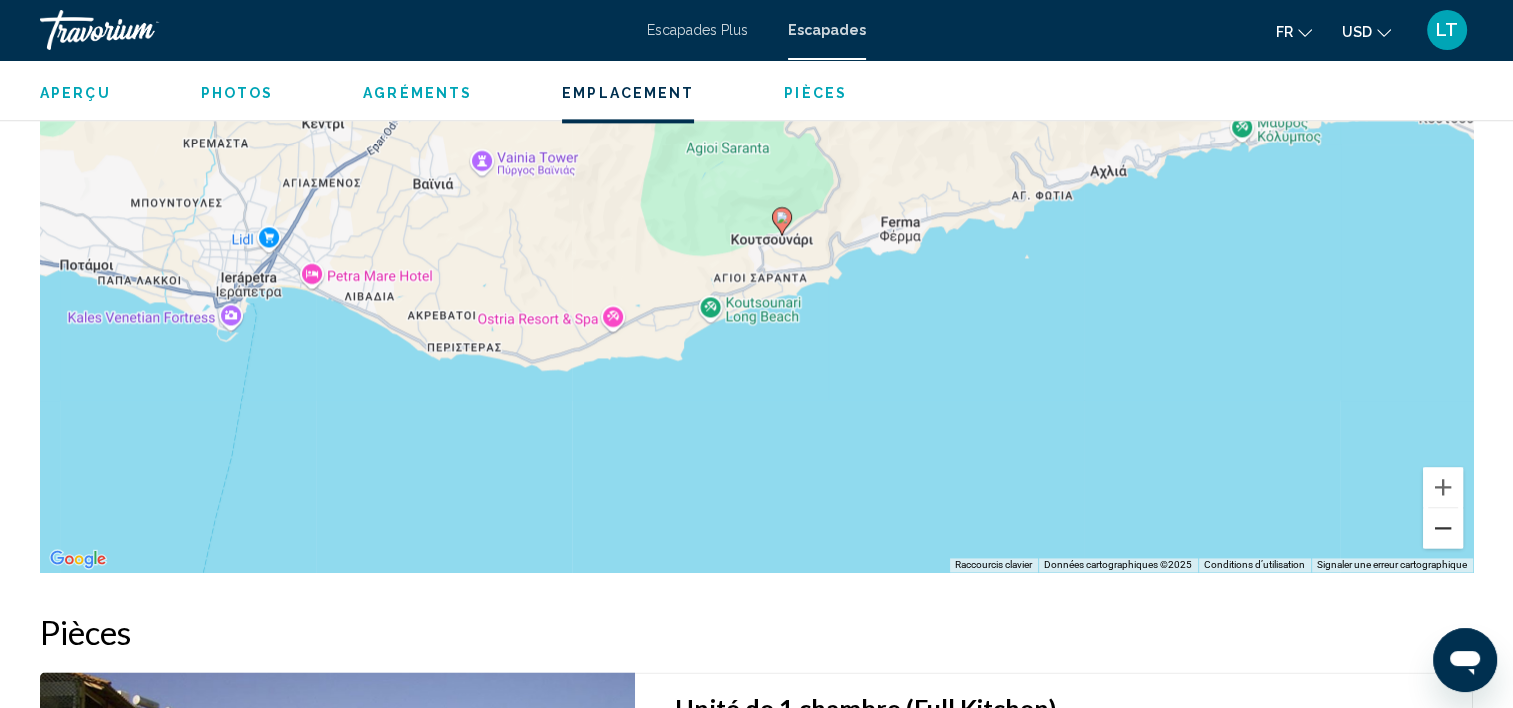 click at bounding box center (1443, 528) 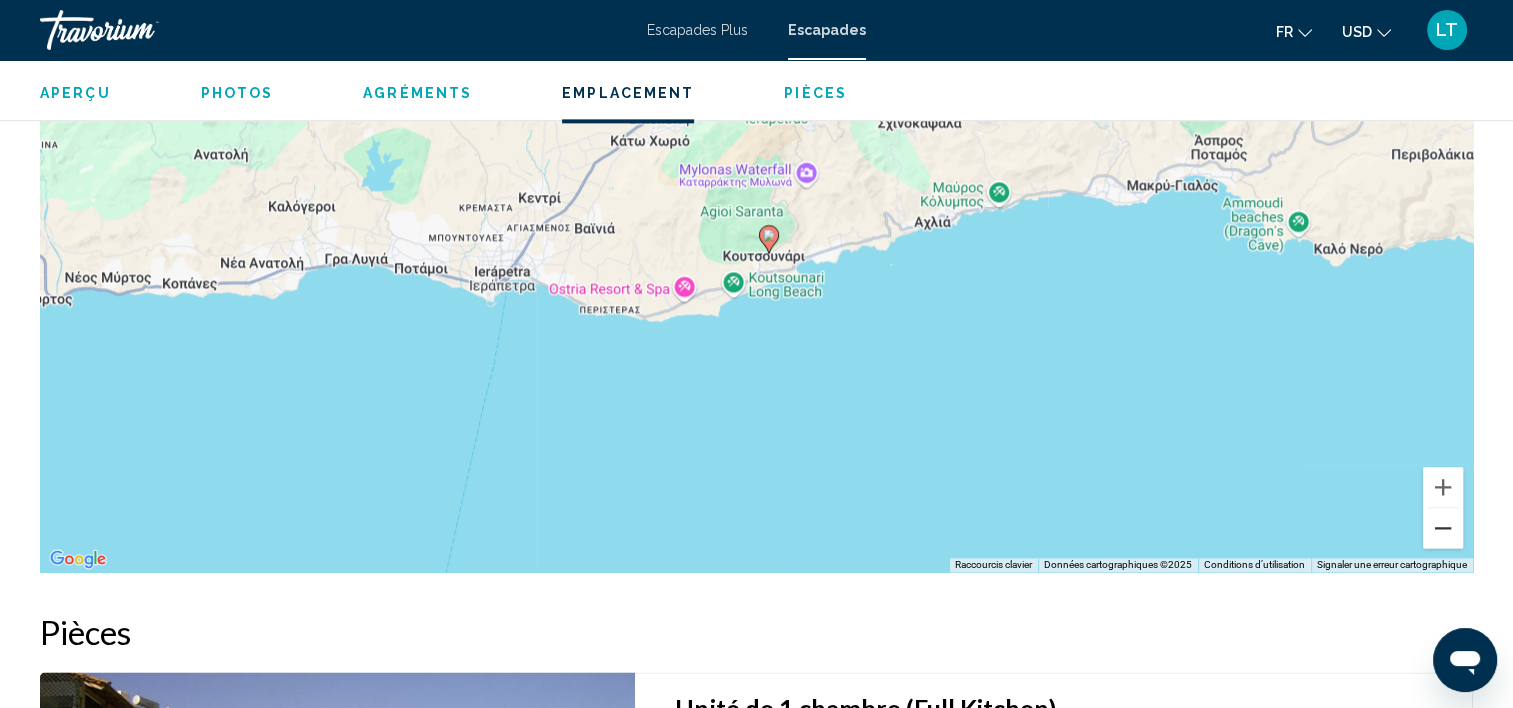 click at bounding box center (1443, 528) 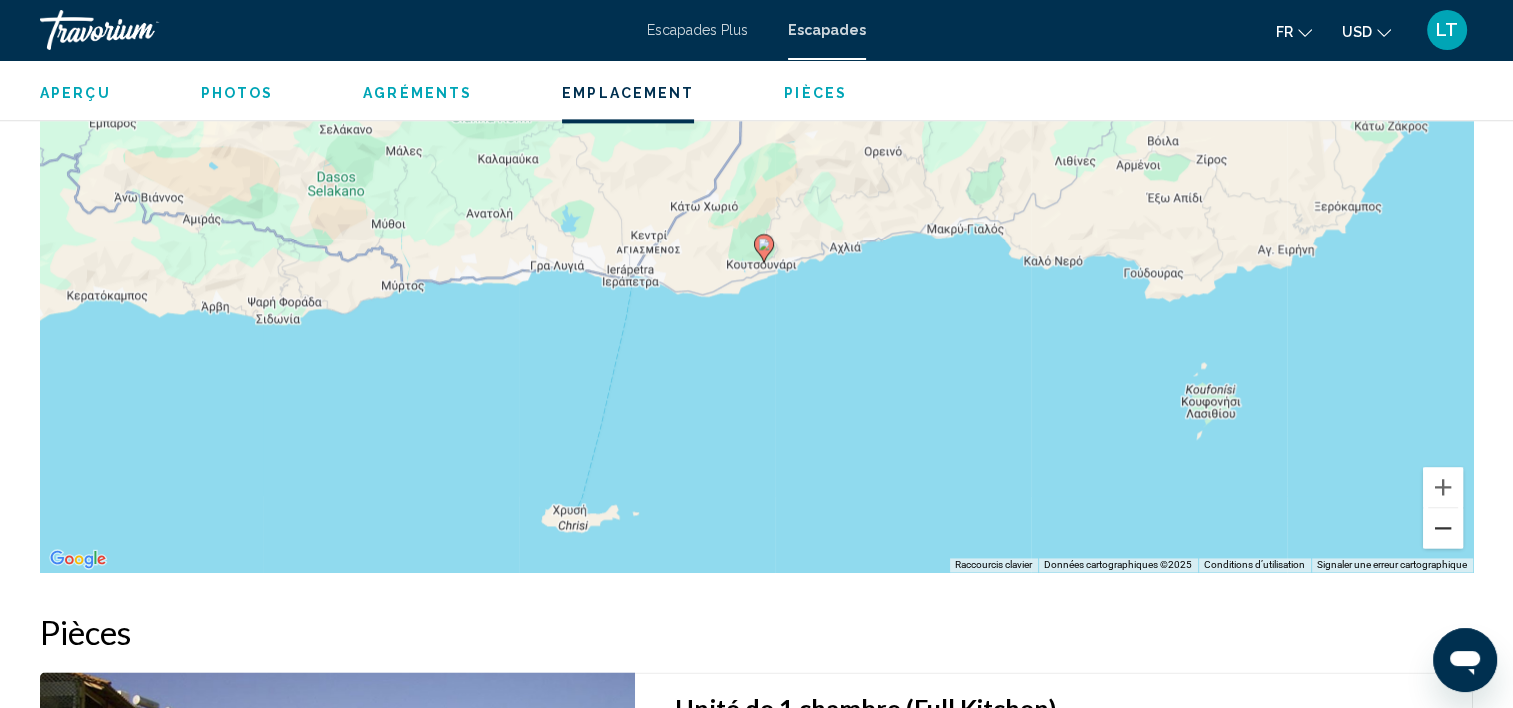 click at bounding box center [1443, 528] 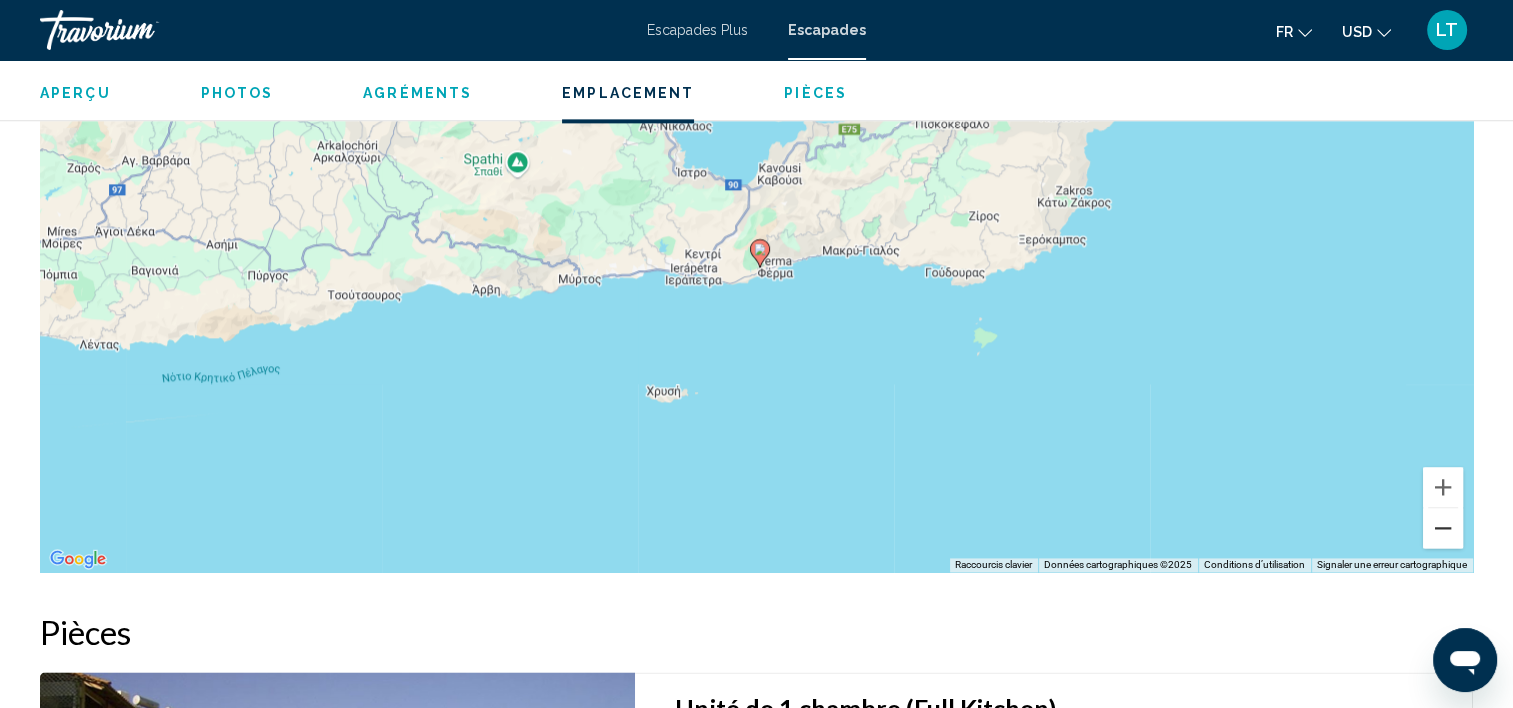 click at bounding box center [1443, 528] 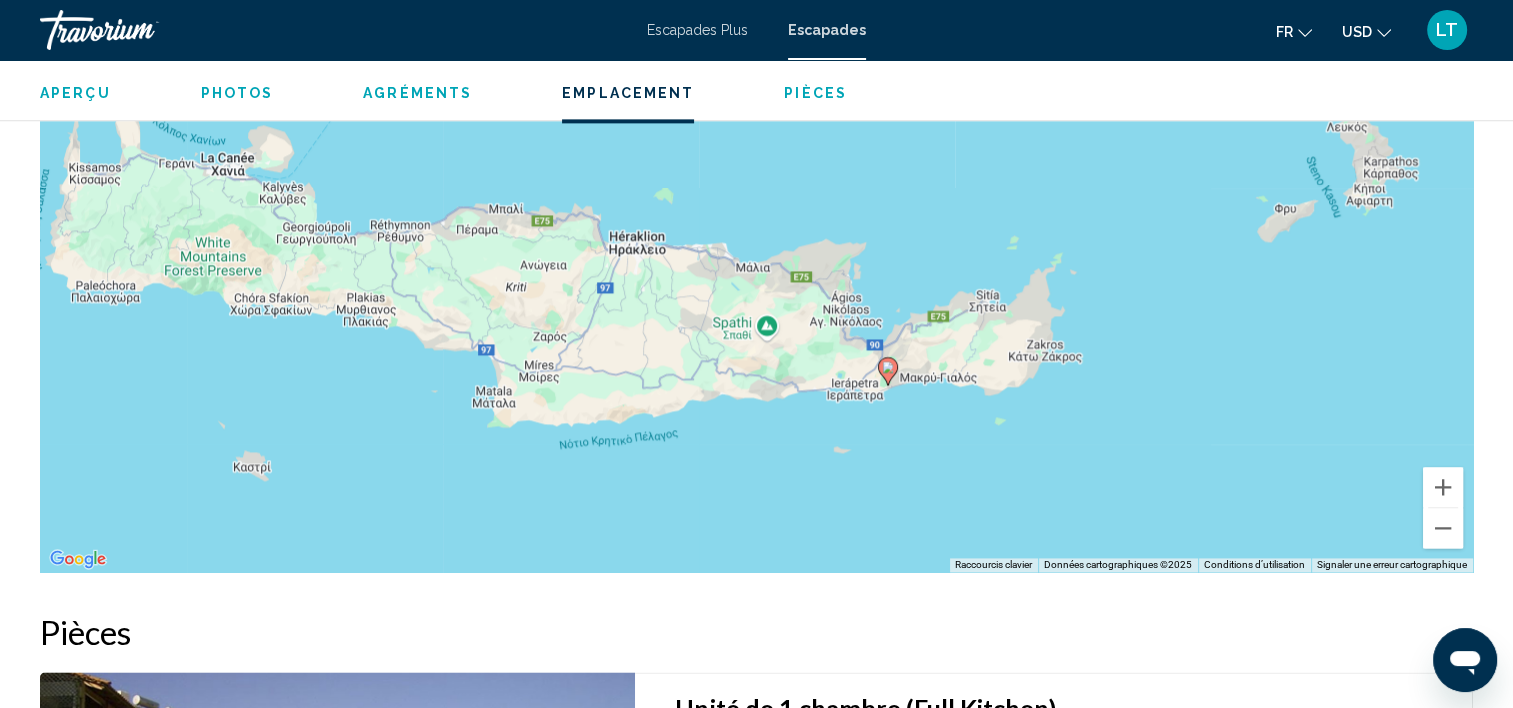 drag, startPoint x: 992, startPoint y: 390, endPoint x: 1130, endPoint y: 455, distance: 152.5418 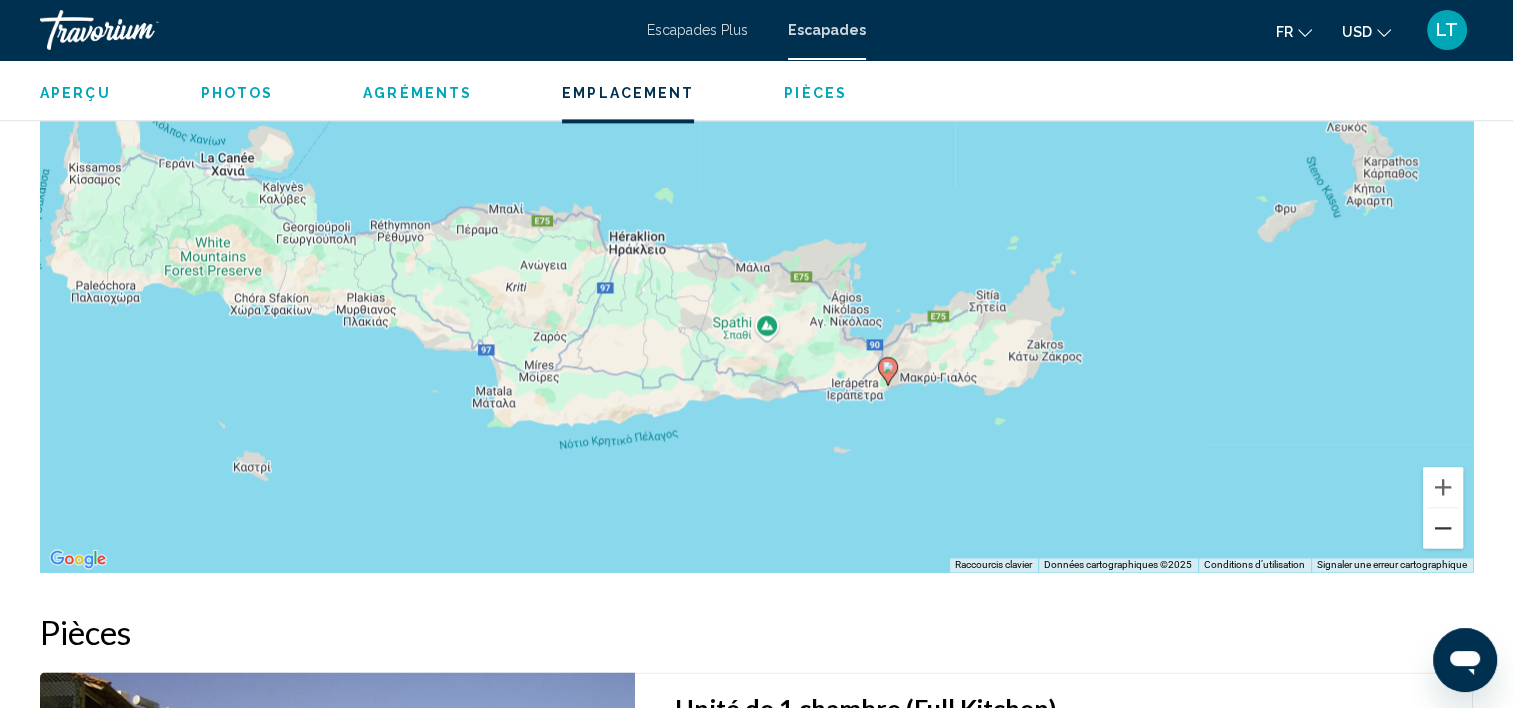 click at bounding box center [1443, 528] 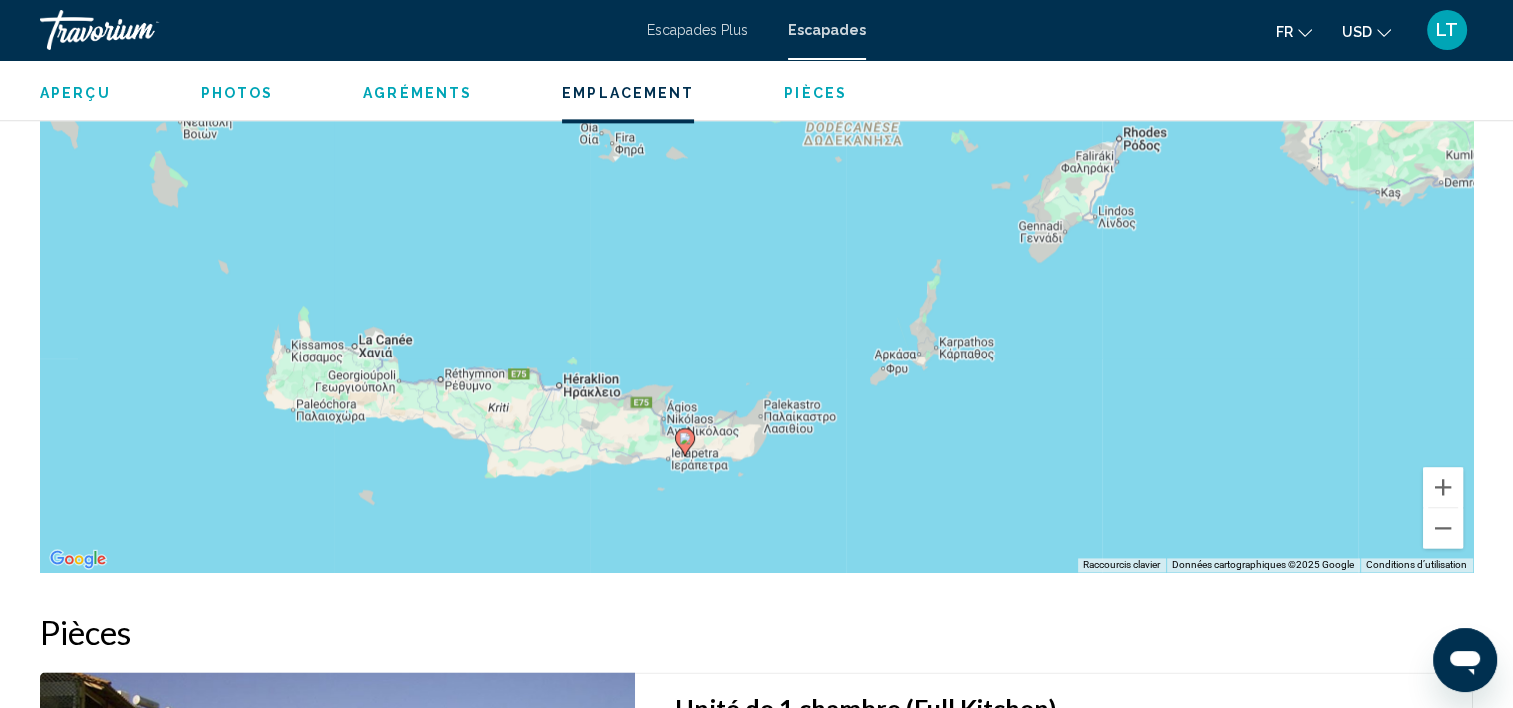 drag, startPoint x: 1044, startPoint y: 432, endPoint x: 903, endPoint y: 560, distance: 190.43372 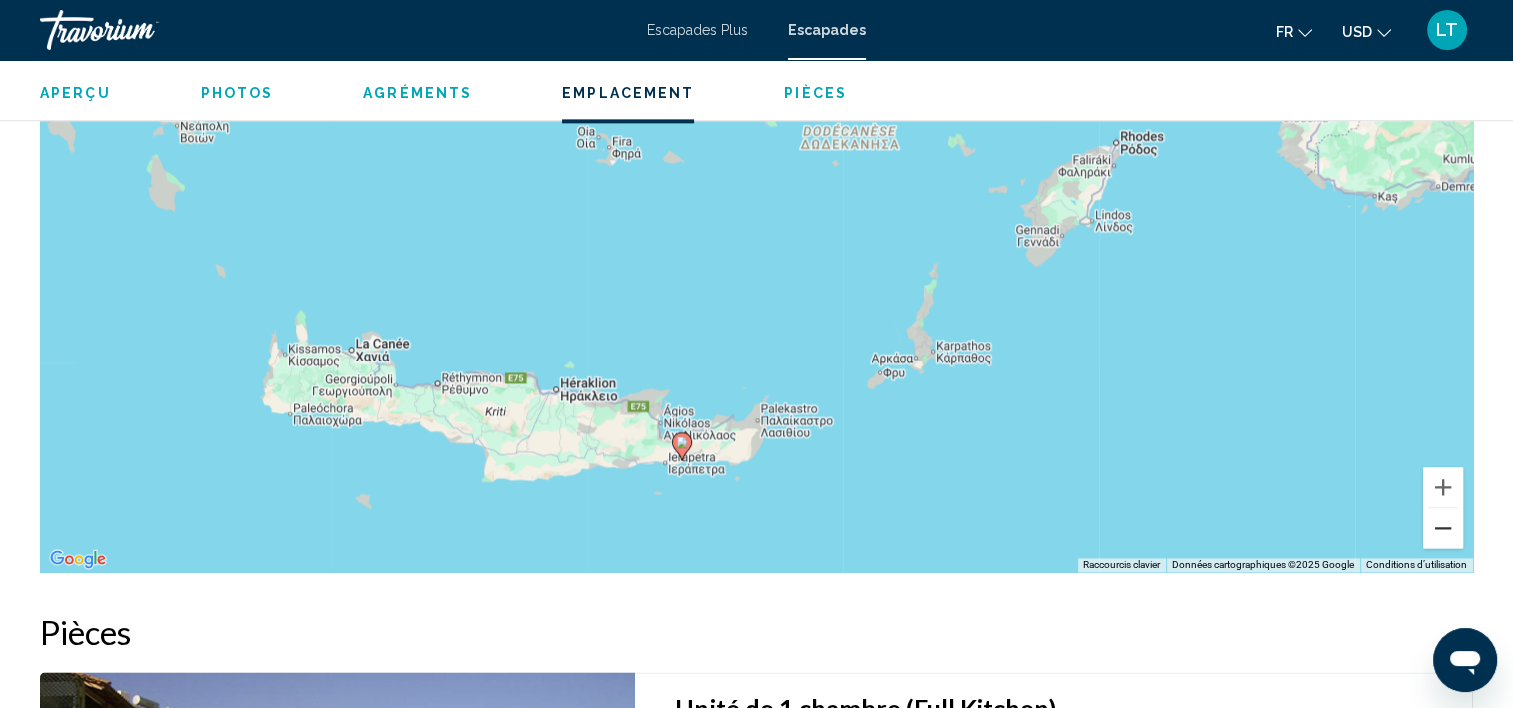 click at bounding box center [1443, 528] 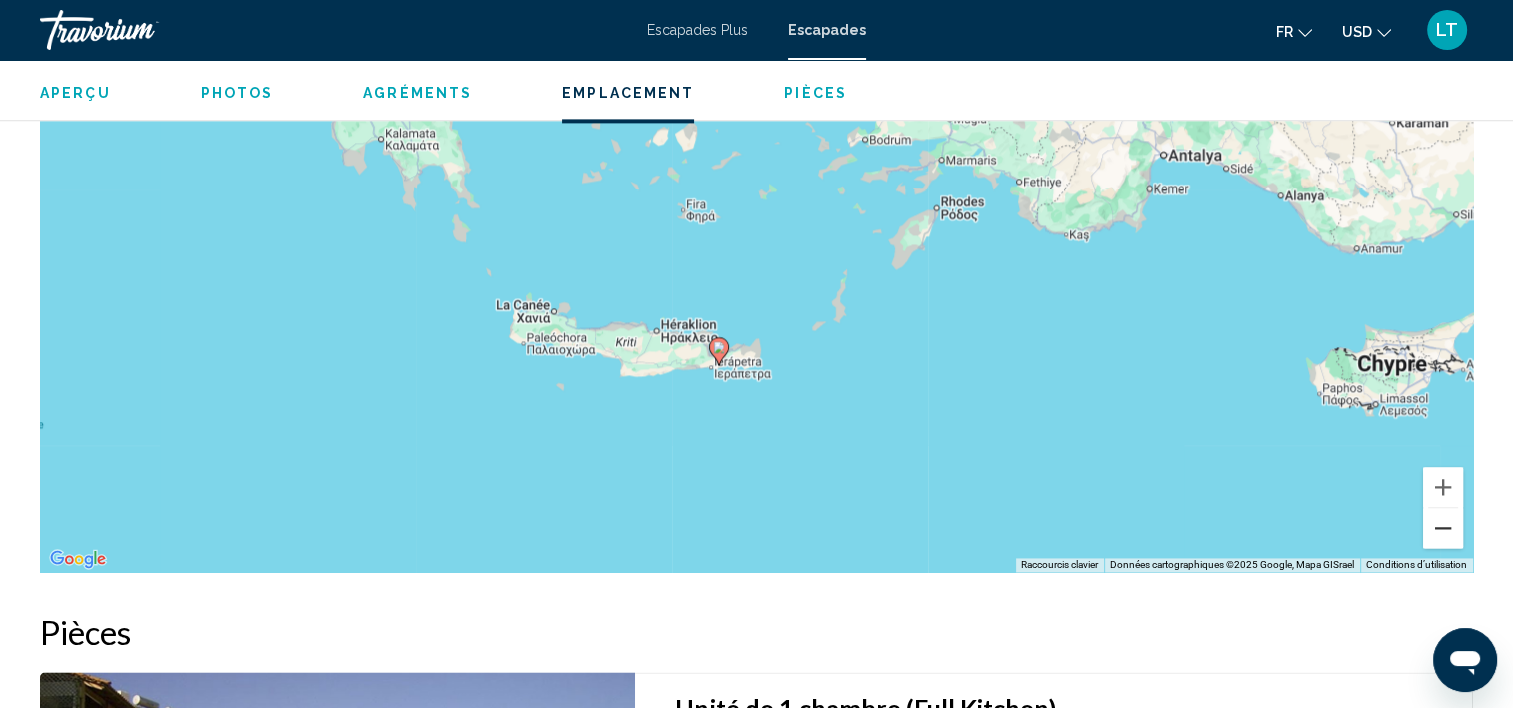 click at bounding box center (1443, 528) 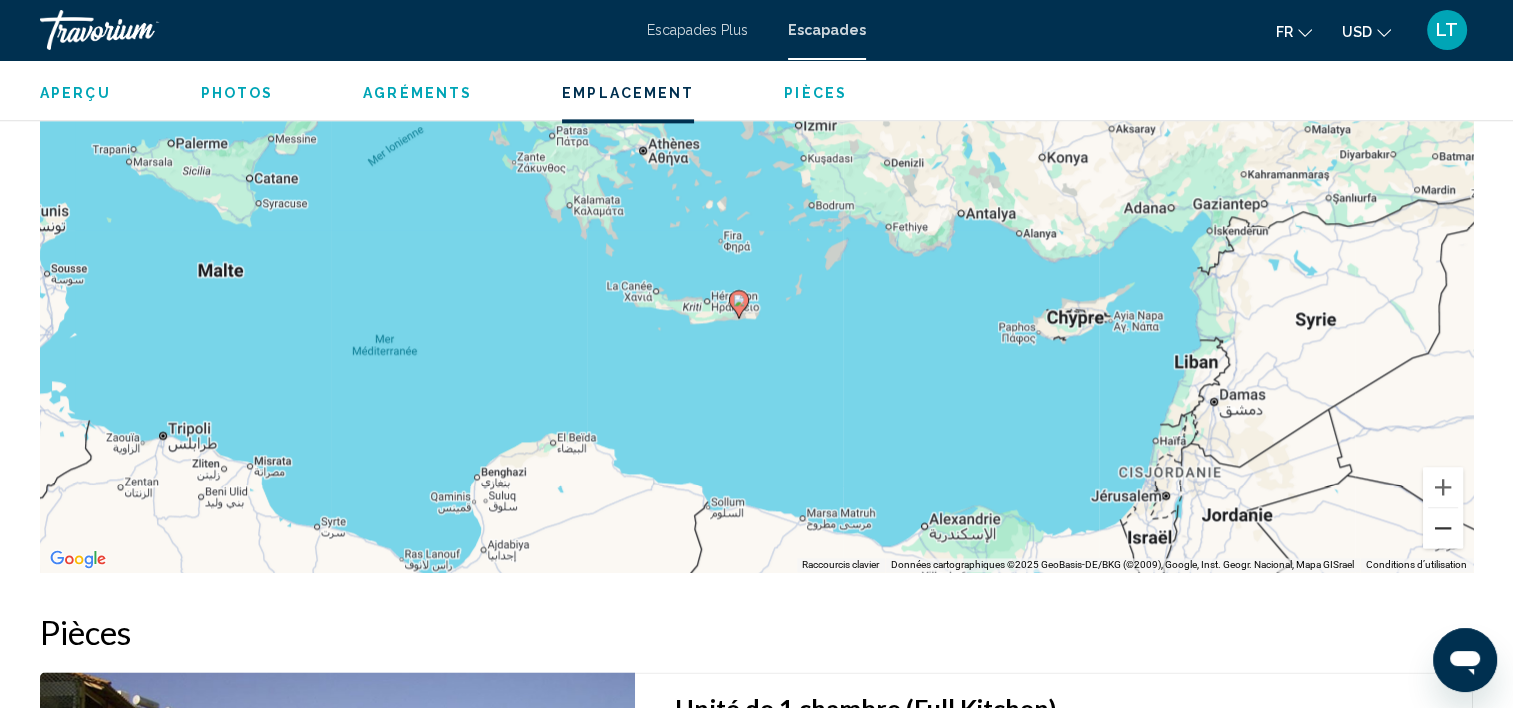 click at bounding box center [1443, 528] 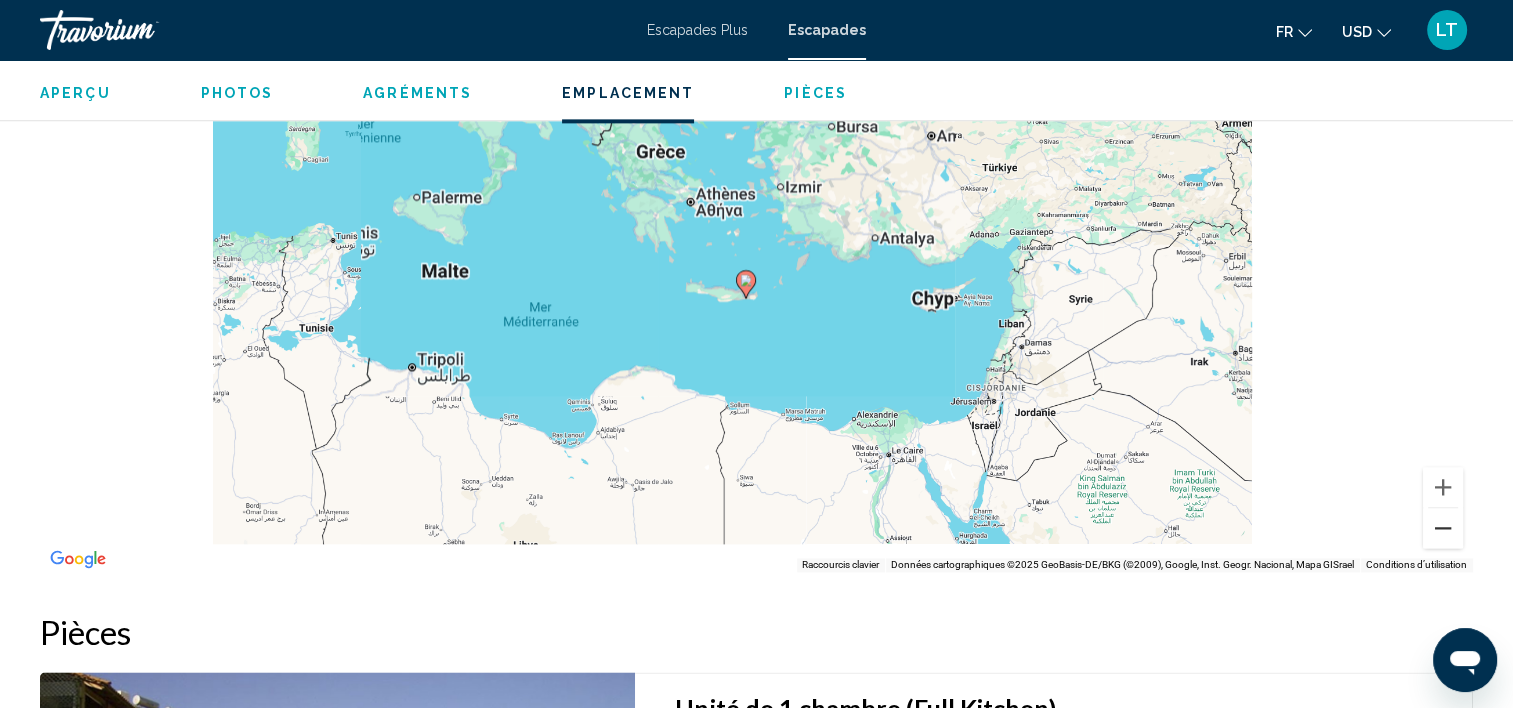 click at bounding box center [1443, 528] 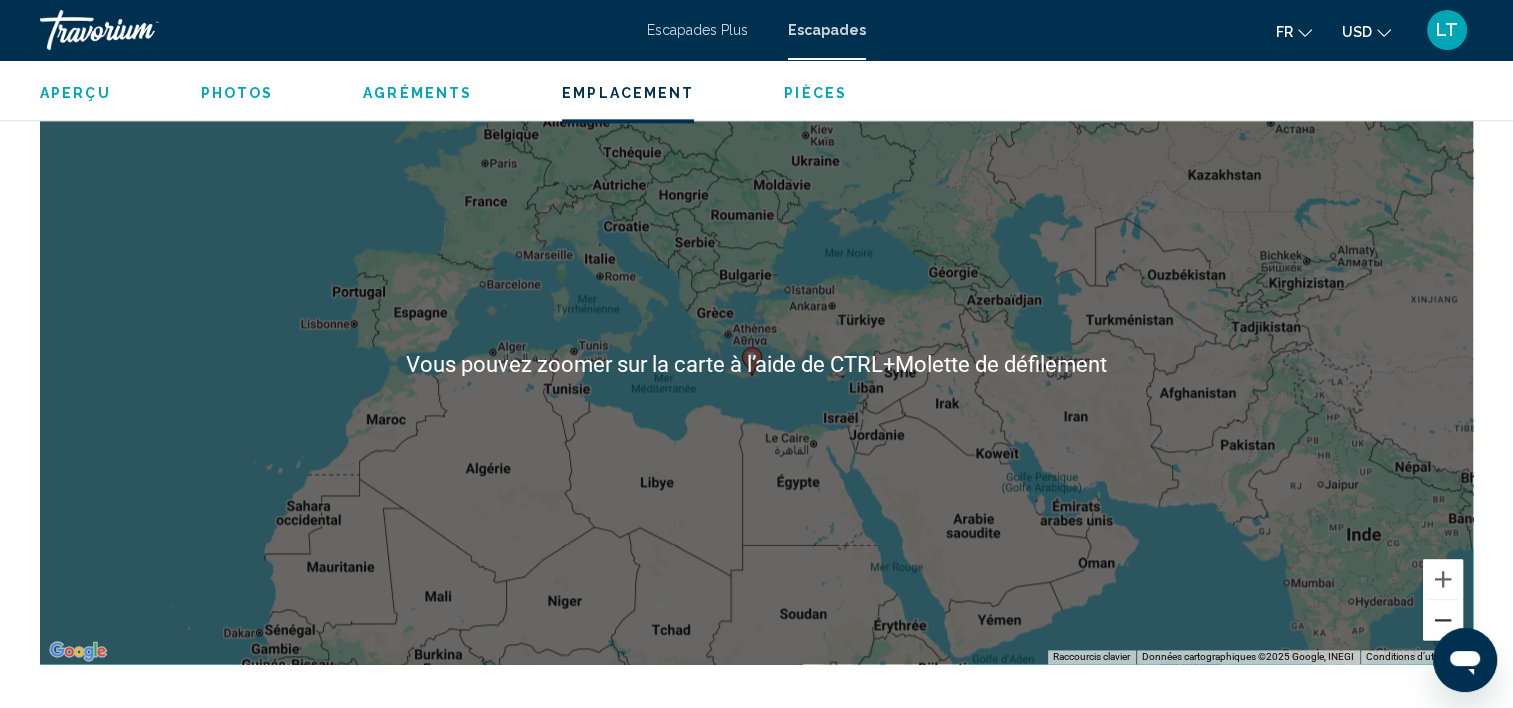 scroll, scrollTop: 2605, scrollLeft: 0, axis: vertical 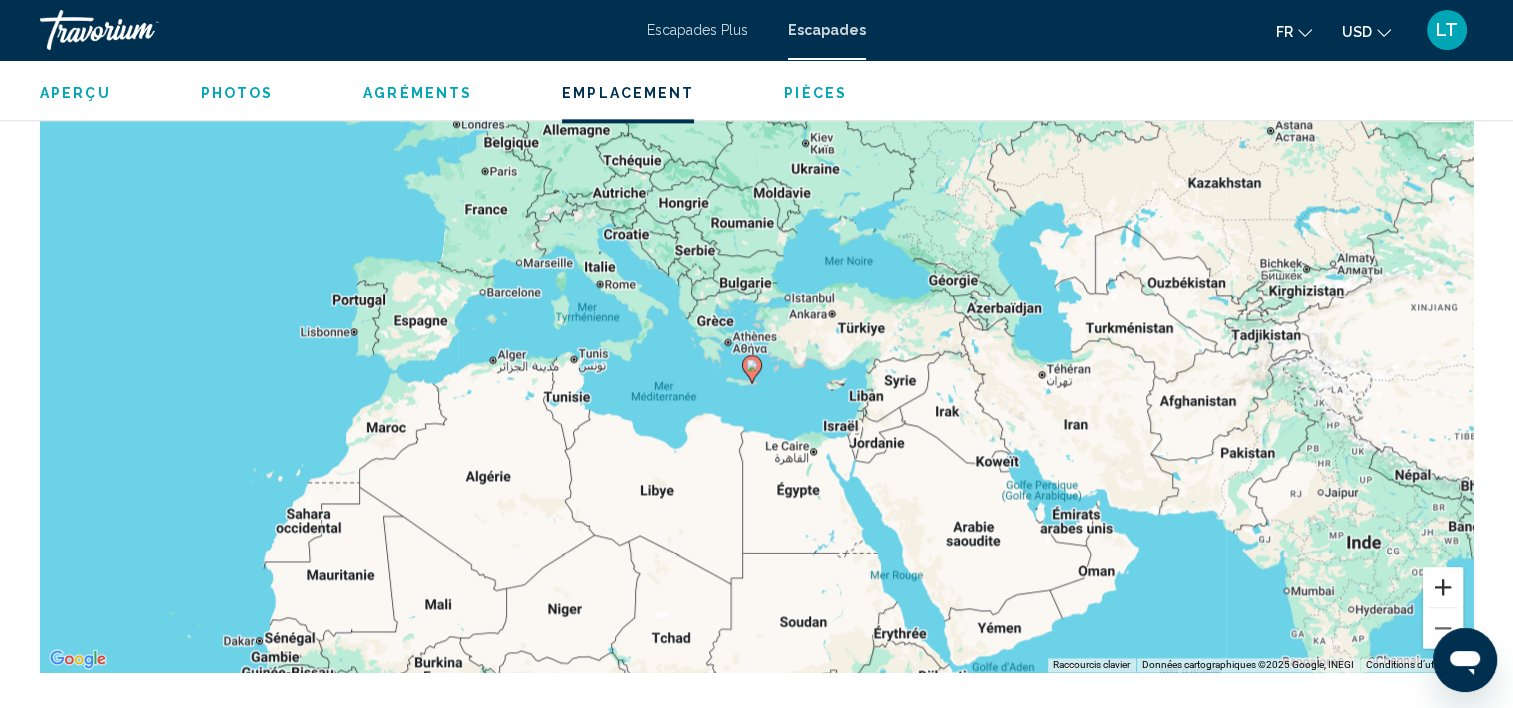 click at bounding box center (1443, 587) 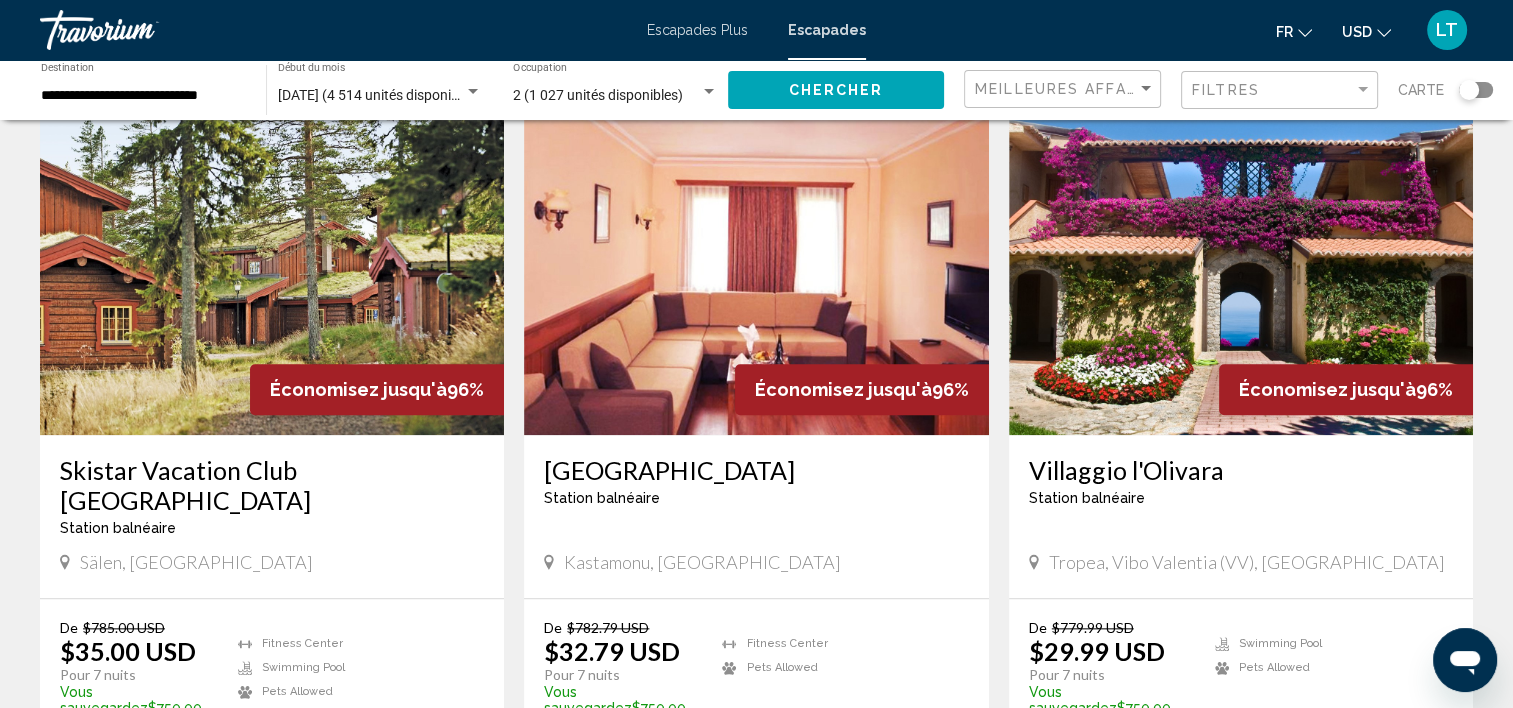 scroll, scrollTop: 2400, scrollLeft: 0, axis: vertical 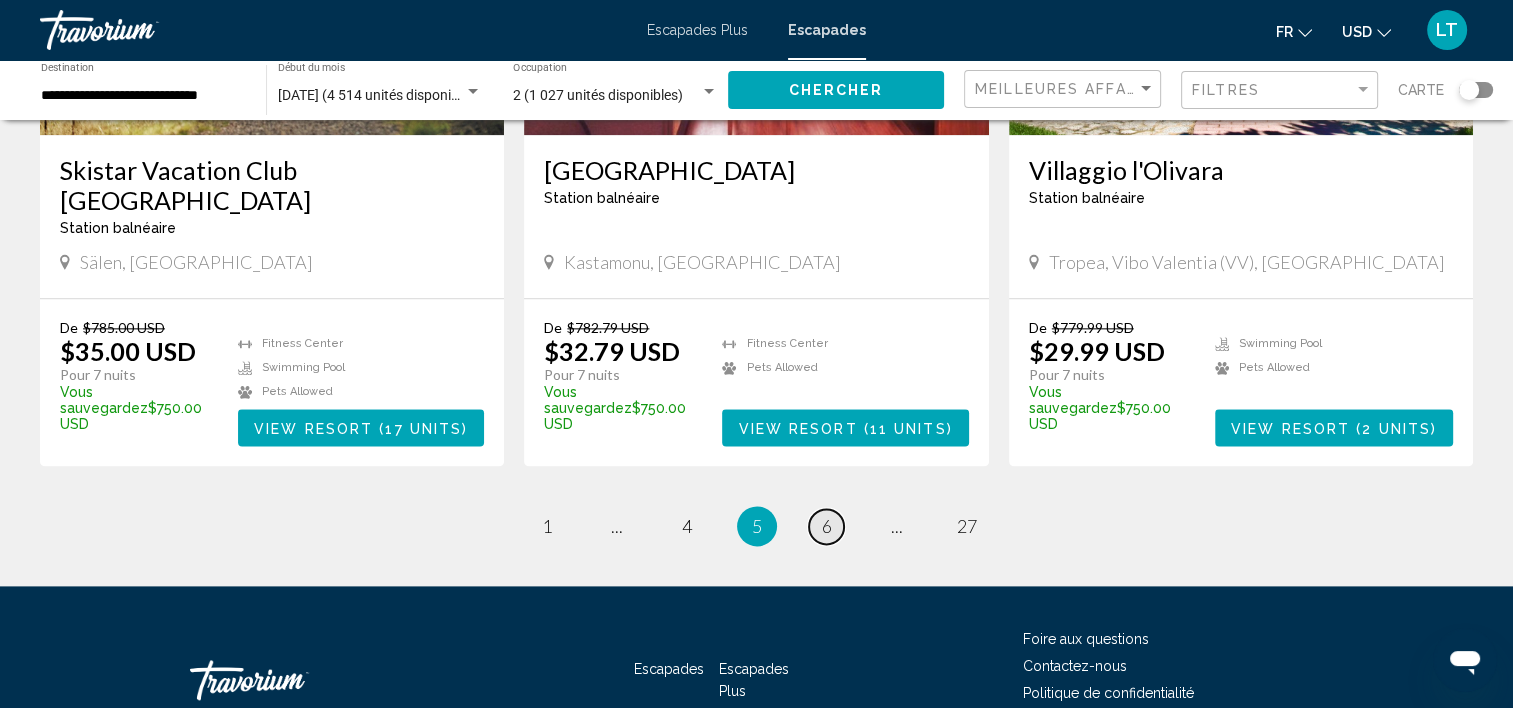 click on "6" at bounding box center [827, 526] 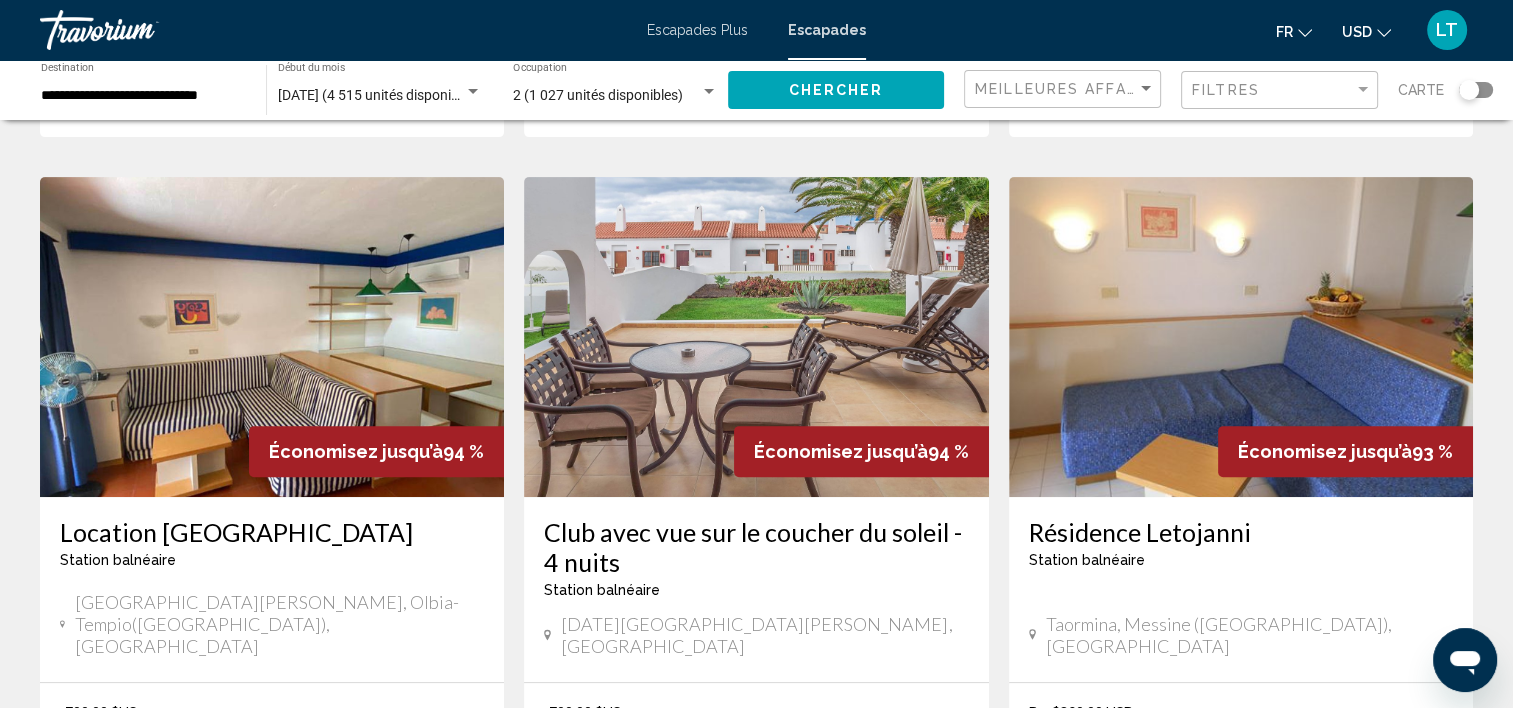 scroll, scrollTop: 800, scrollLeft: 0, axis: vertical 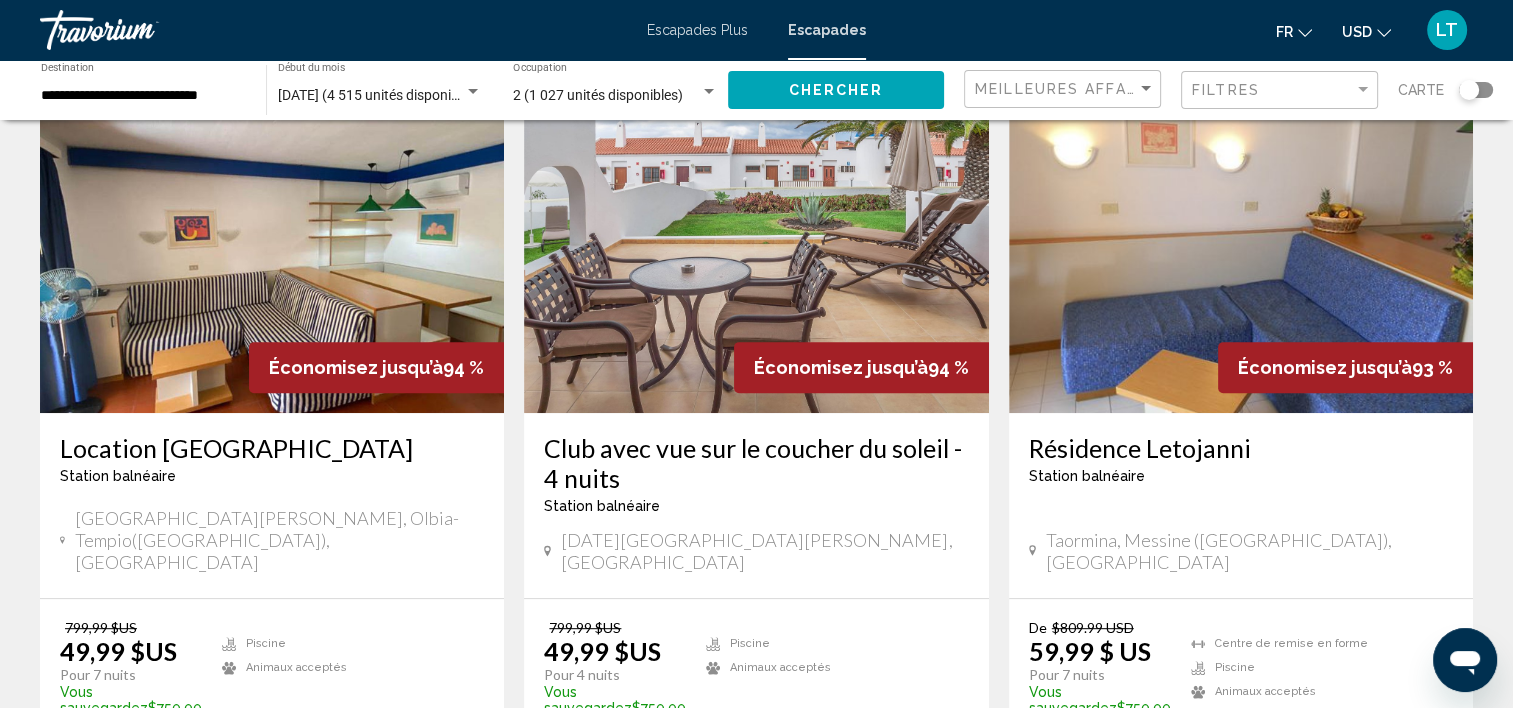 click at bounding box center [756, 253] 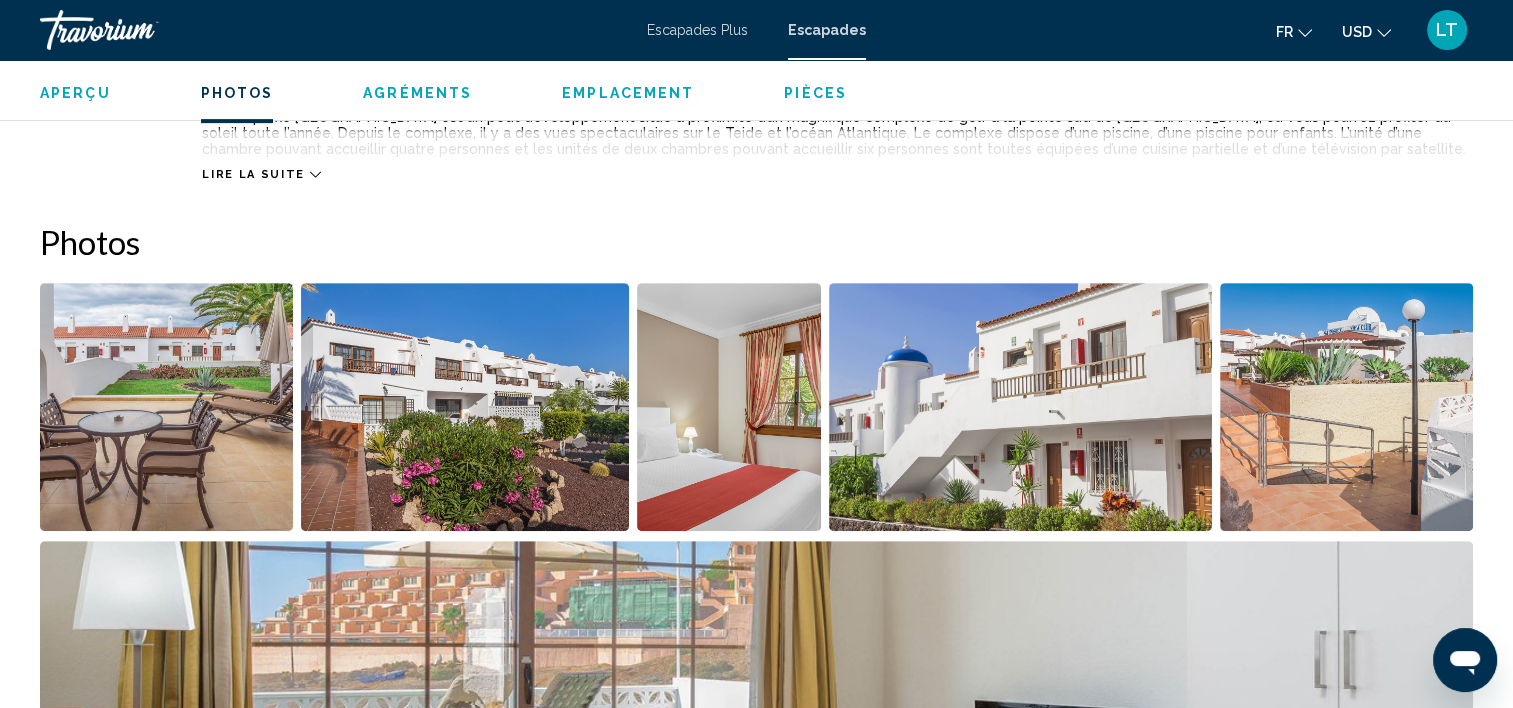 scroll, scrollTop: 905, scrollLeft: 0, axis: vertical 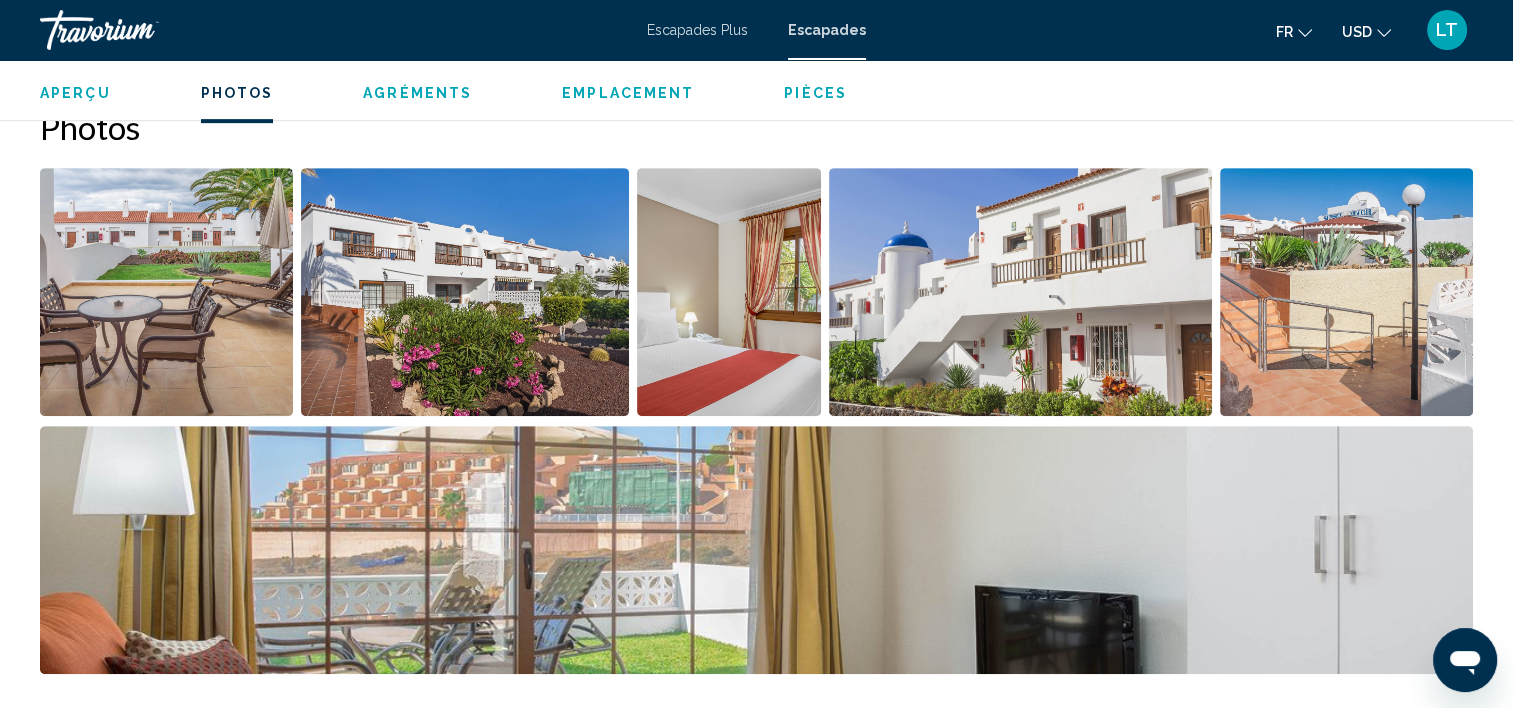 click at bounding box center (166, 292) 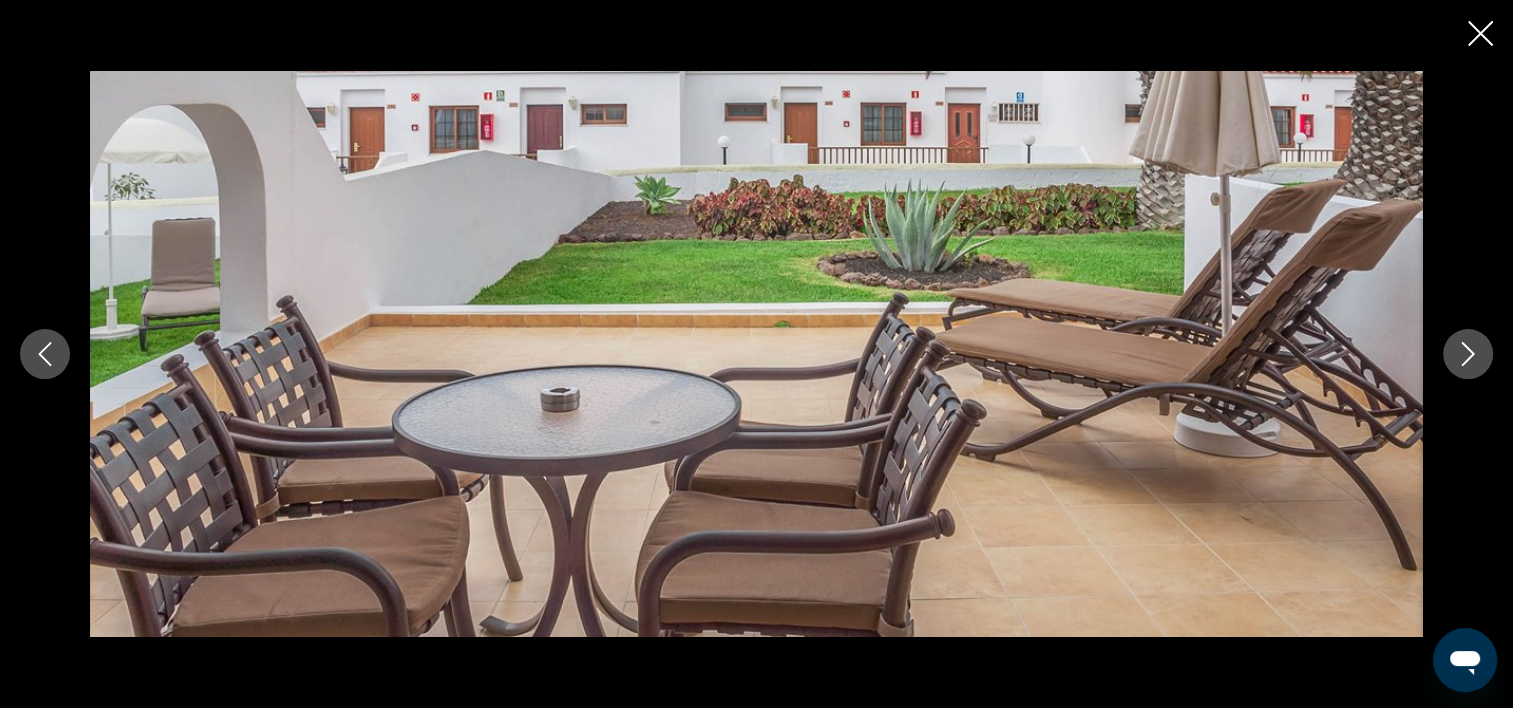 click 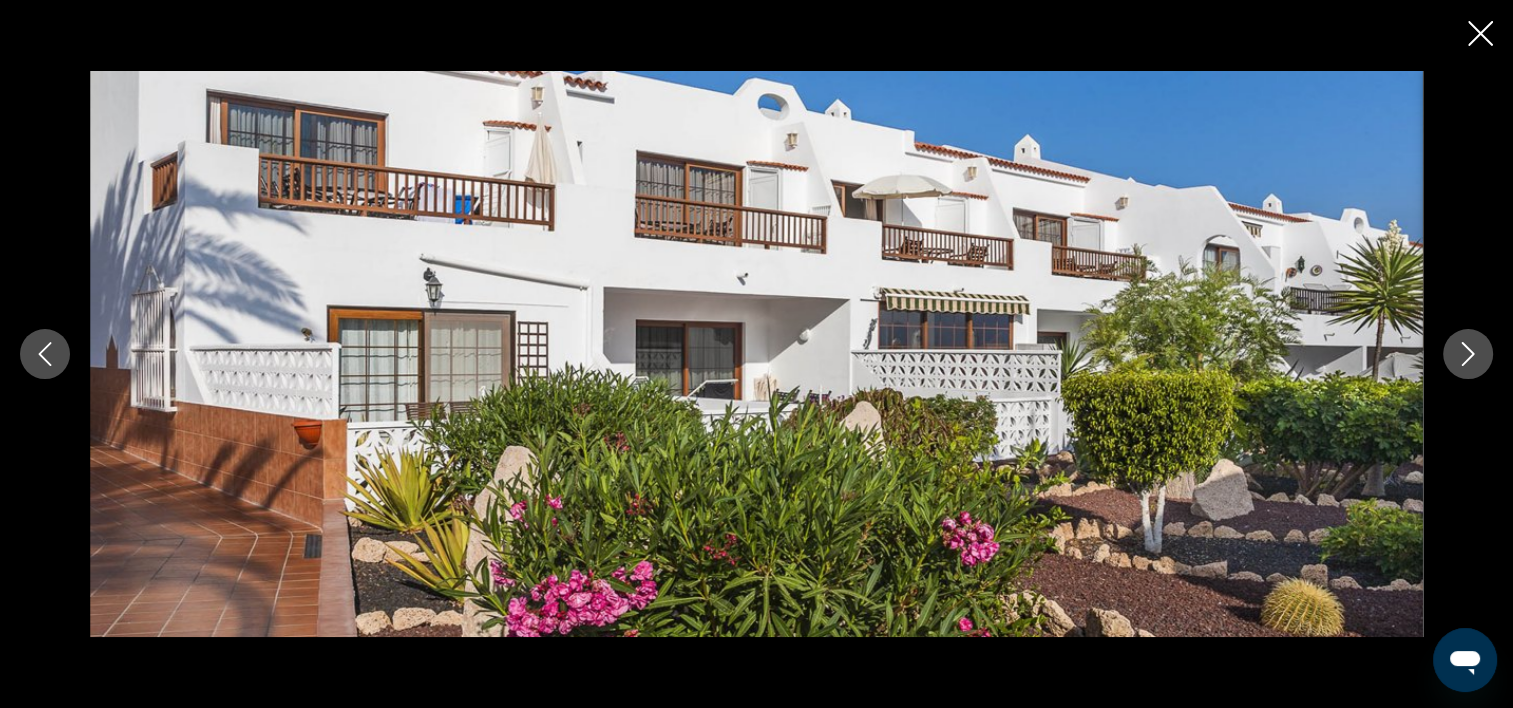 click 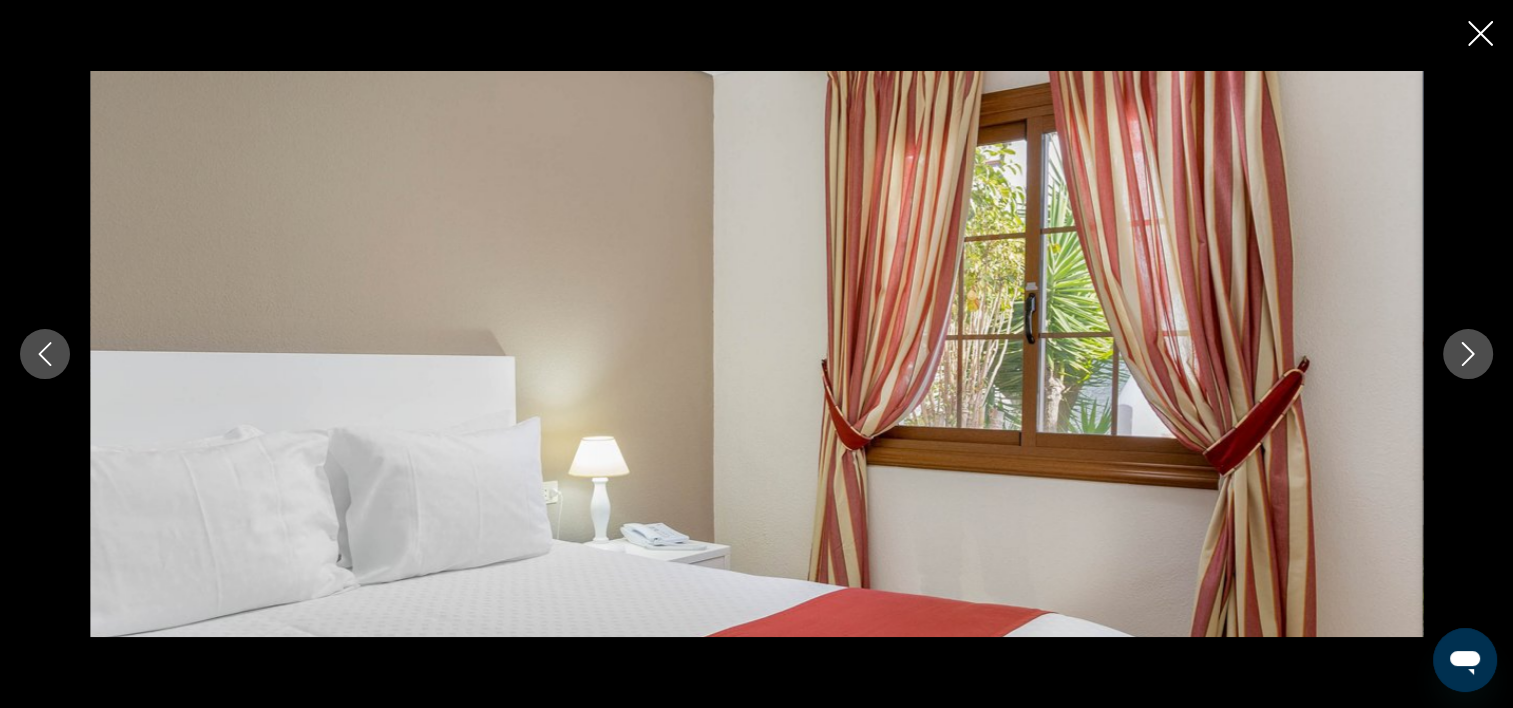 click 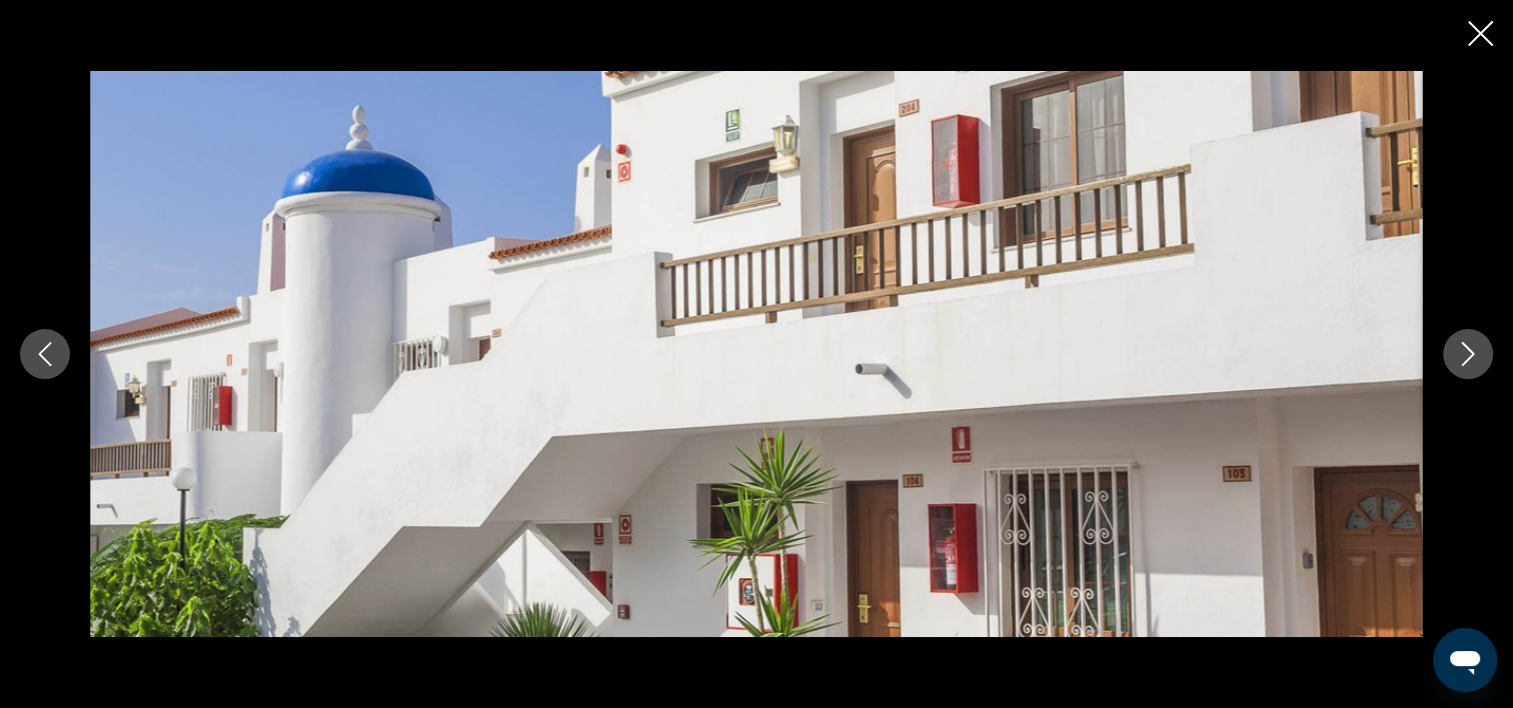 click 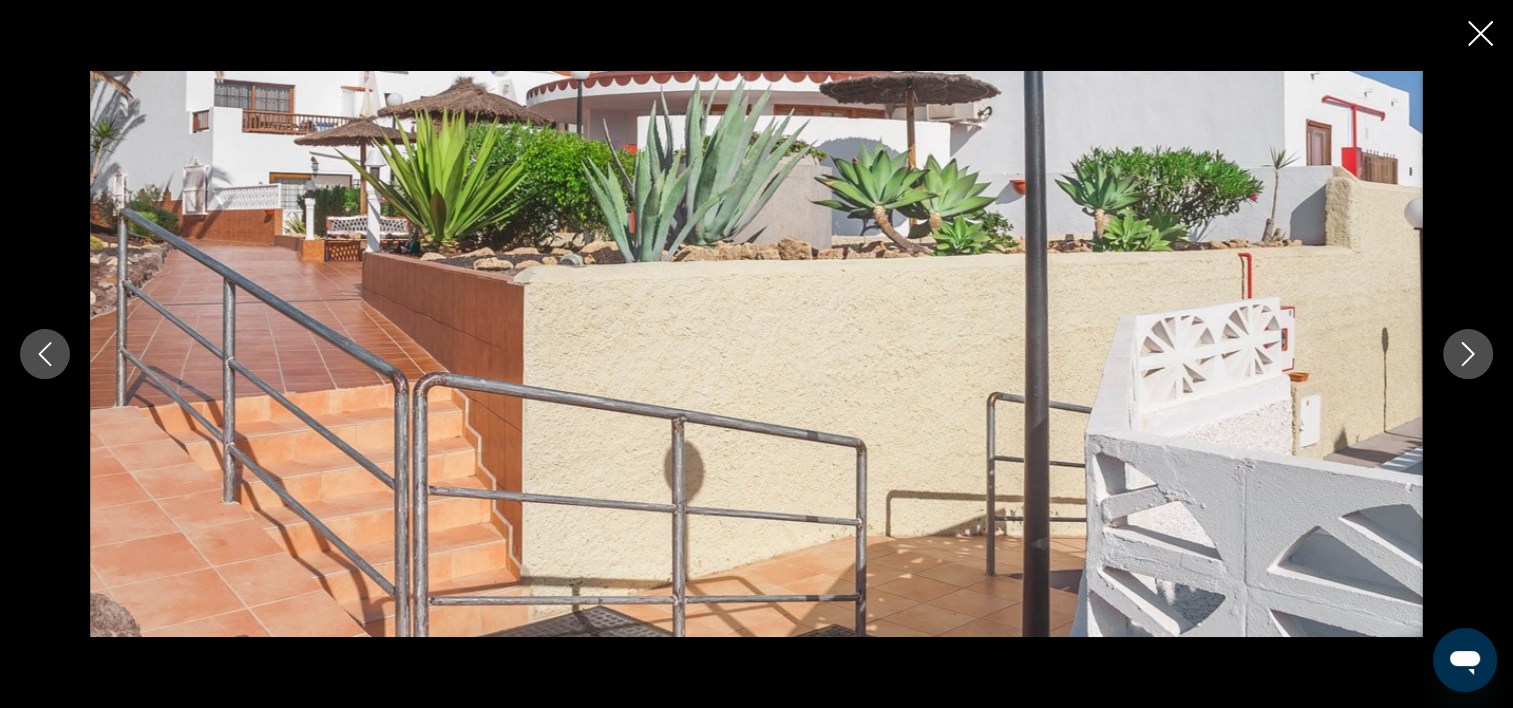 click 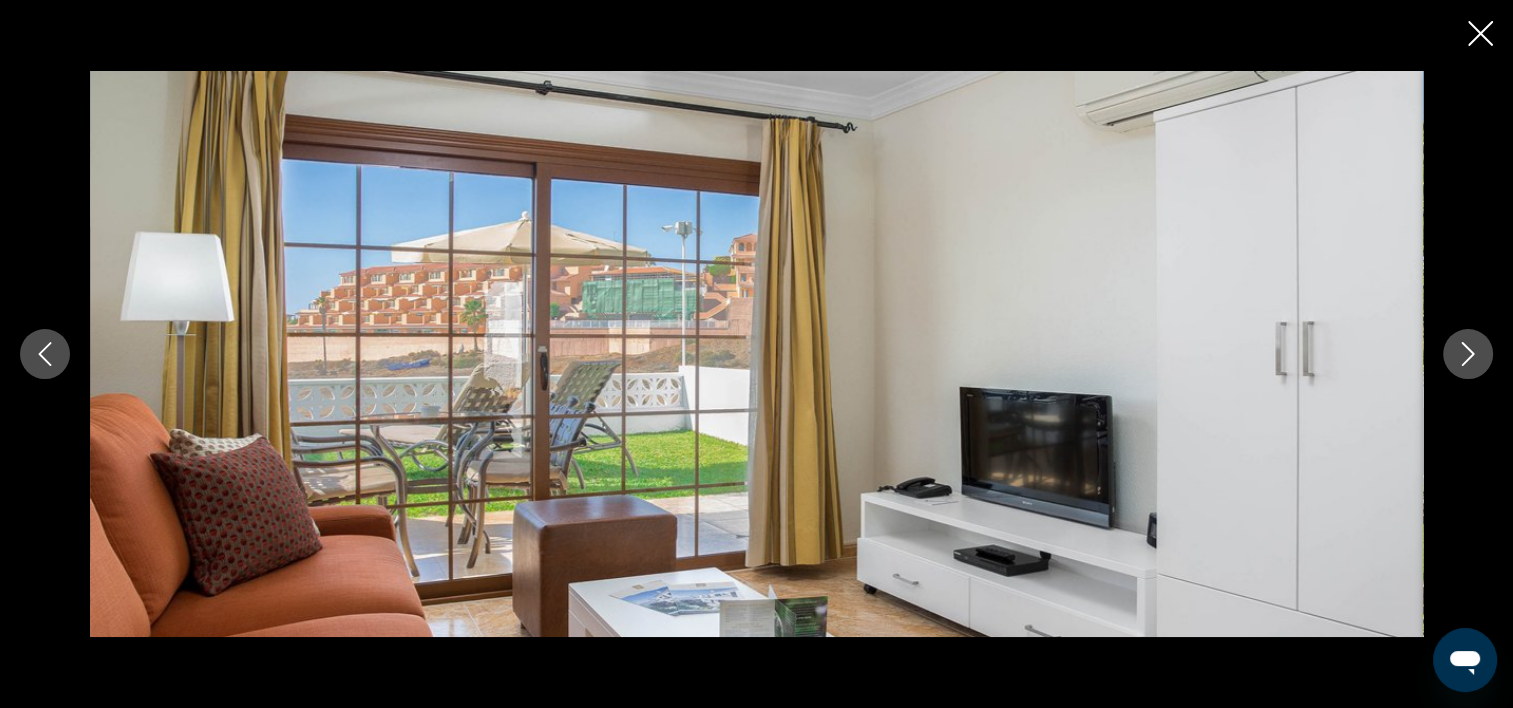 click 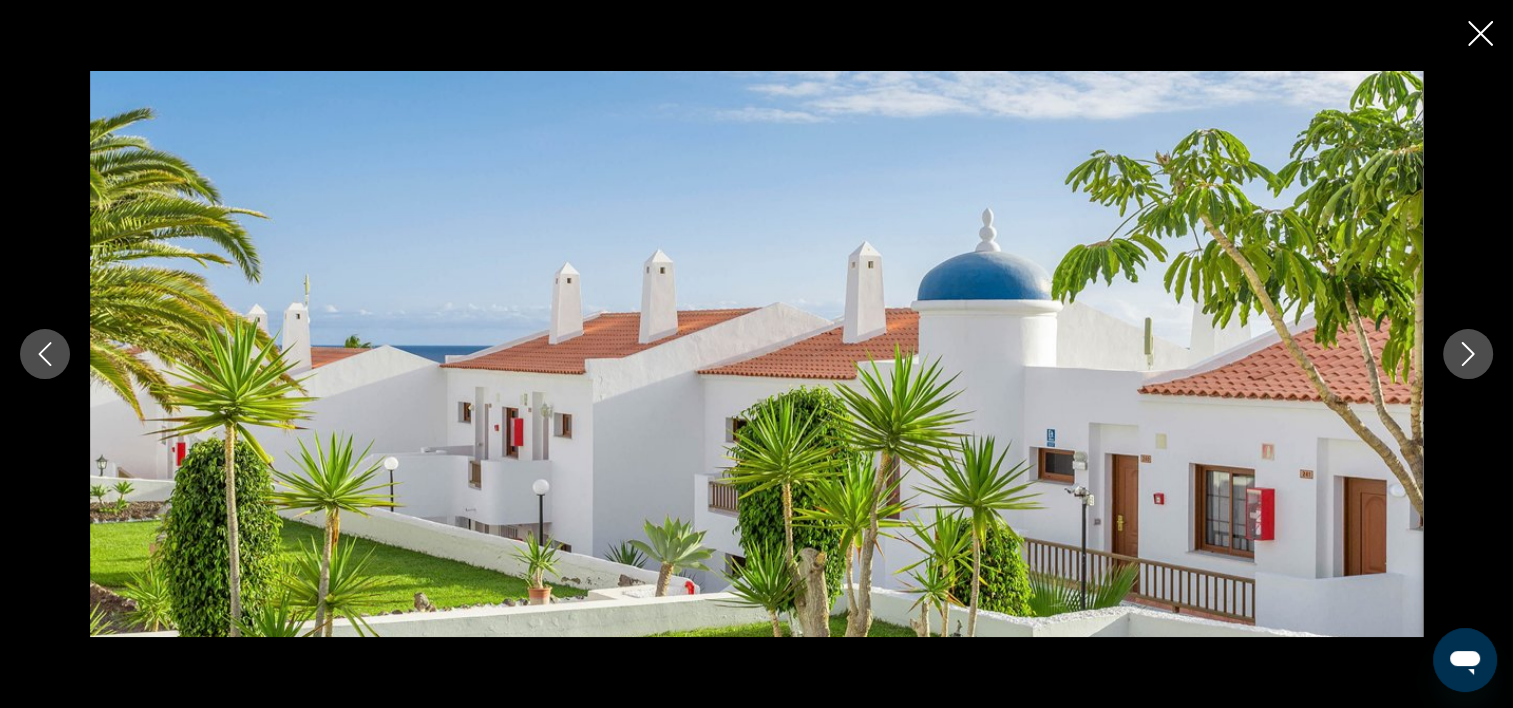 click 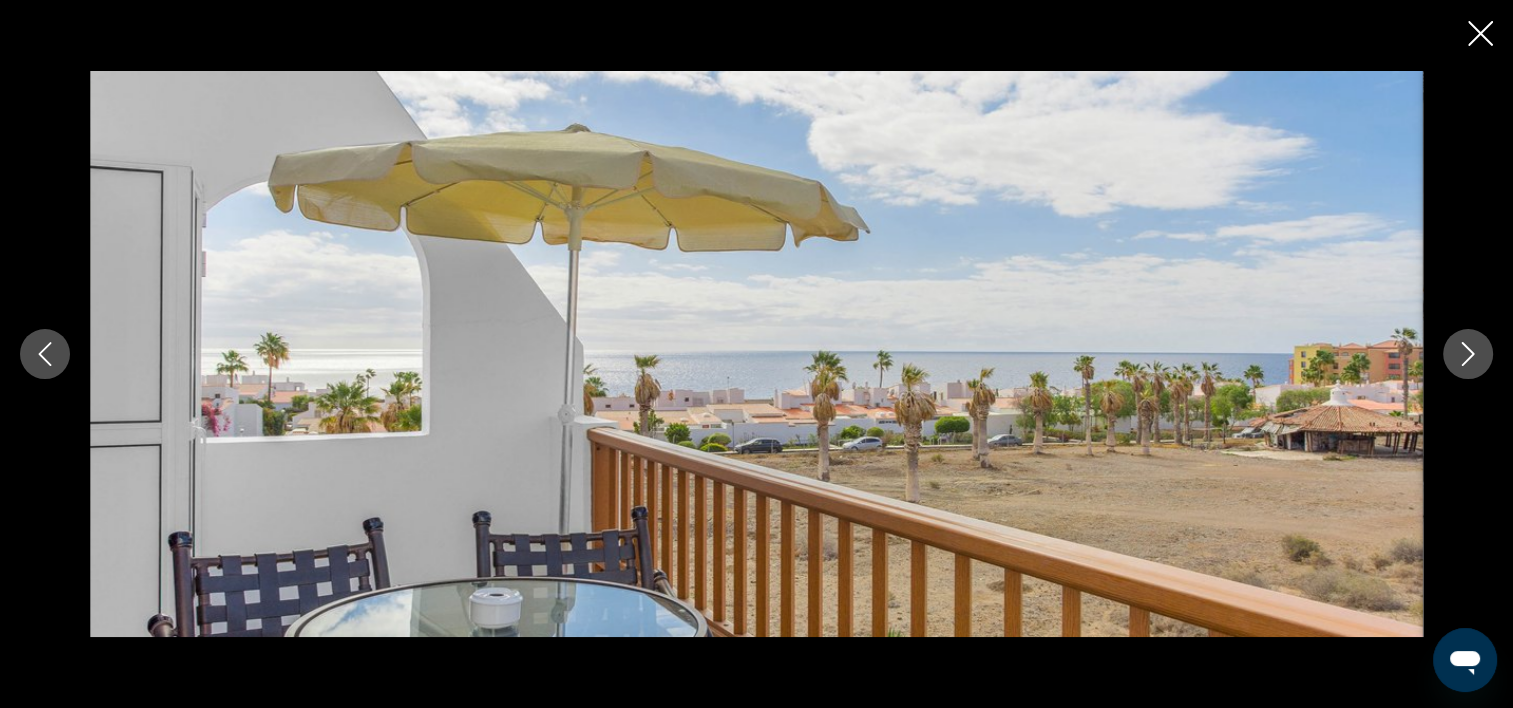 click 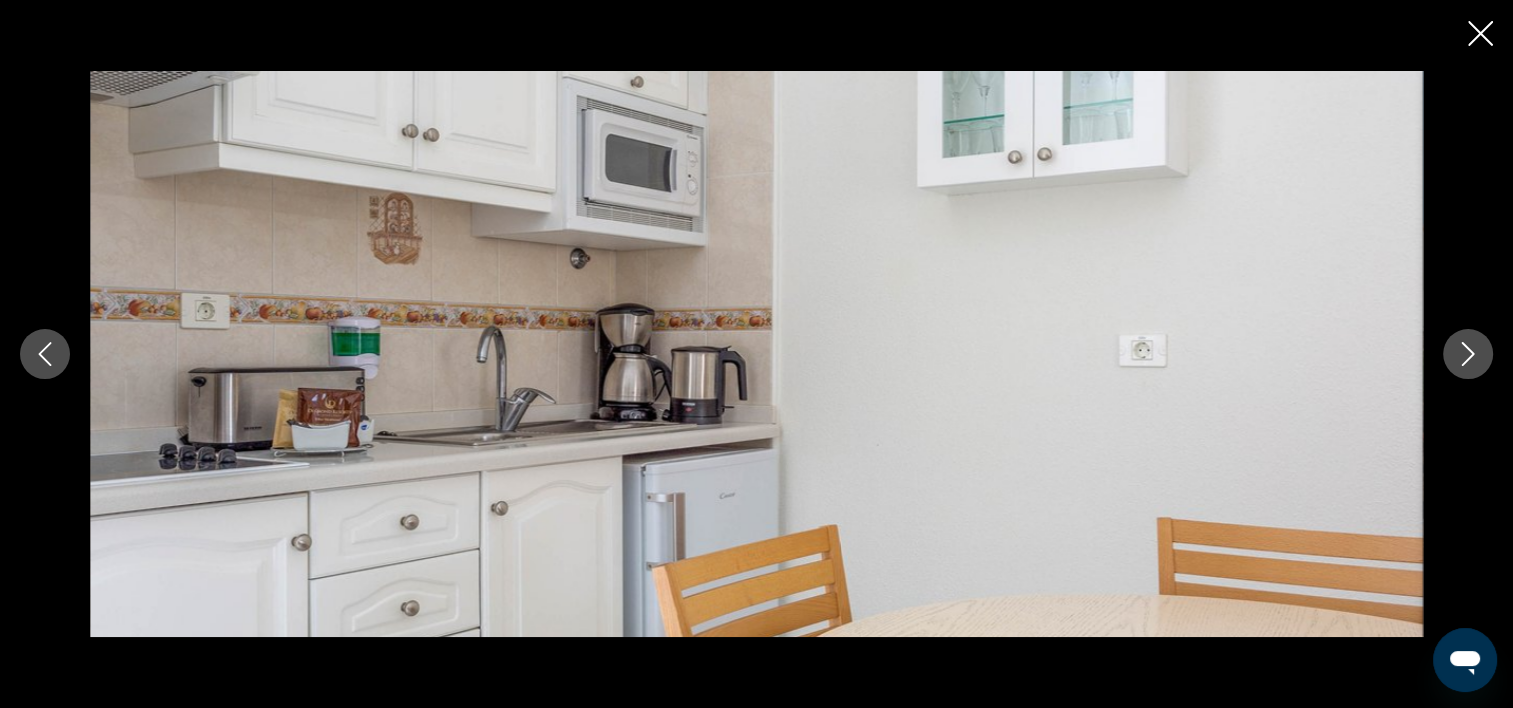 click 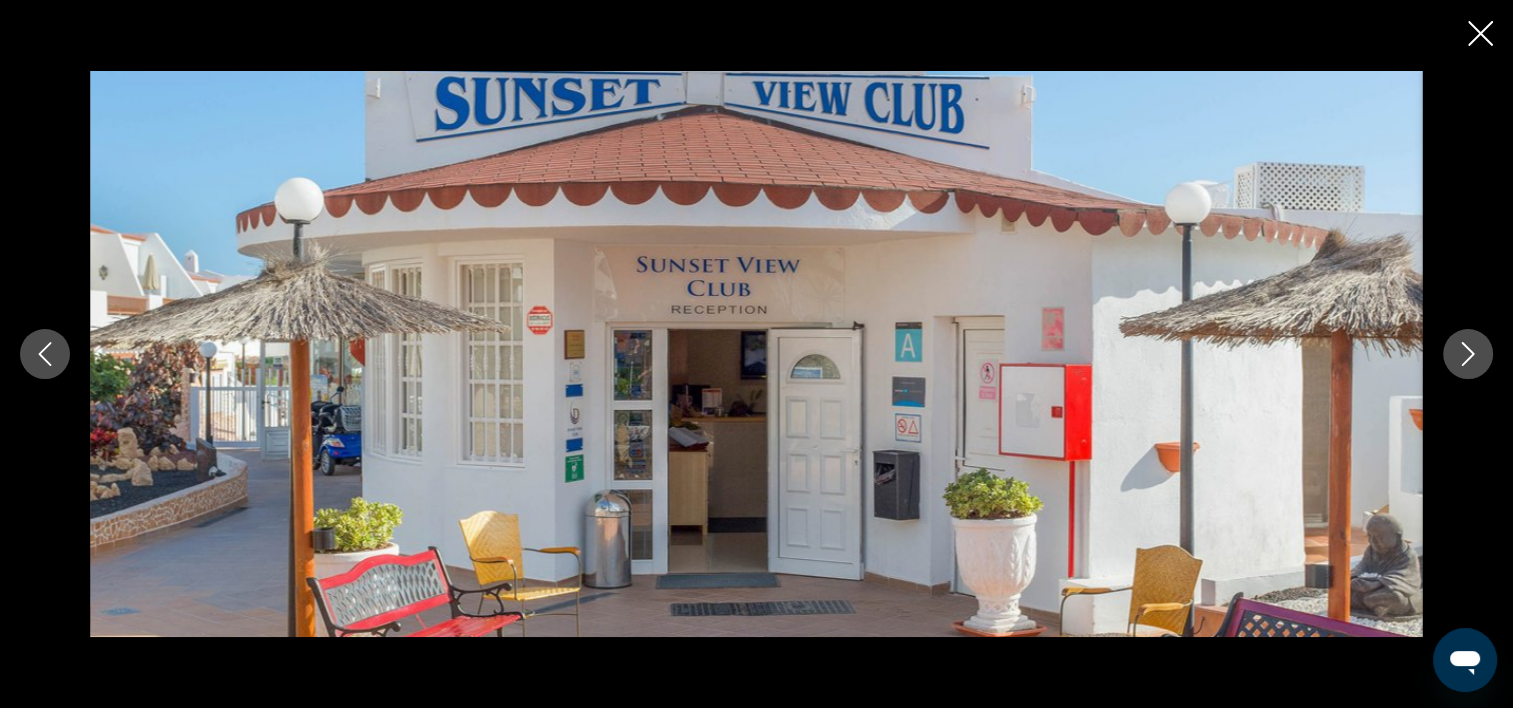 click 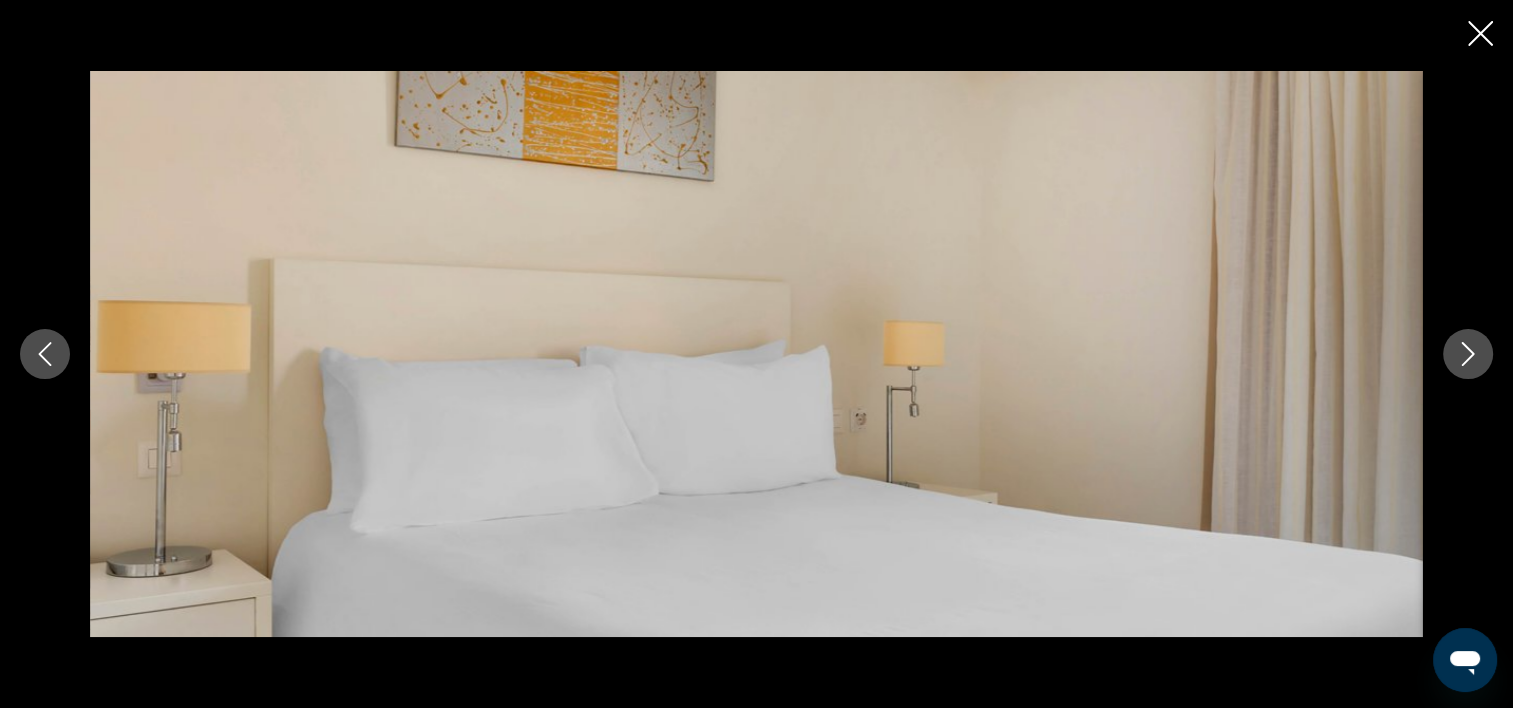click 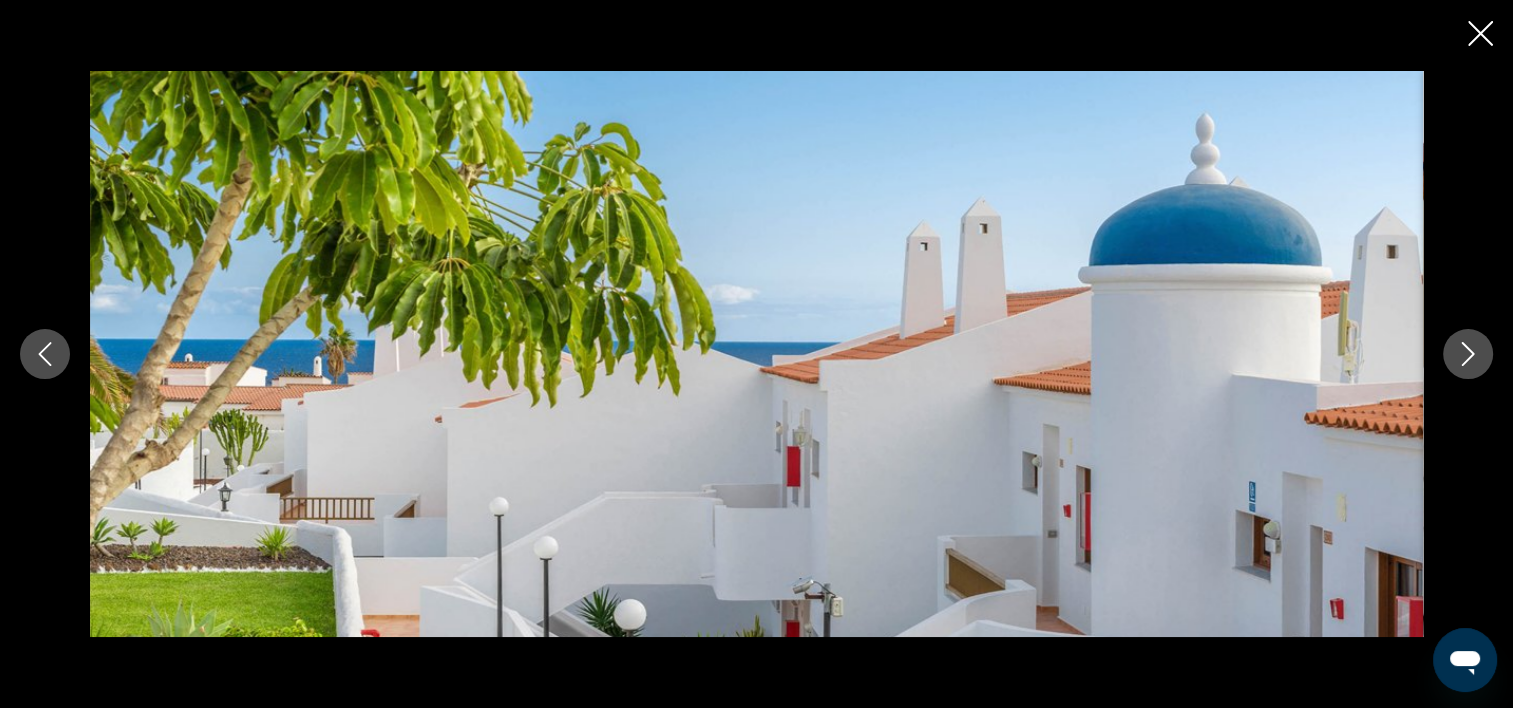 click 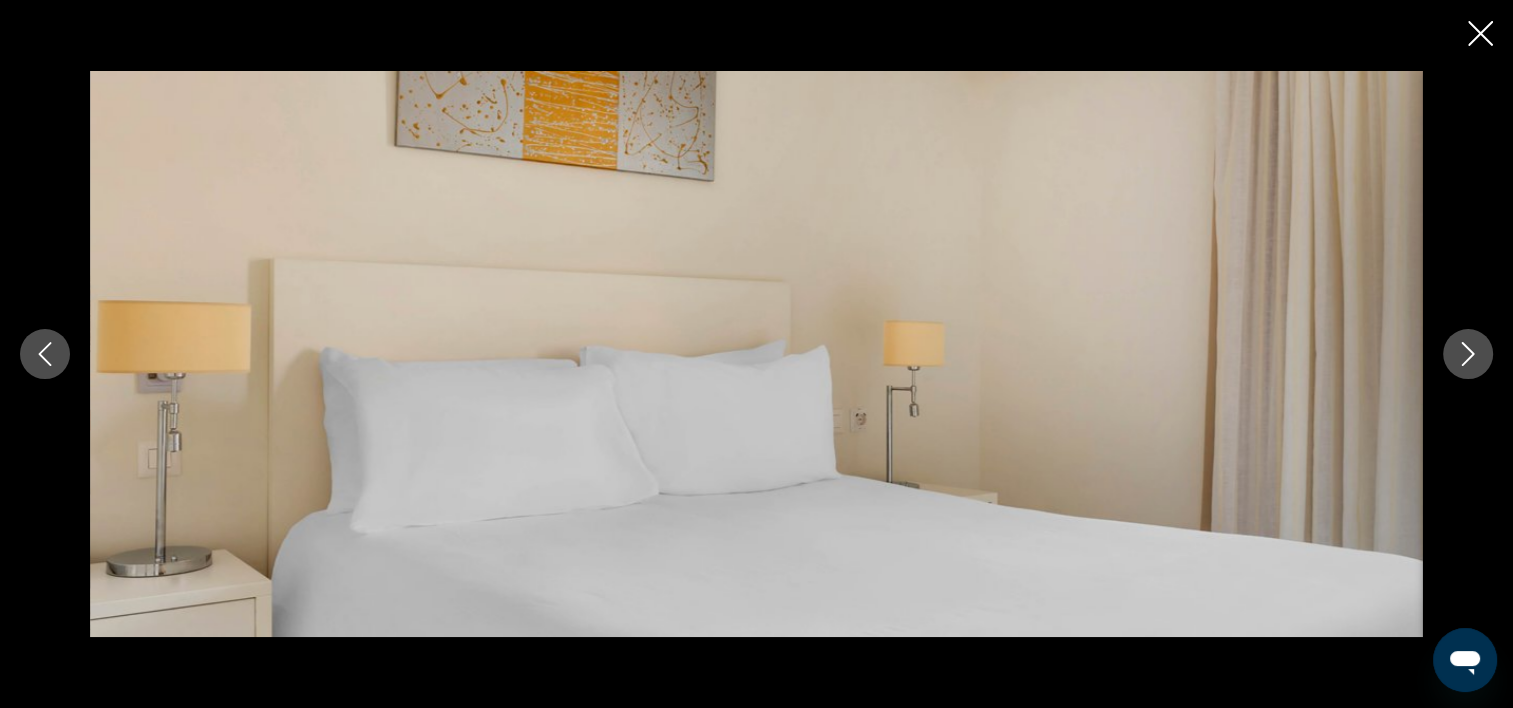 click 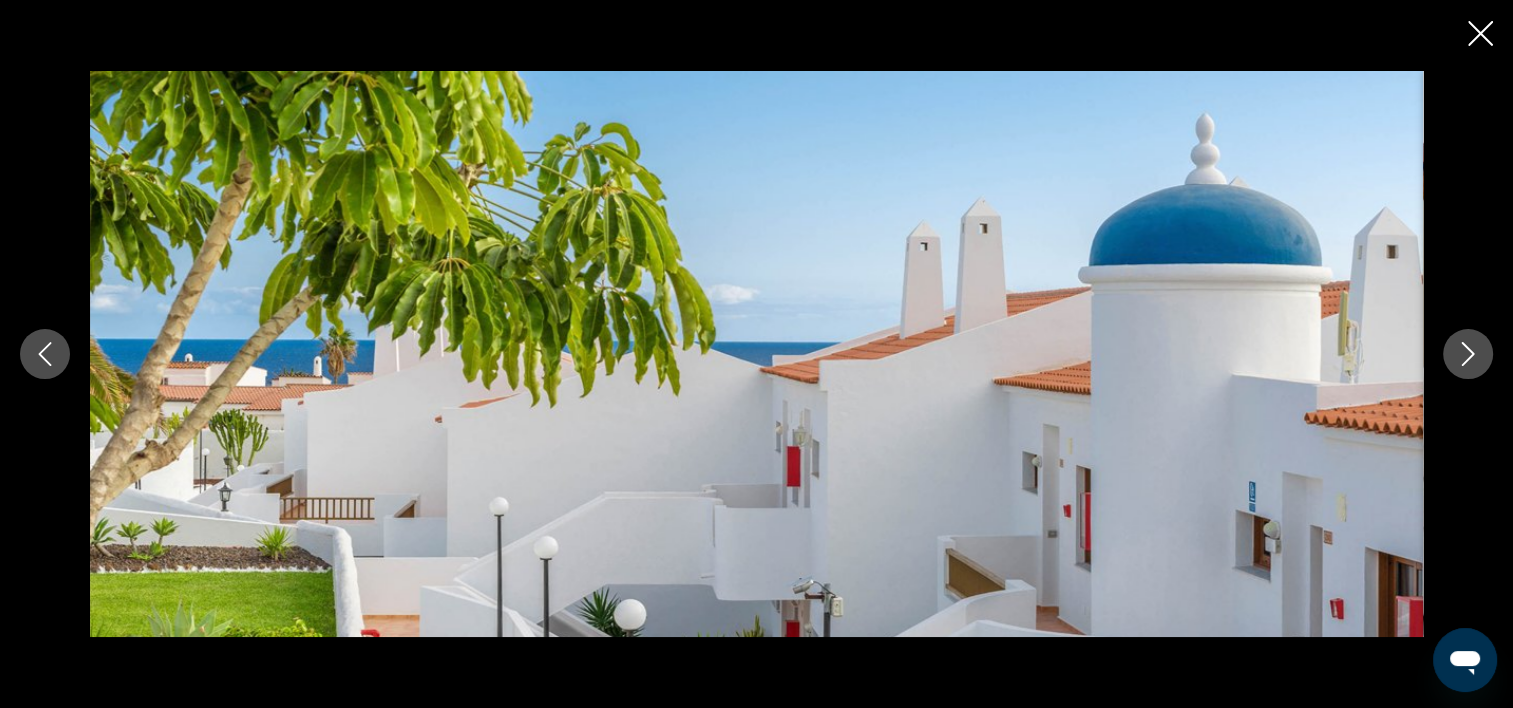 click 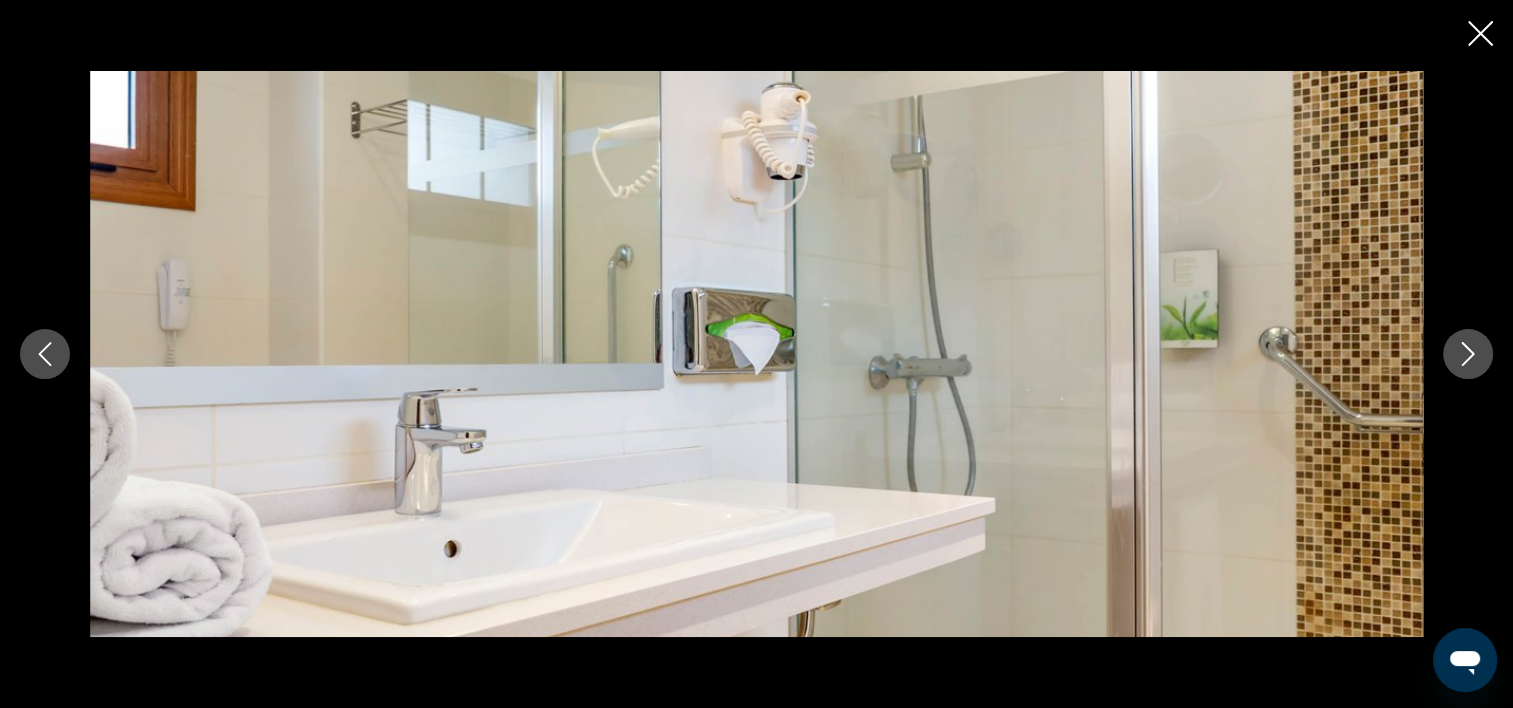 click at bounding box center (1468, 354) 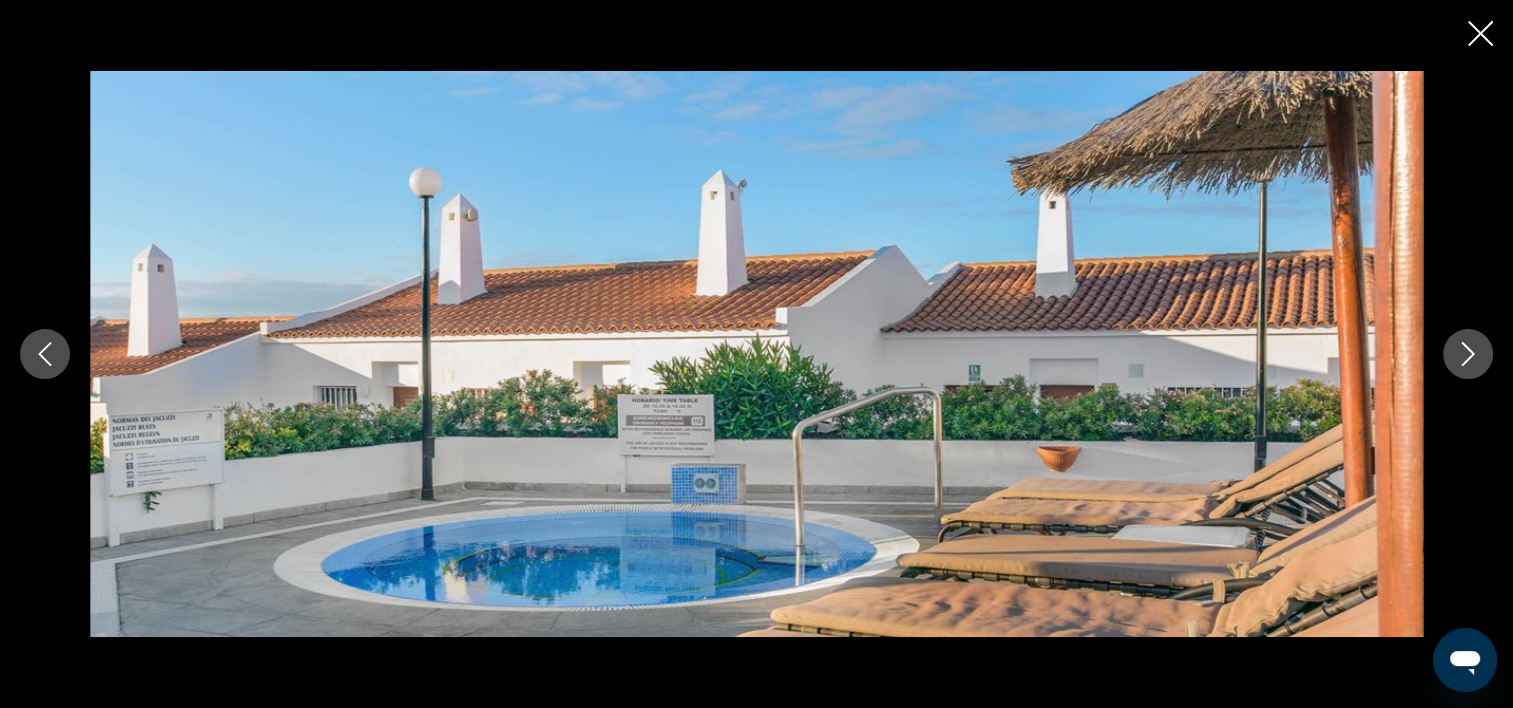 click 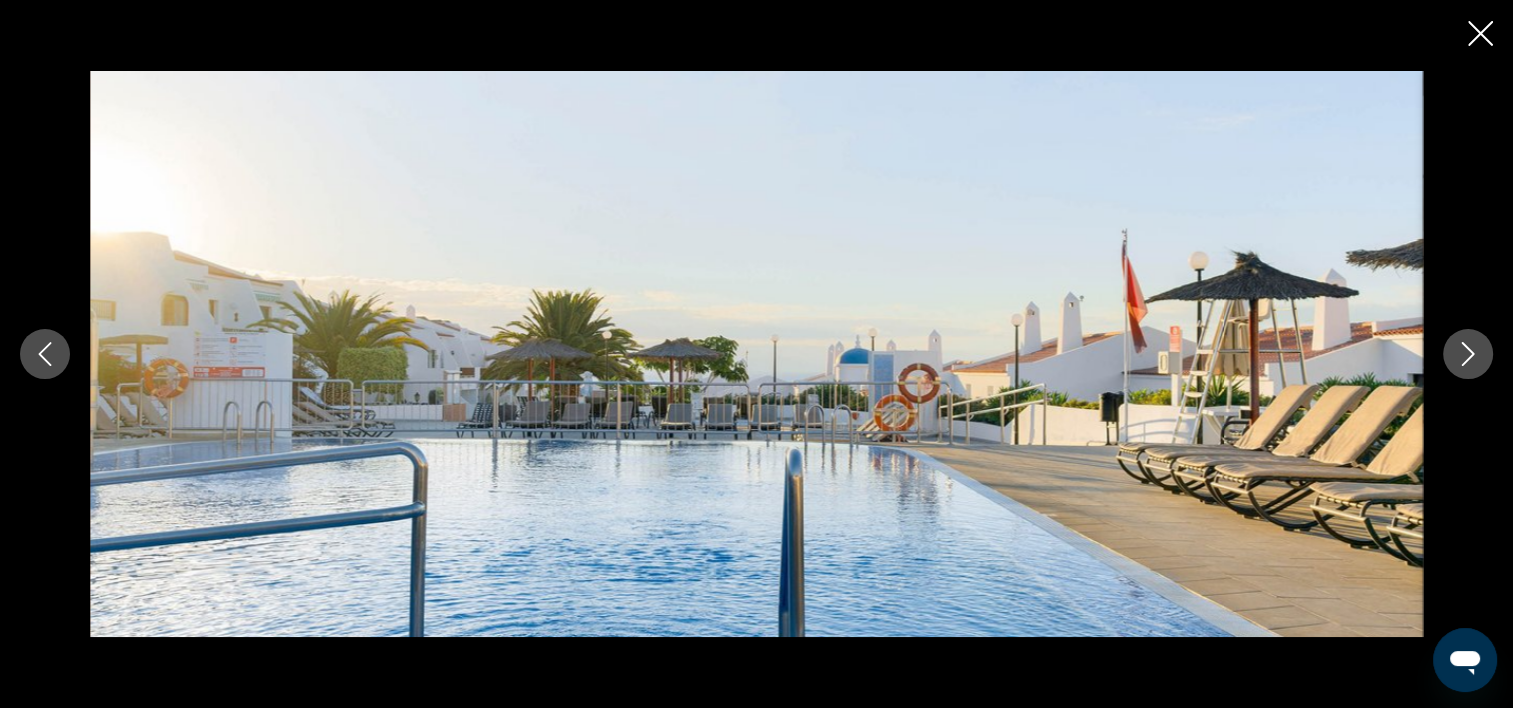 click 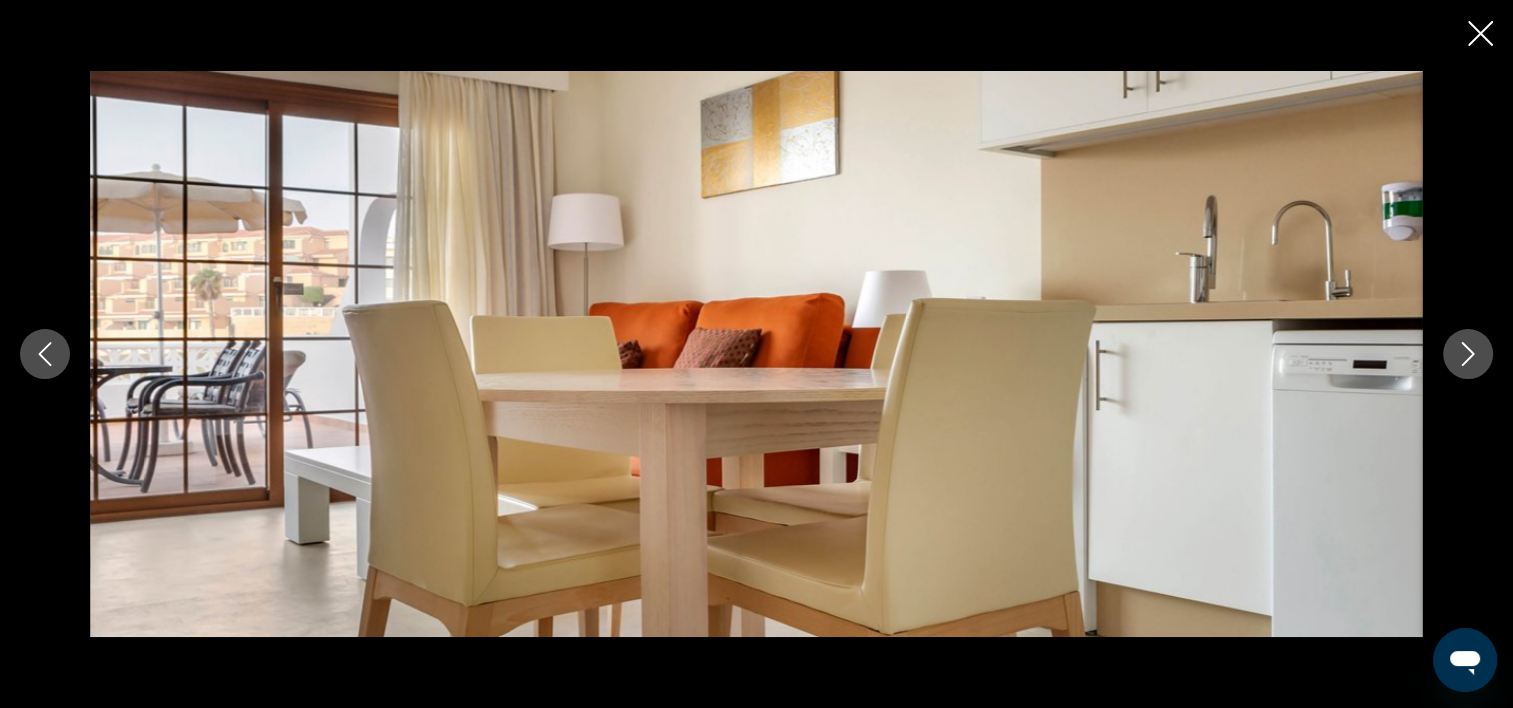 click 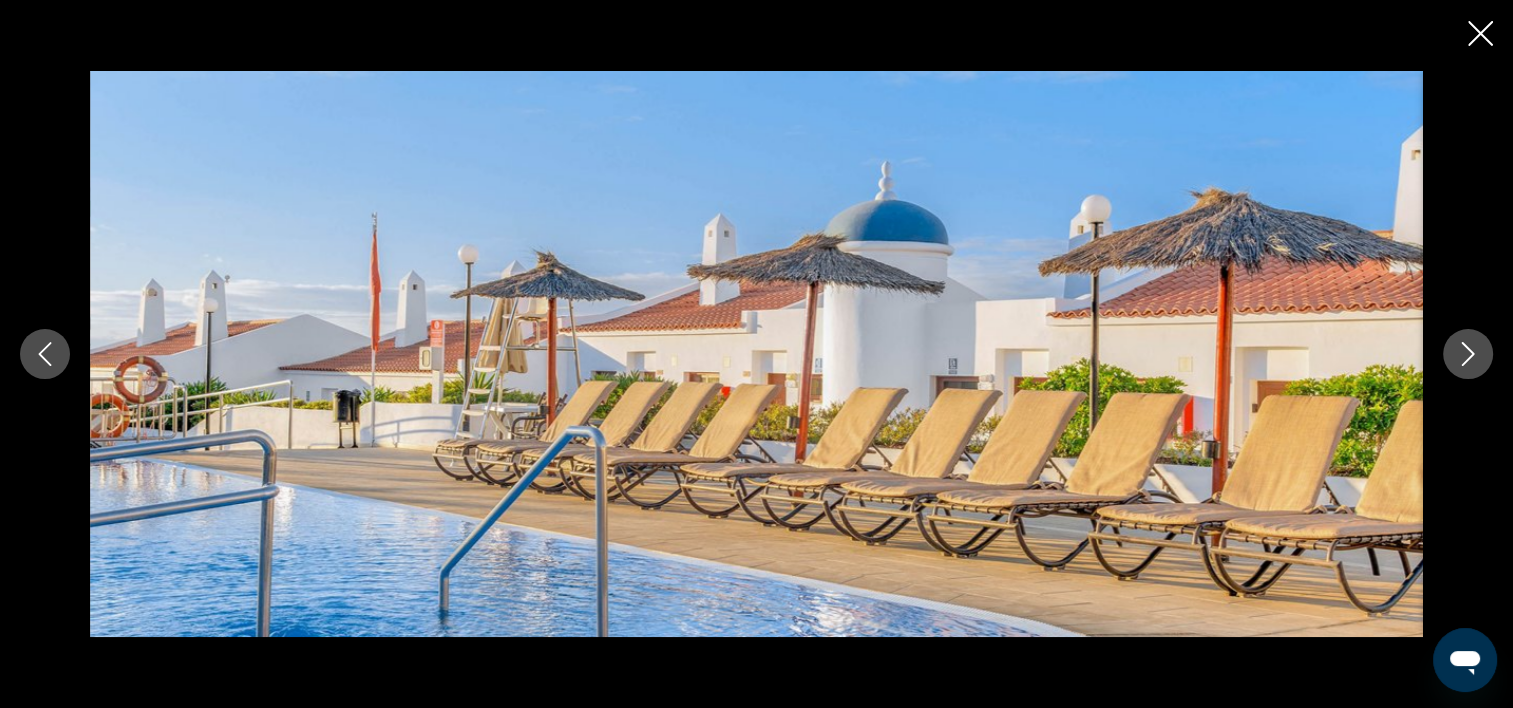 click 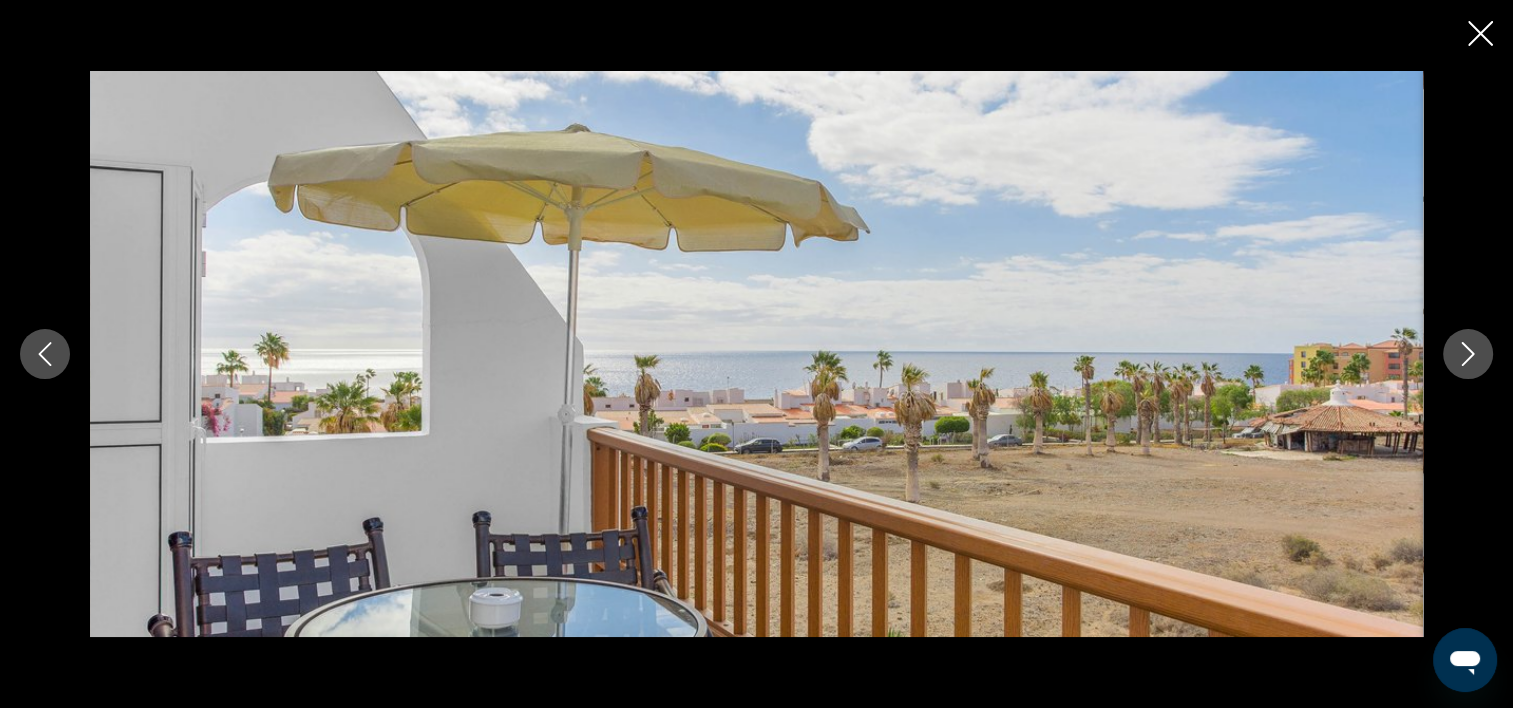 click 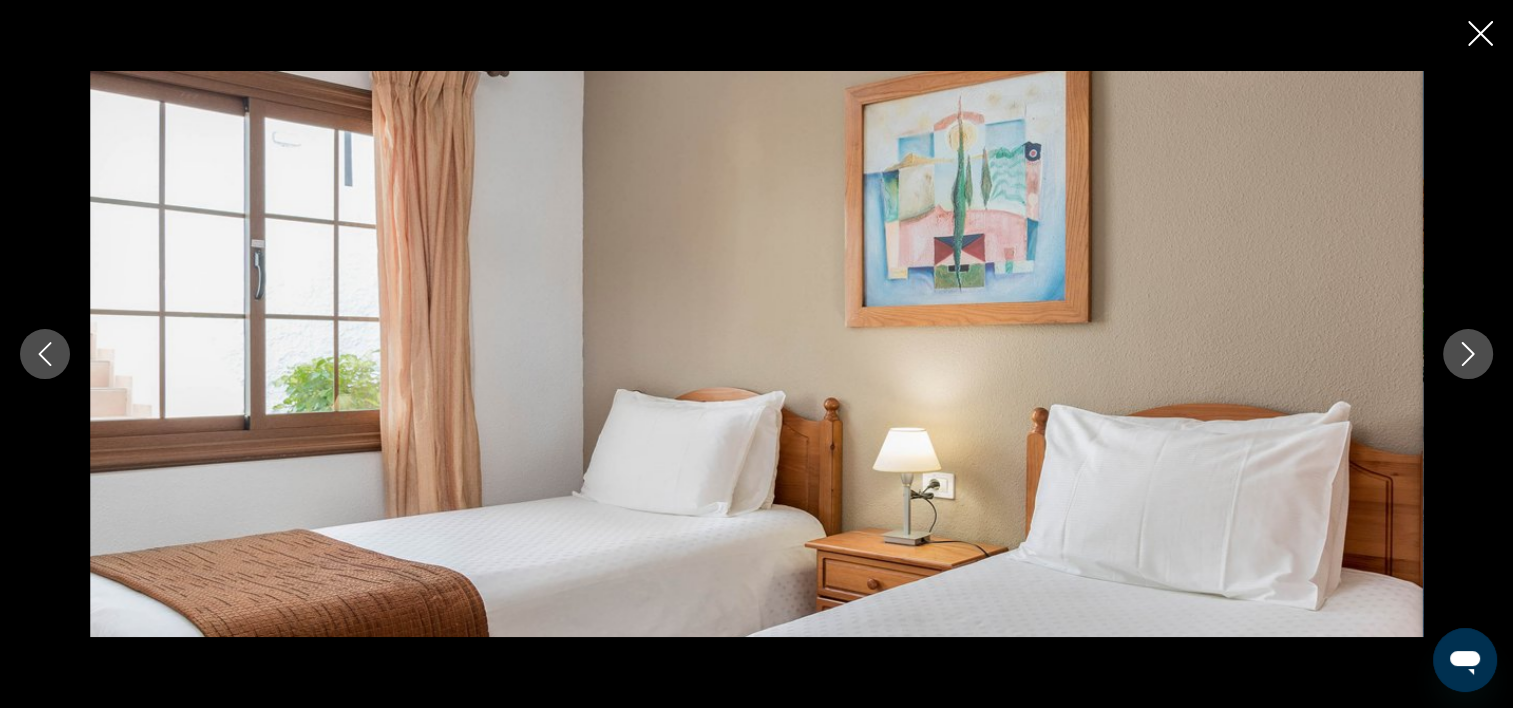 click 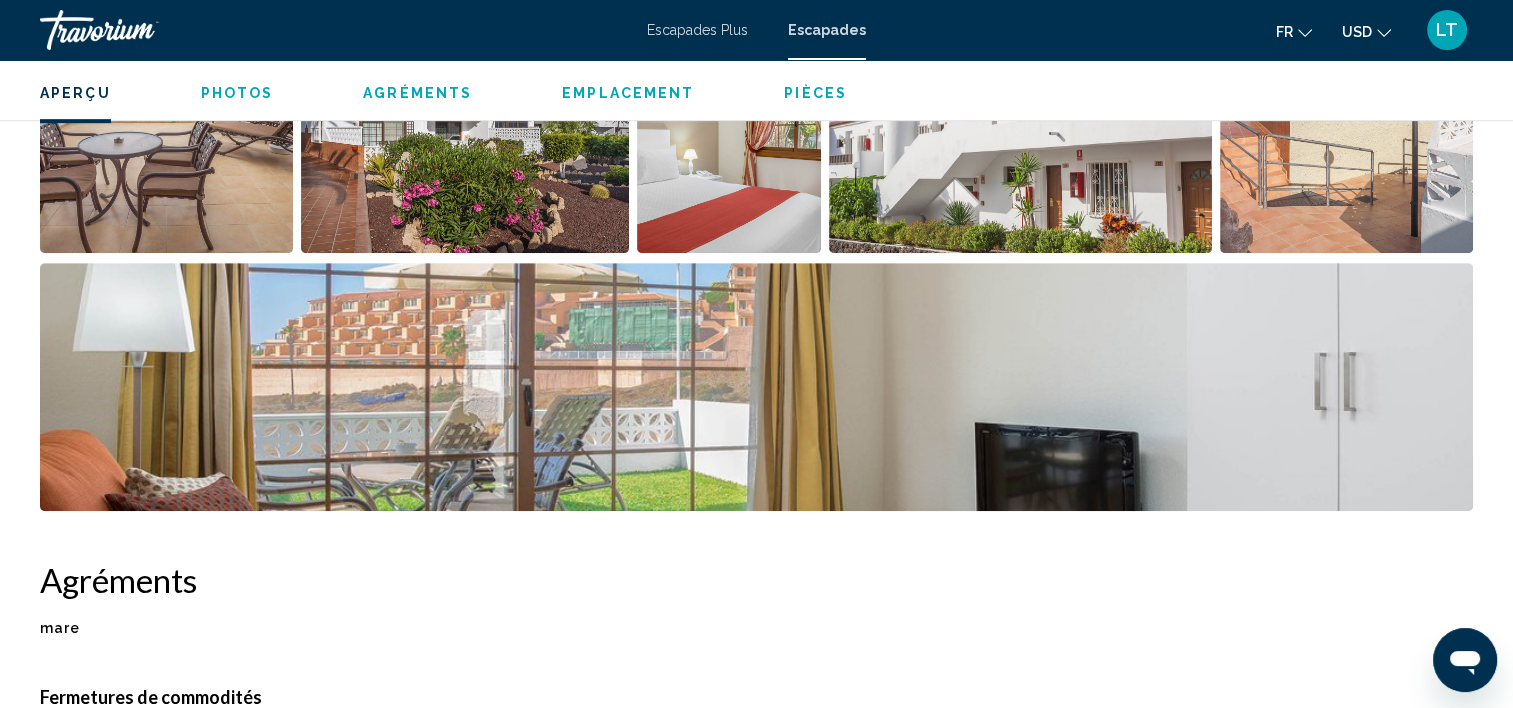scroll, scrollTop: 705, scrollLeft: 0, axis: vertical 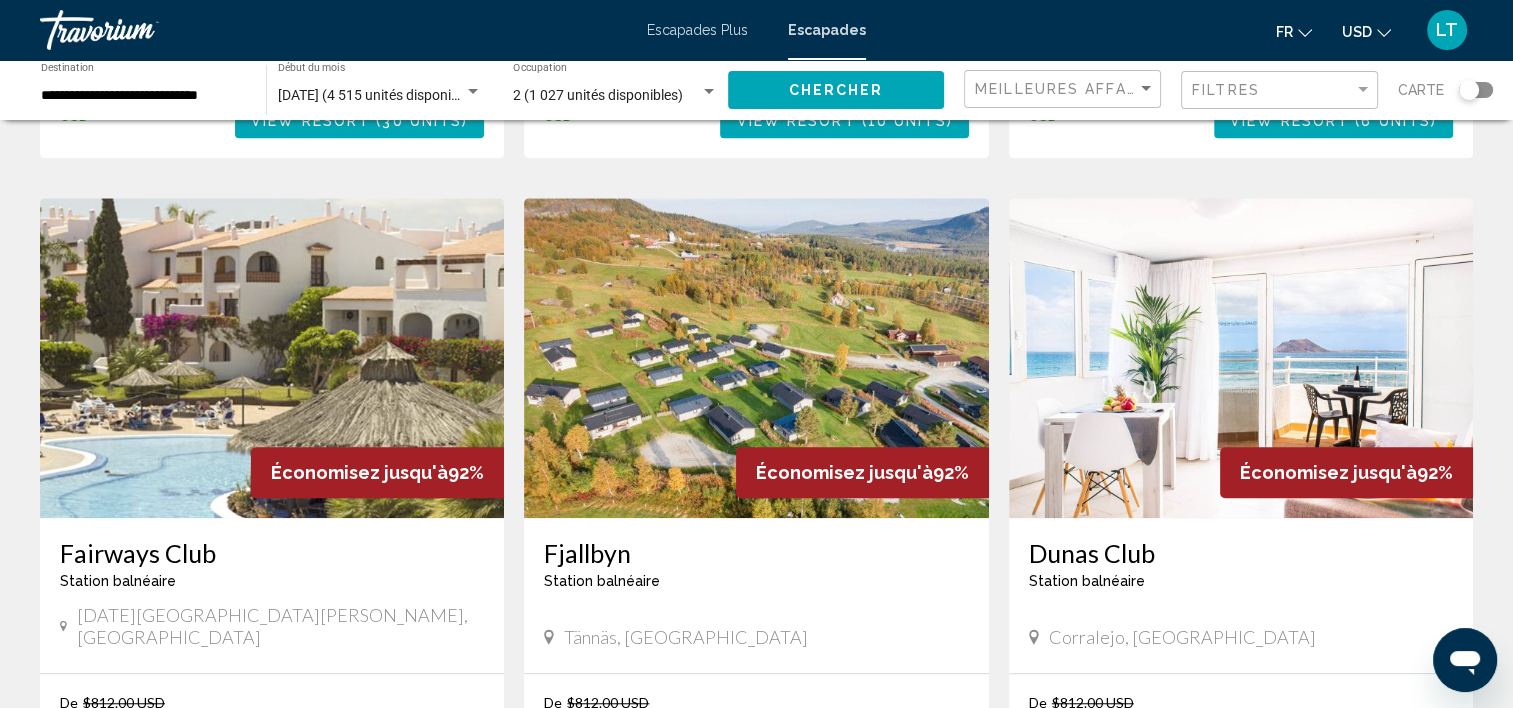 click at bounding box center (1241, 358) 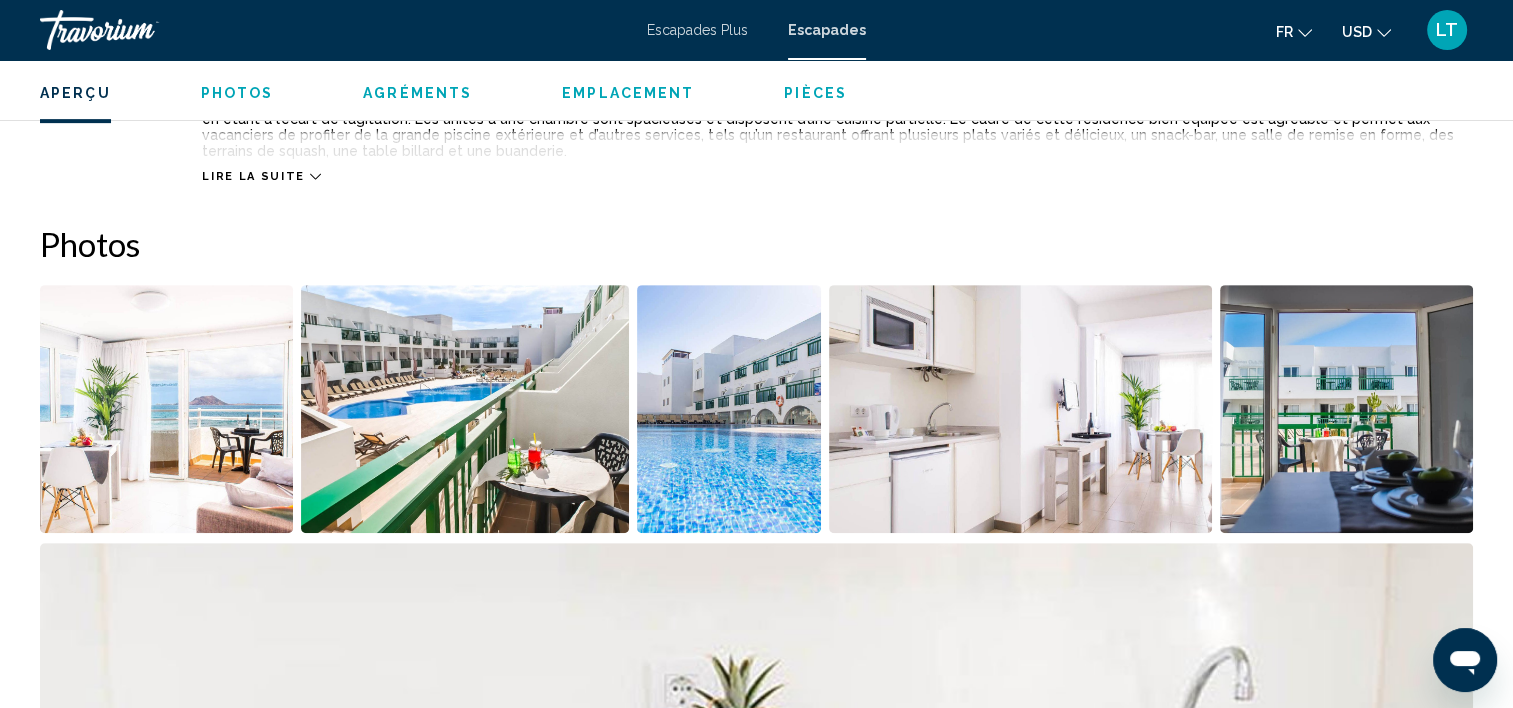 scroll, scrollTop: 905, scrollLeft: 0, axis: vertical 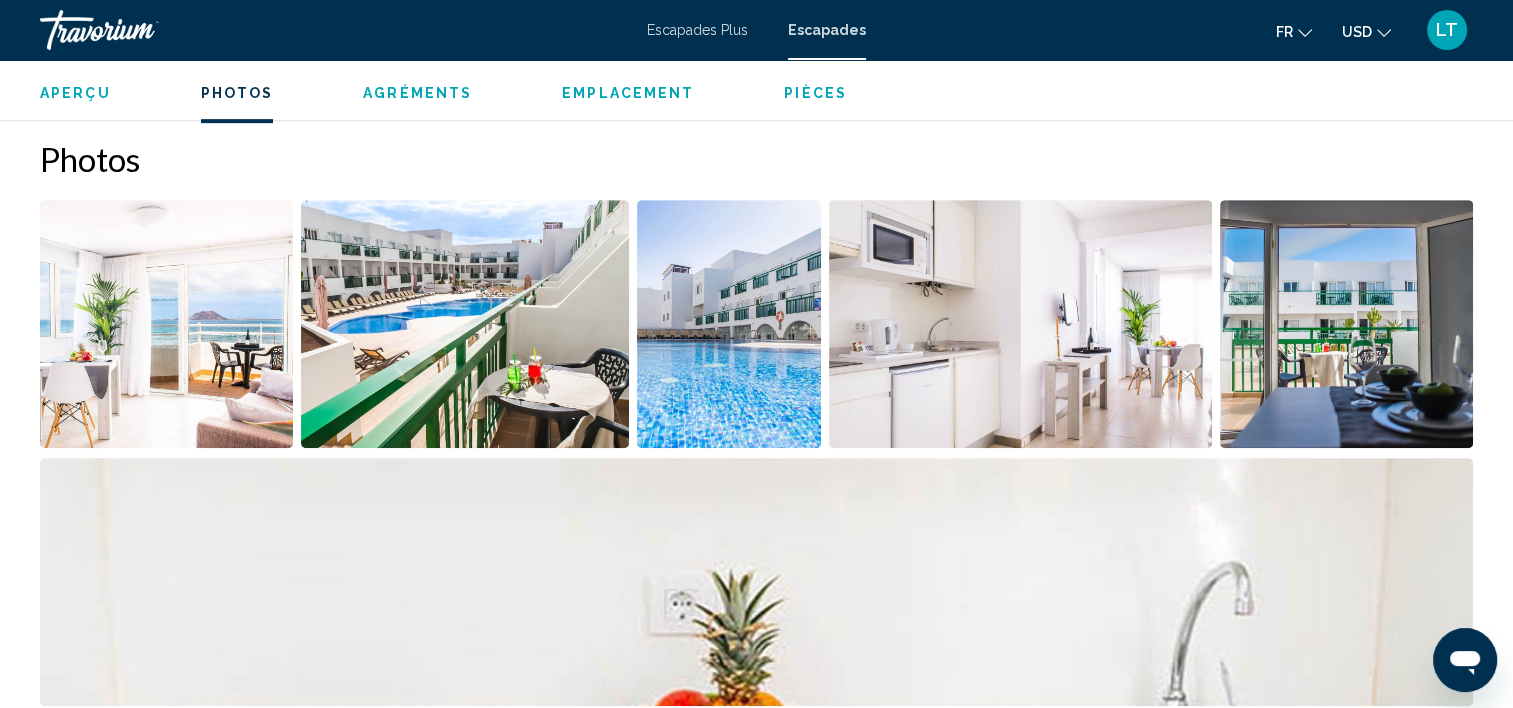 click at bounding box center (166, 324) 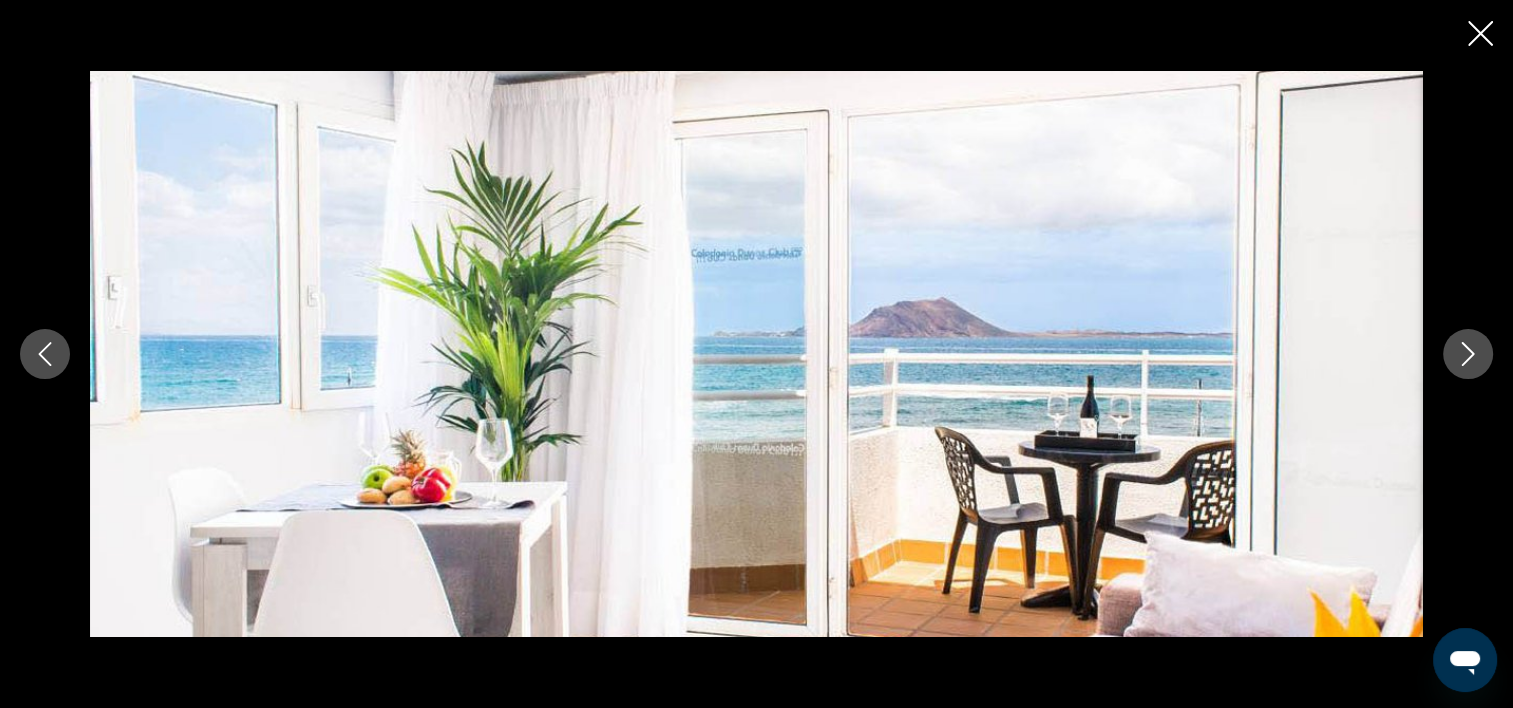 click 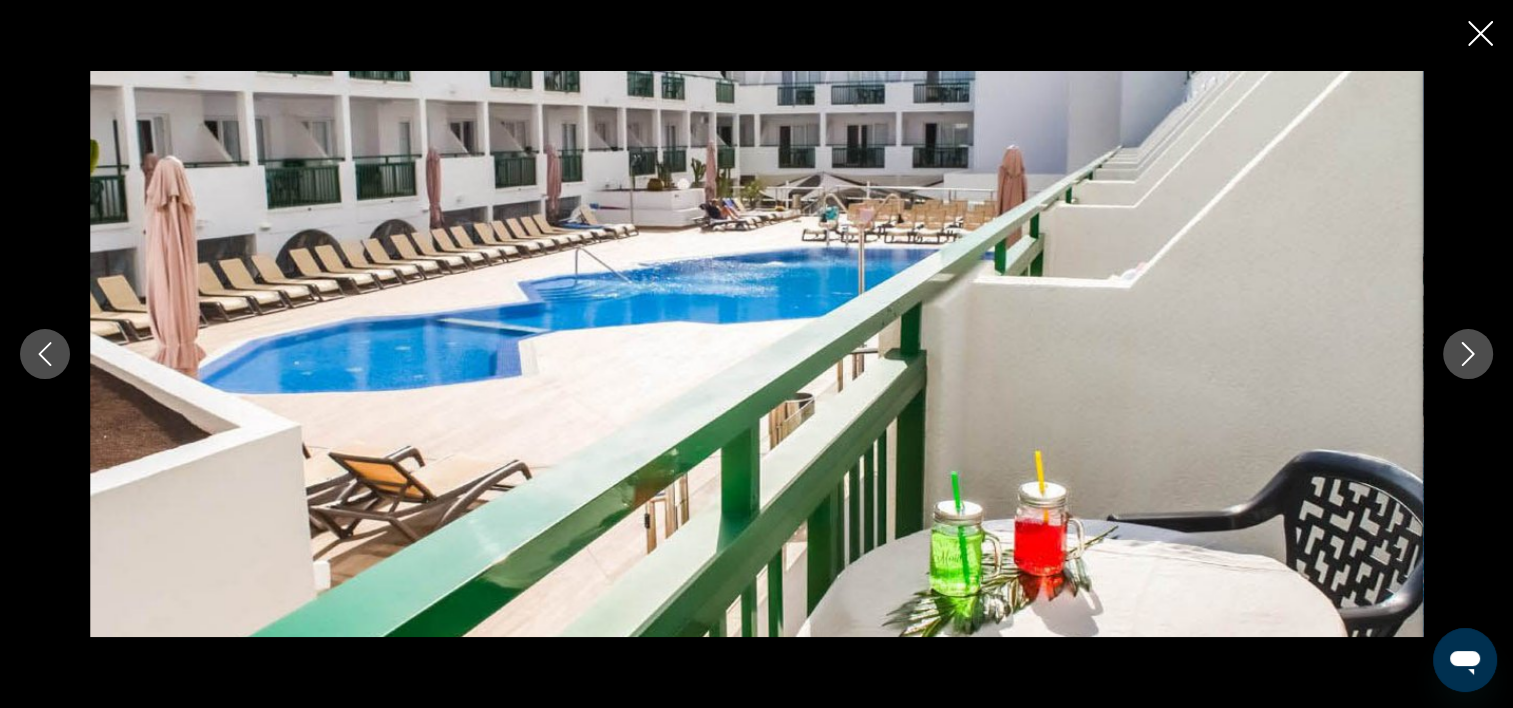 click 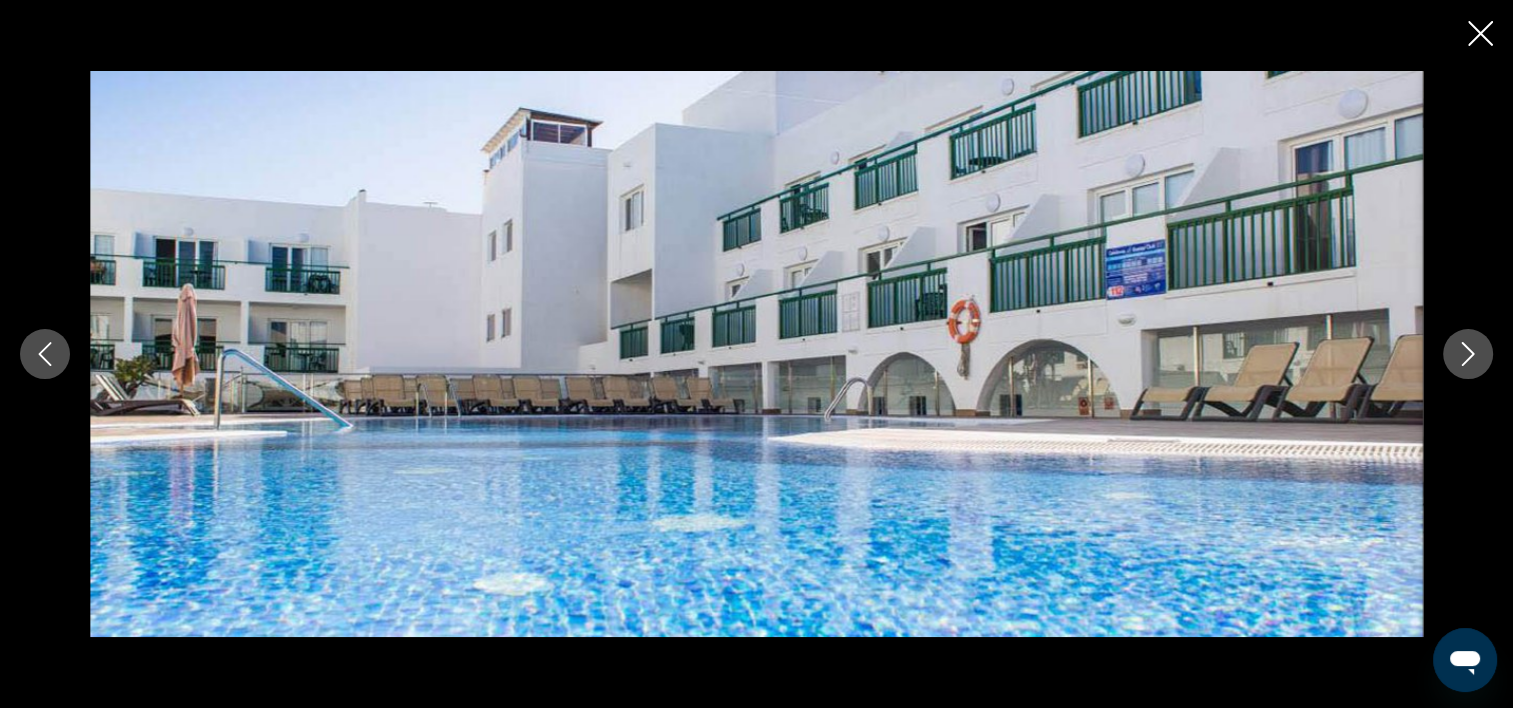 click 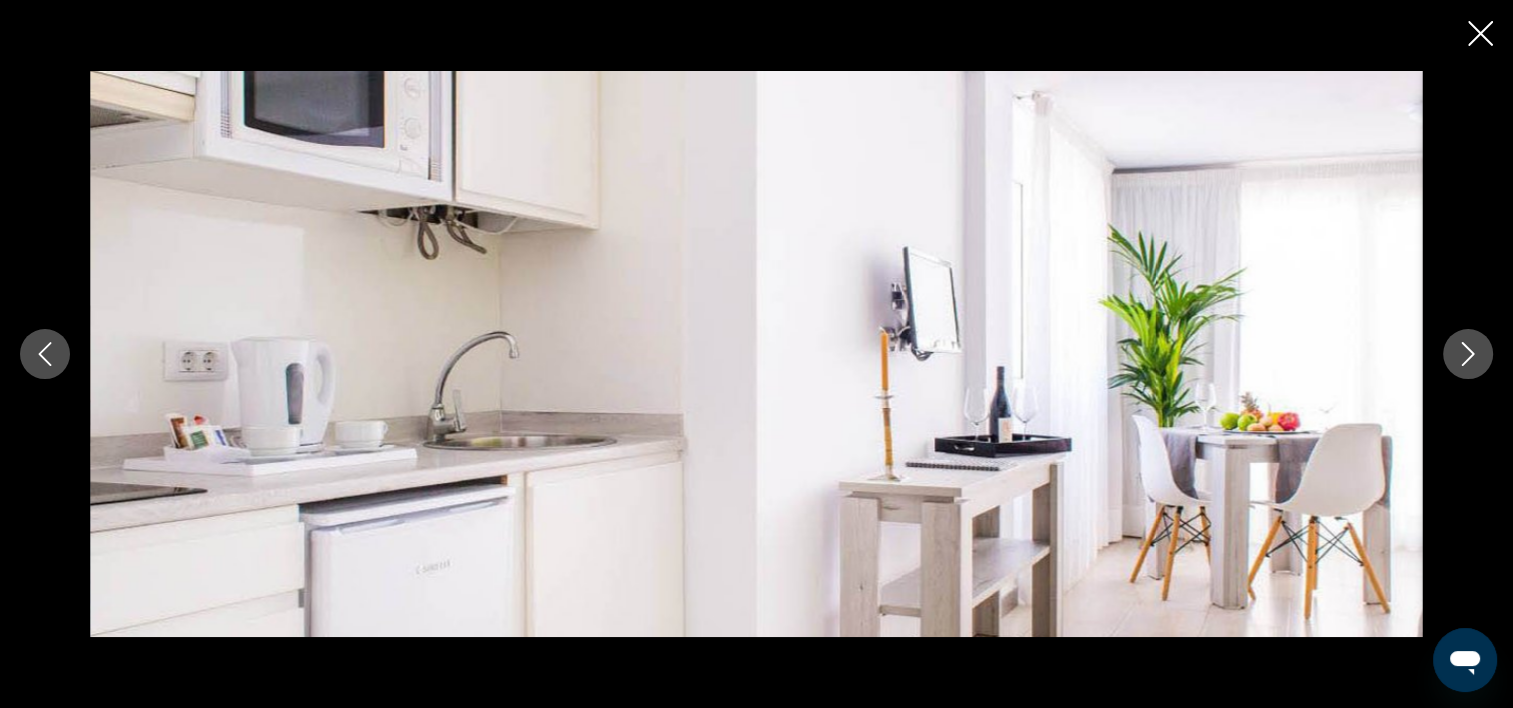 click 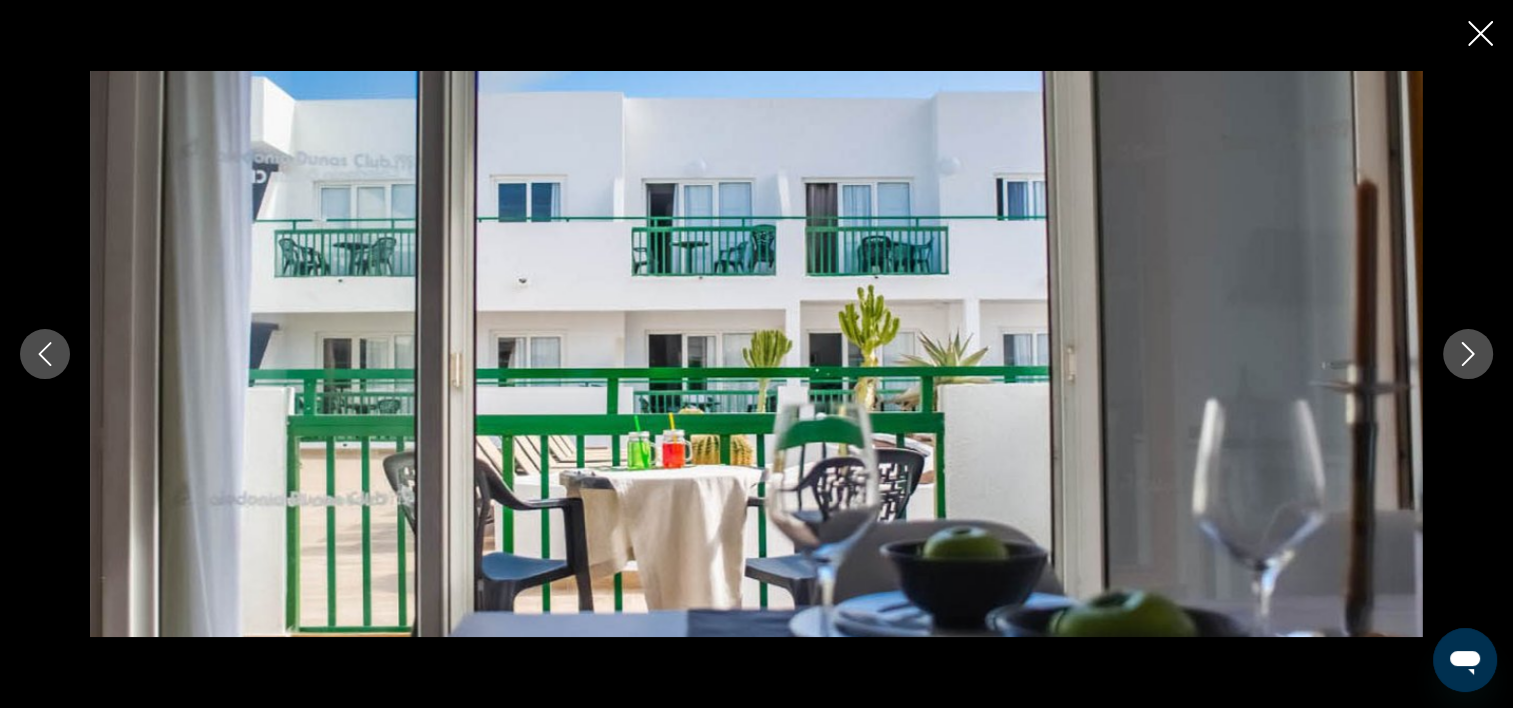 click 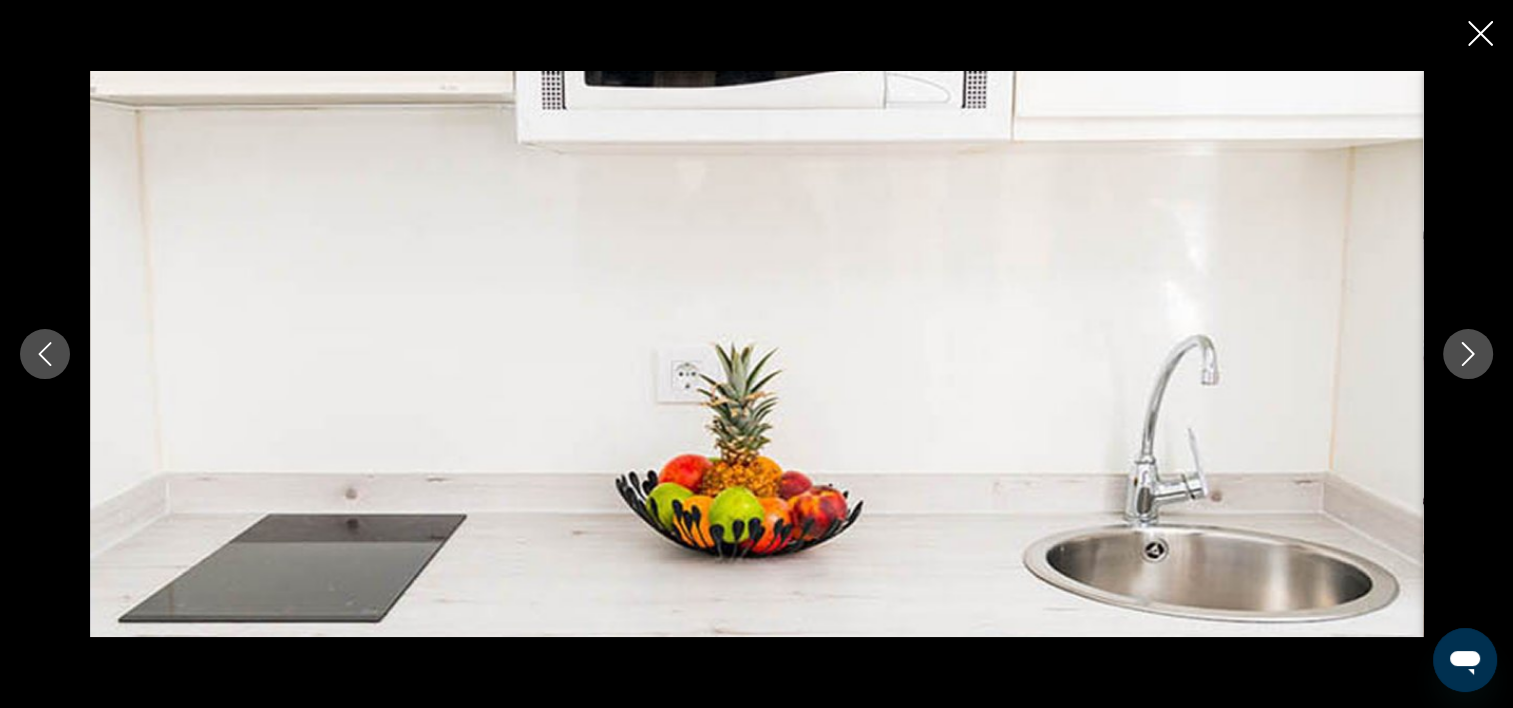 click 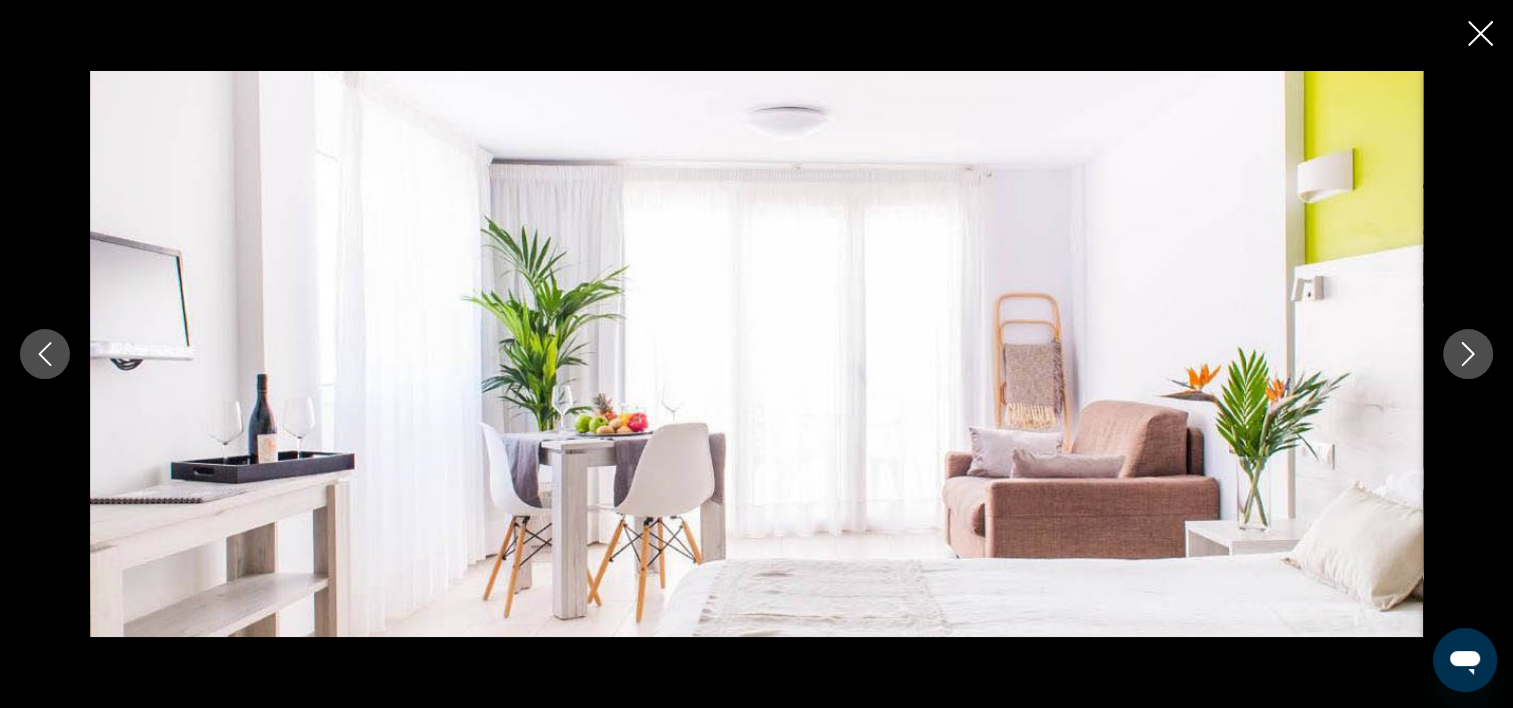 click 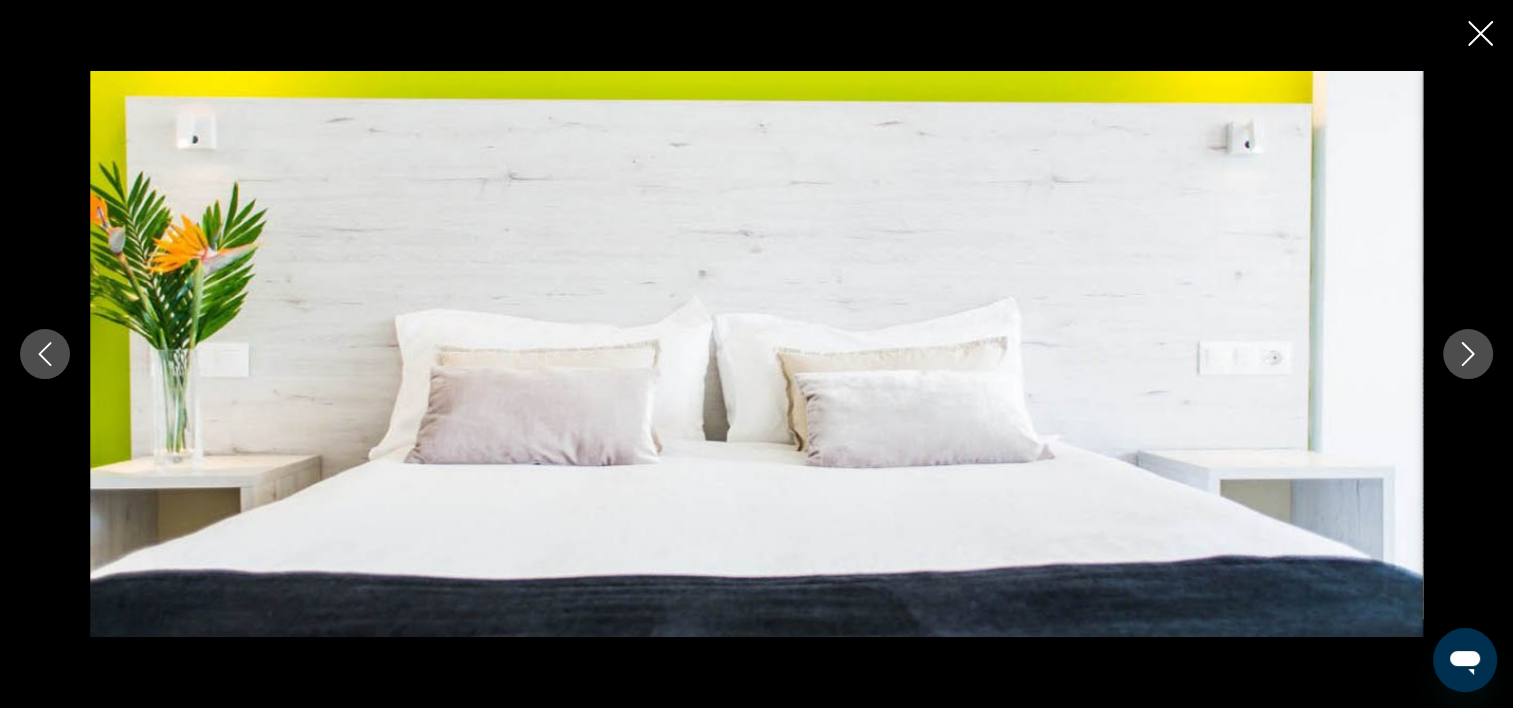 click 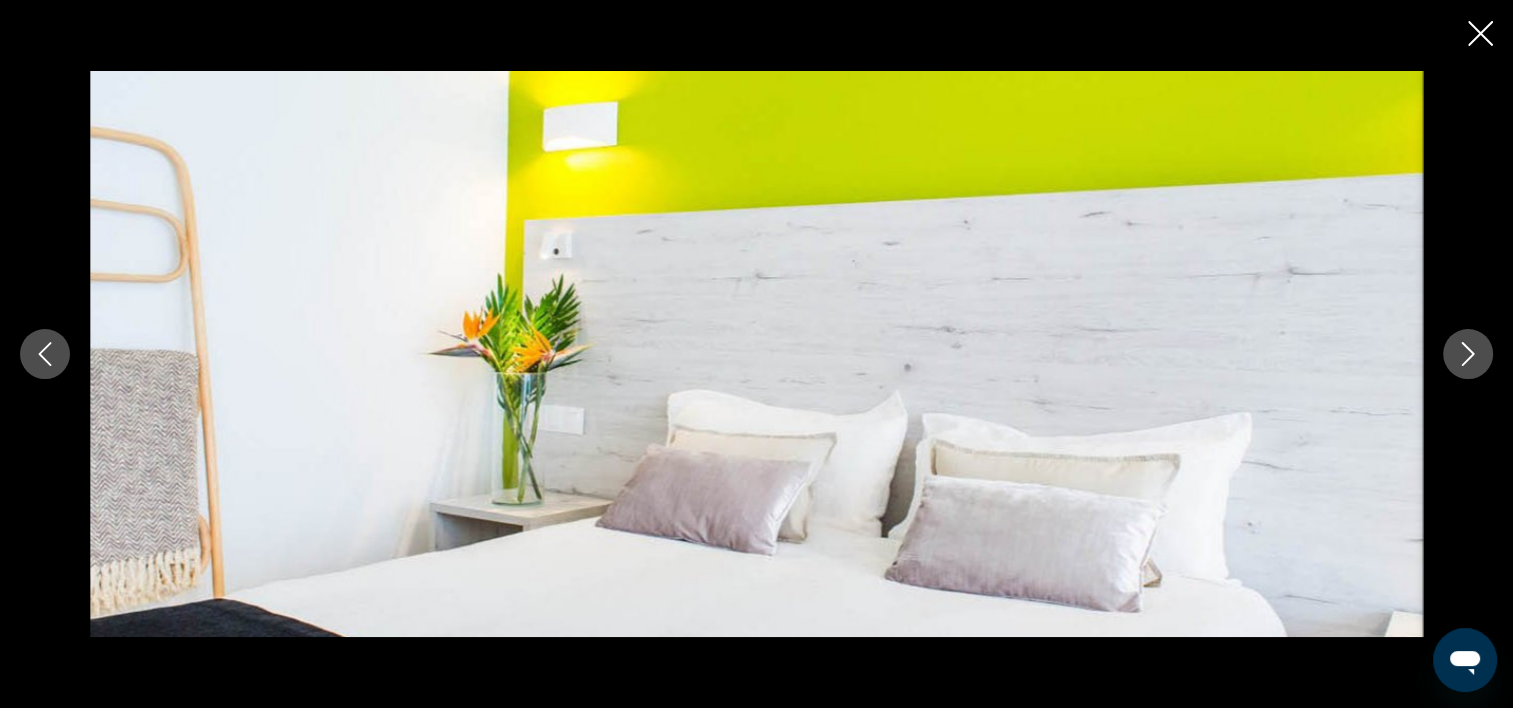 click 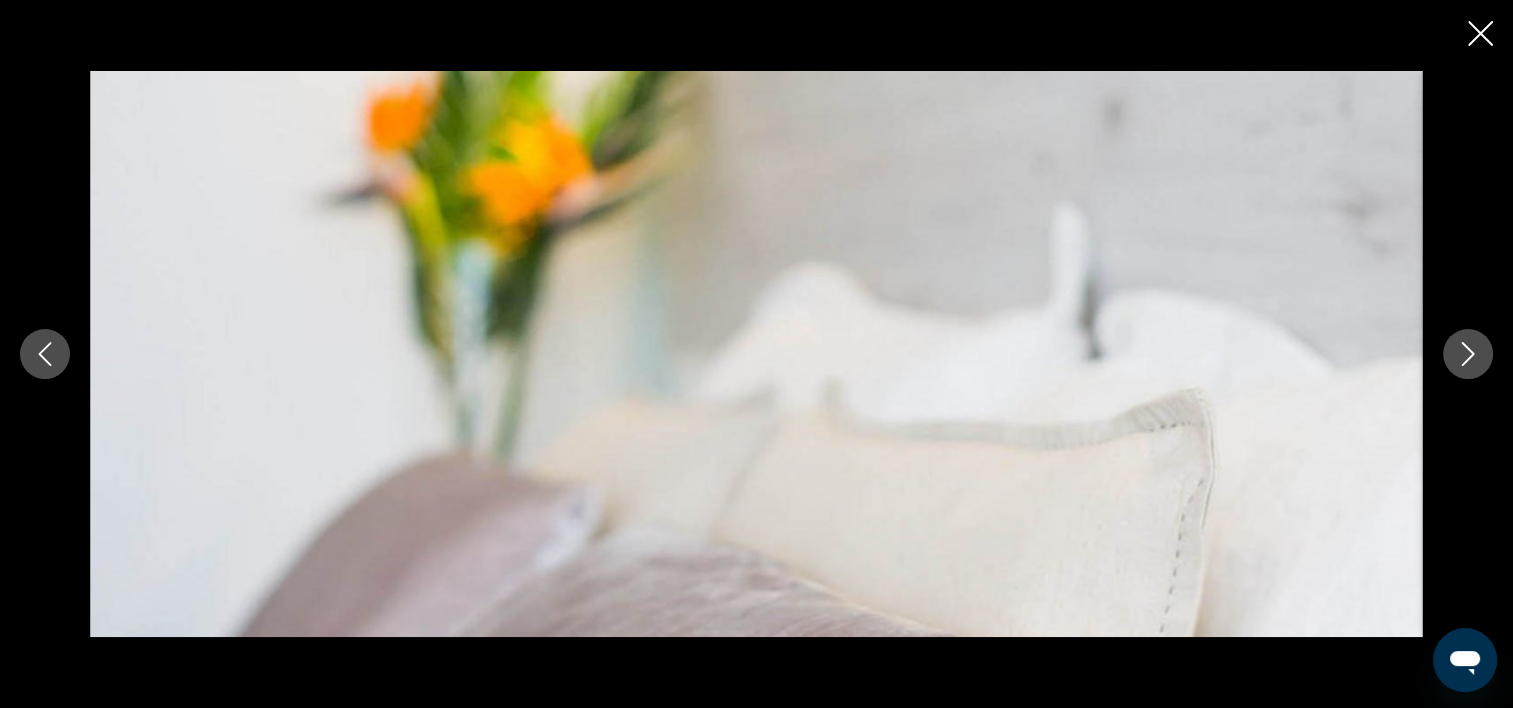 click 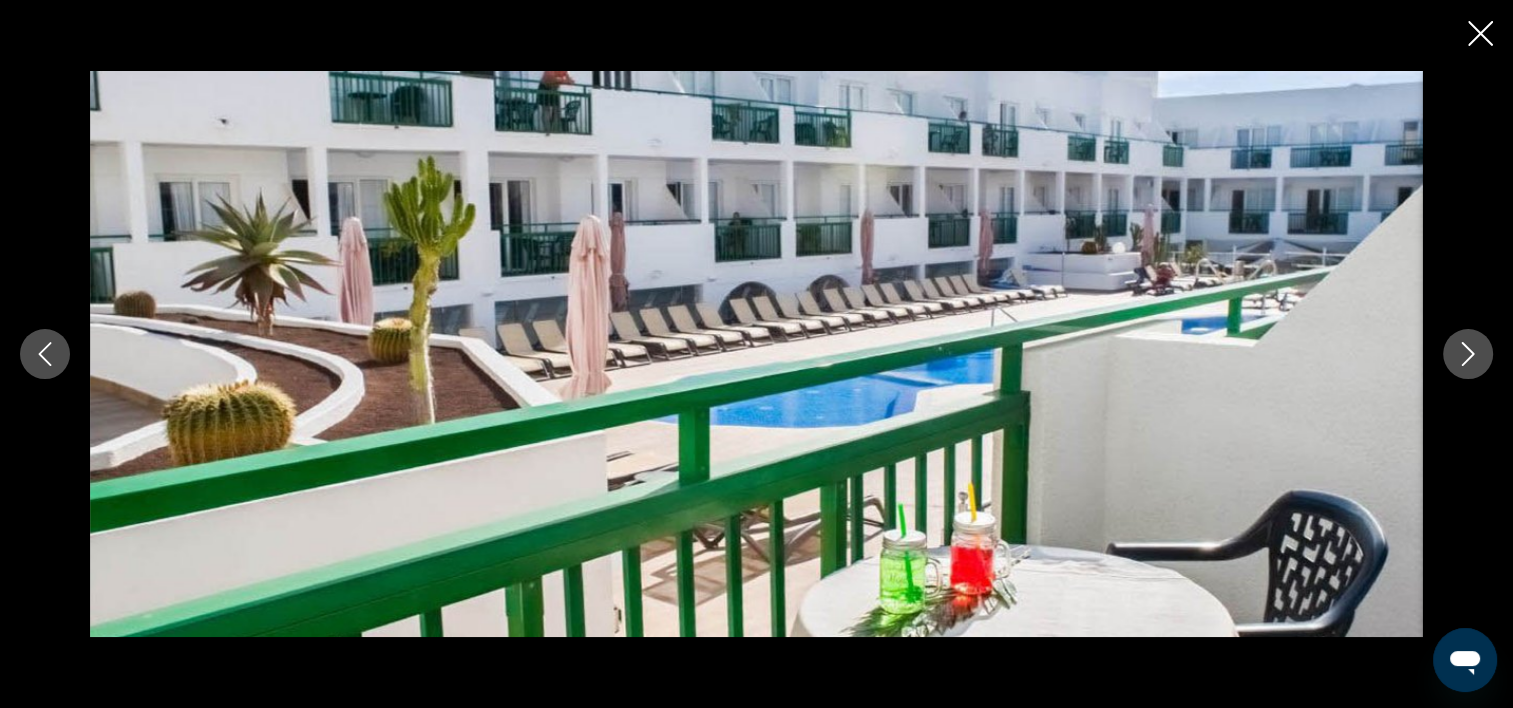 click 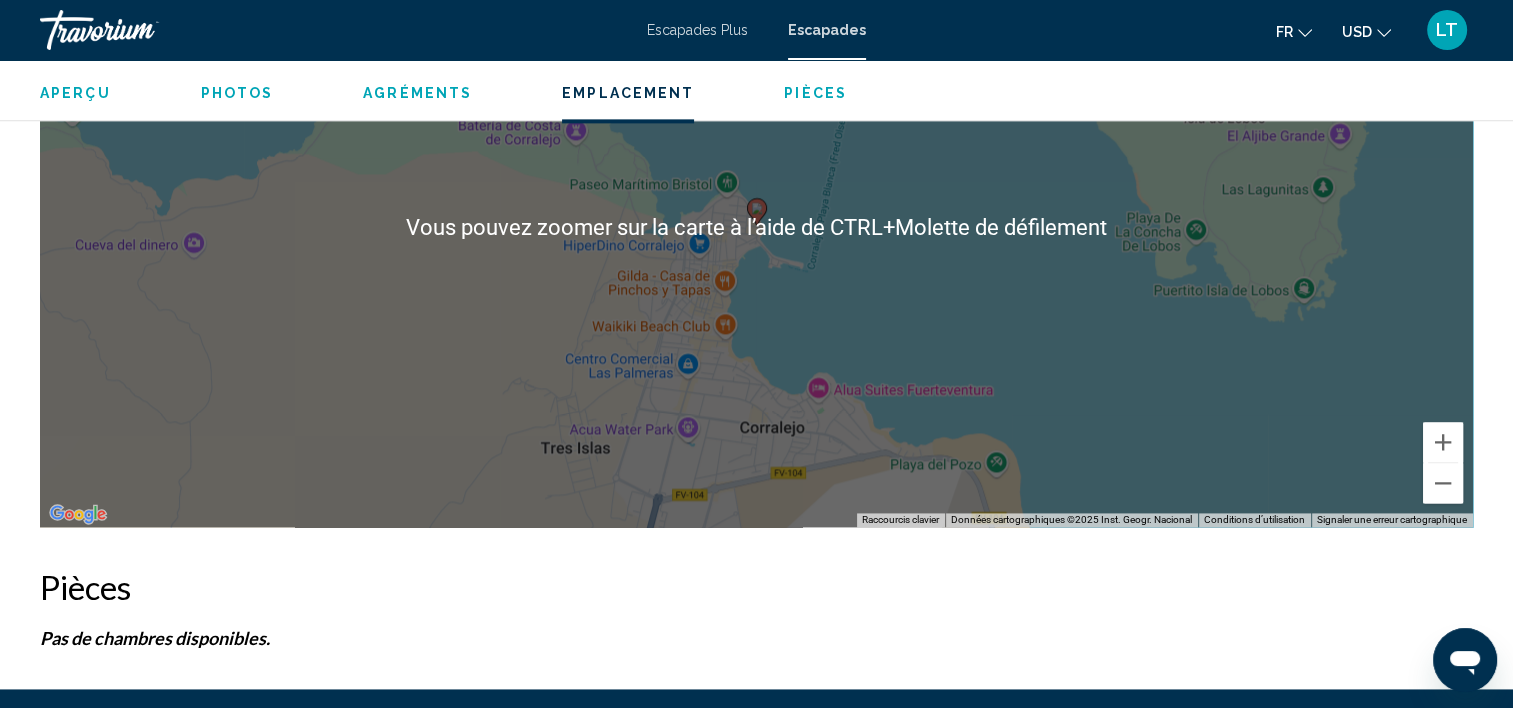 scroll, scrollTop: 2705, scrollLeft: 0, axis: vertical 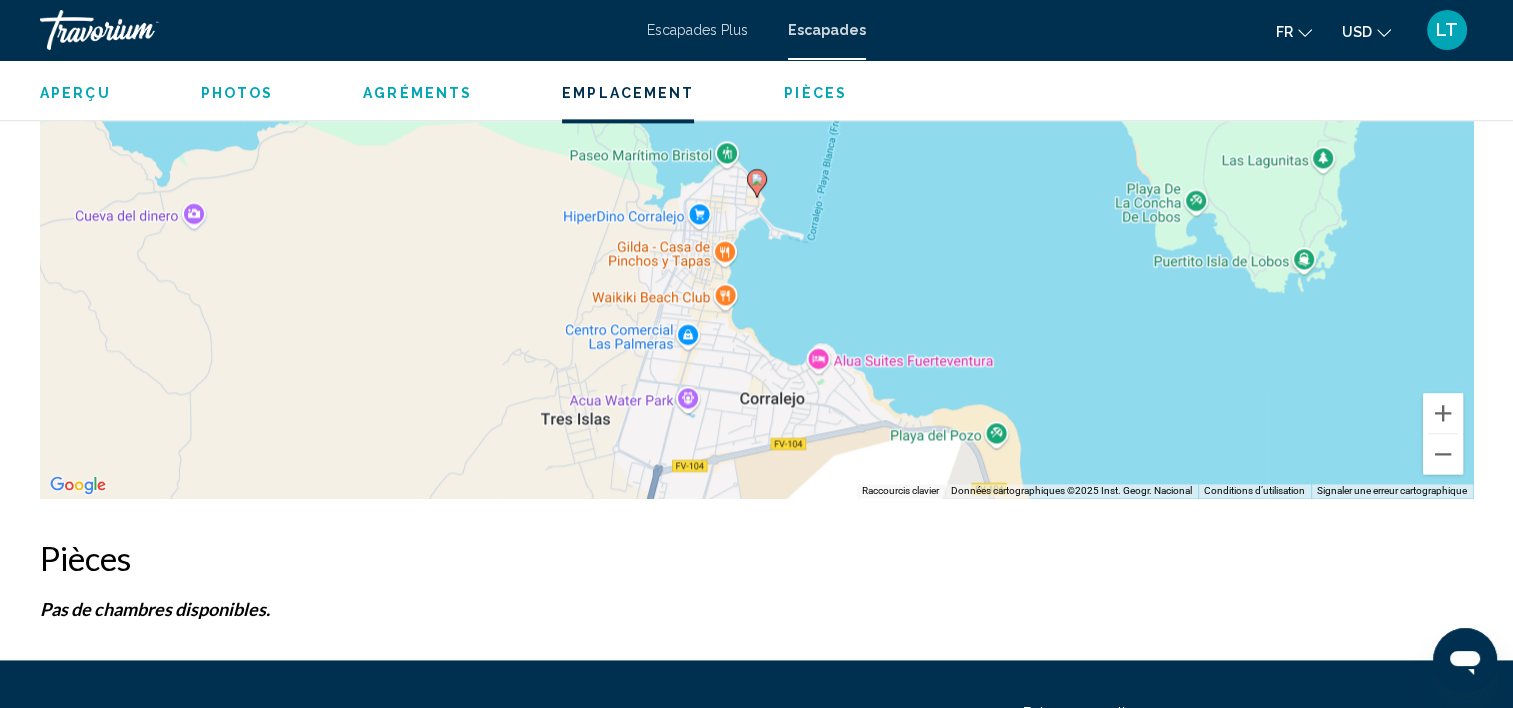 click on "Pour naviguer, appuyez sur les touches fléchées. Pour activer le glissement avec le clavier, appuyez sur Alt+Entrée. Une fois ce mode activé, utilisez les touches fléchées pour déplacer le repère. Pour valider le déplacement, appuyez sur Entrée. Pour annuler, appuyez sur Échap." at bounding box center [756, 198] 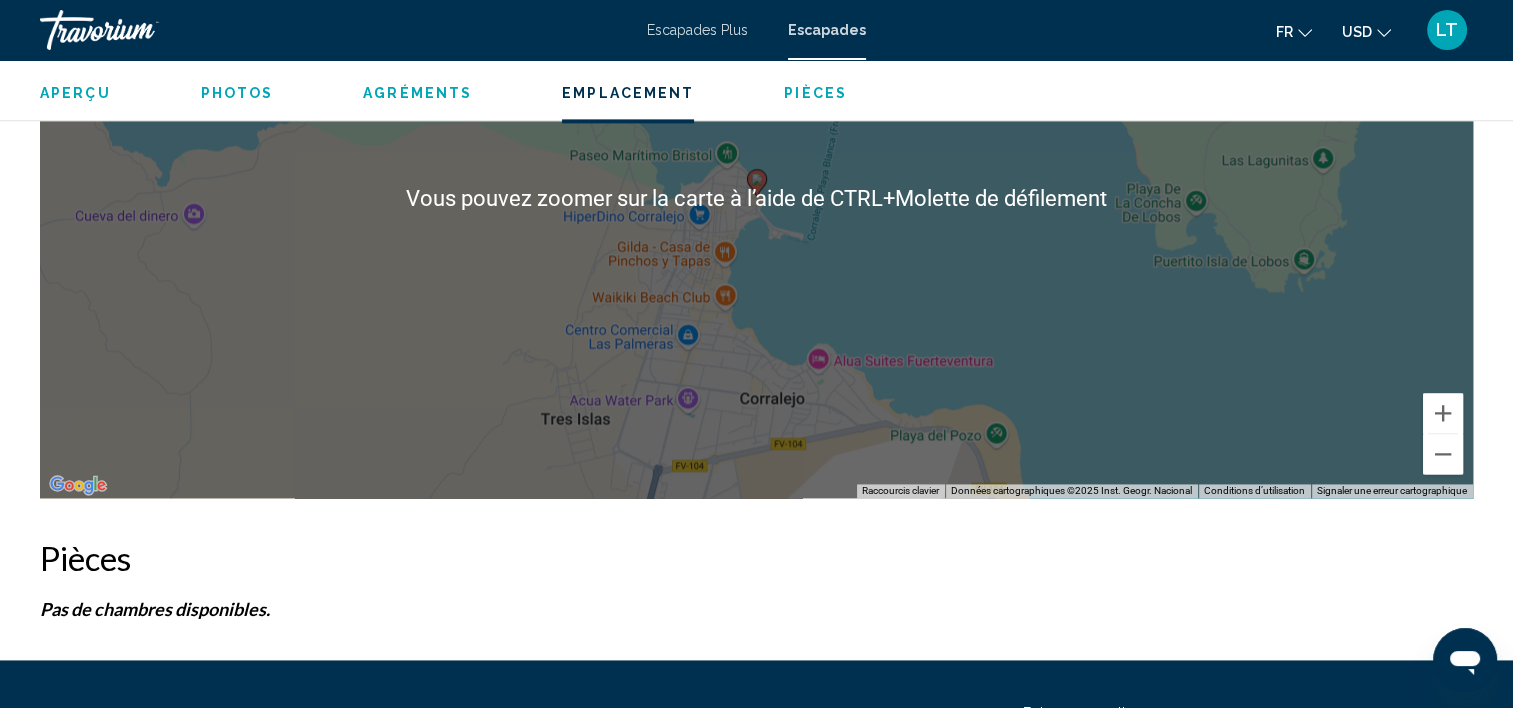 scroll, scrollTop: 2505, scrollLeft: 0, axis: vertical 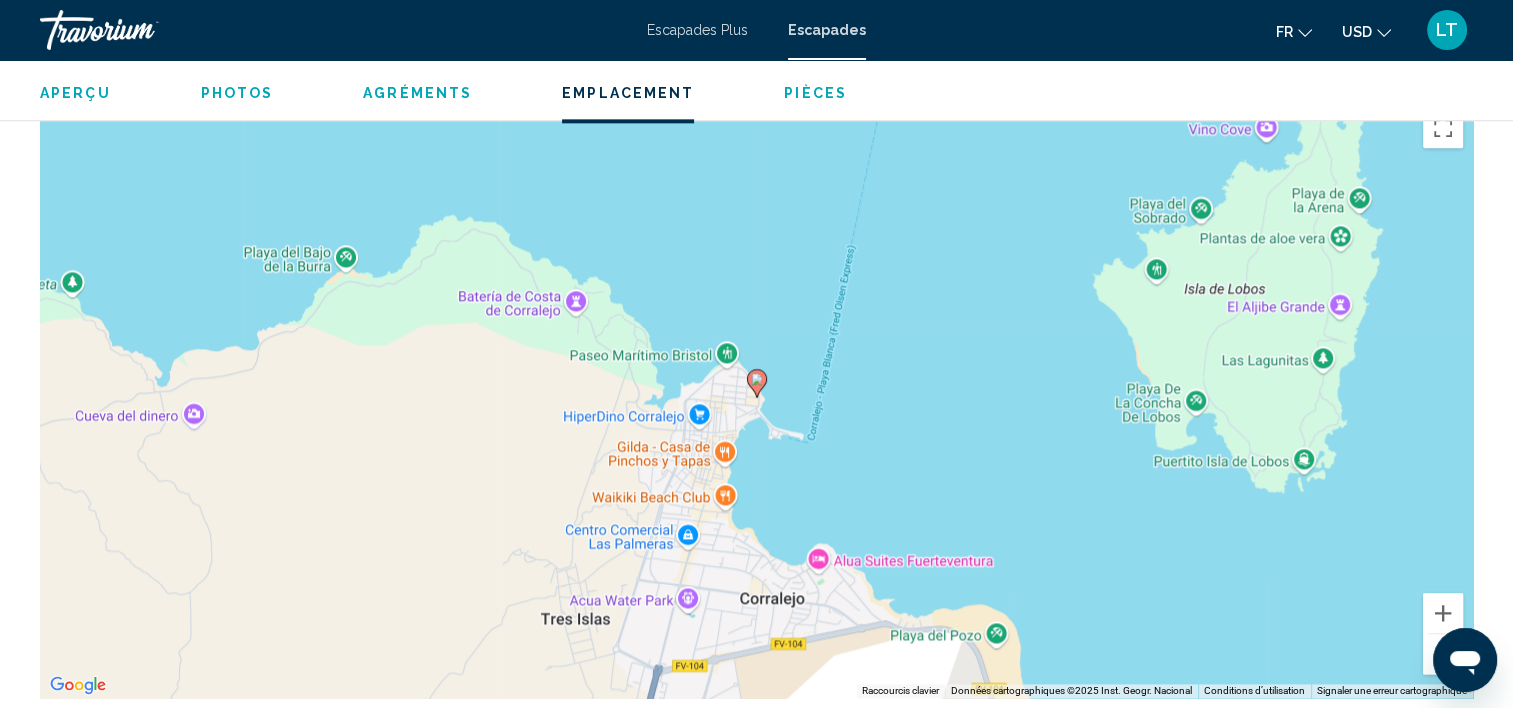 click on "Pour naviguer, appuyez sur les touches fléchées. Pour activer le glissement avec le clavier, appuyez sur Alt+Entrée. Une fois ce mode activé, utilisez les touches fléchées pour déplacer le repère. Pour valider le déplacement, appuyez sur Entrée. Pour annuler, appuyez sur Échap." at bounding box center (756, 398) 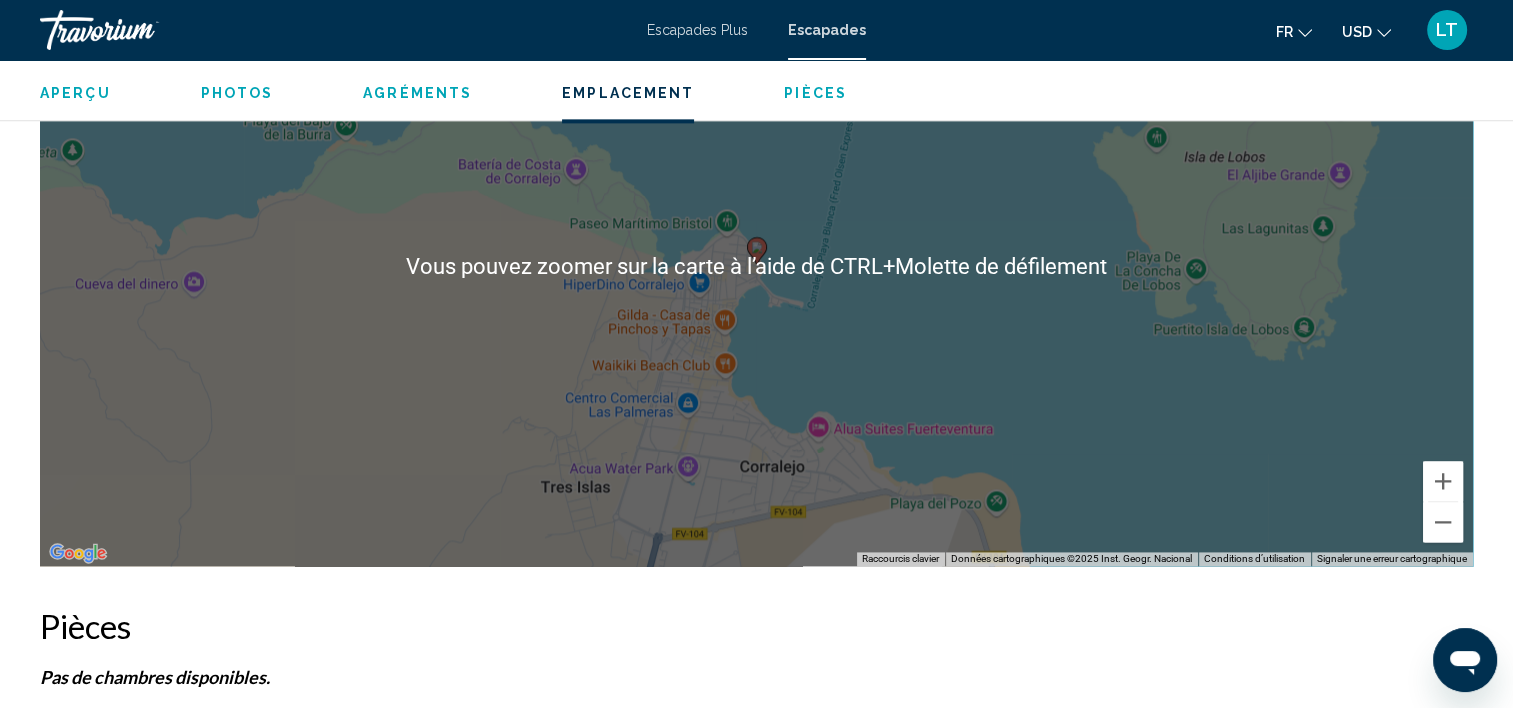 scroll, scrollTop: 2705, scrollLeft: 0, axis: vertical 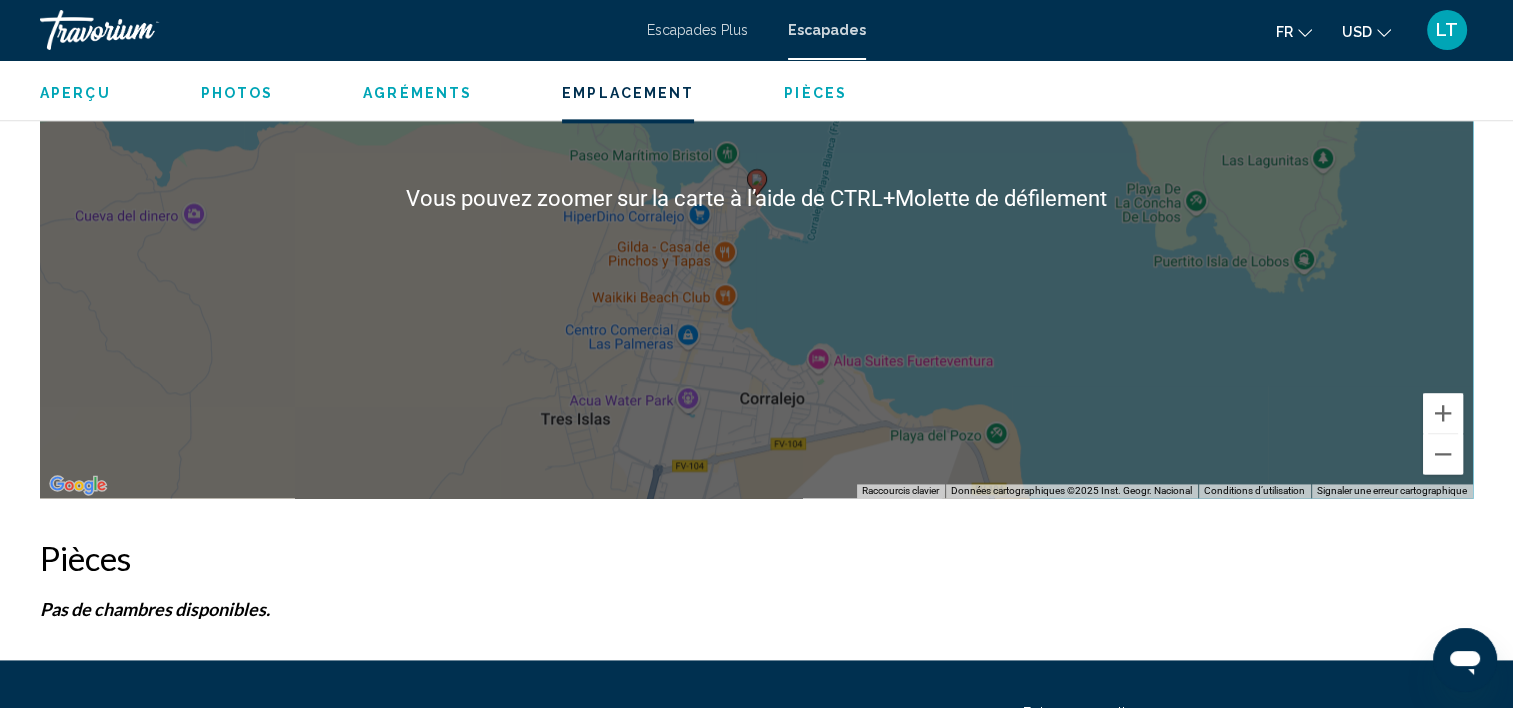 click on "Pour naviguer, appuyez sur les touches fléchées. Pour activer le glissement avec le clavier, appuyez sur Alt+Entrée. Une fois ce mode activé, utilisez les touches fléchées pour déplacer le repère. Pour valider le déplacement, appuyez sur Entrée. Pour annuler, appuyez sur Échap." at bounding box center (756, 198) 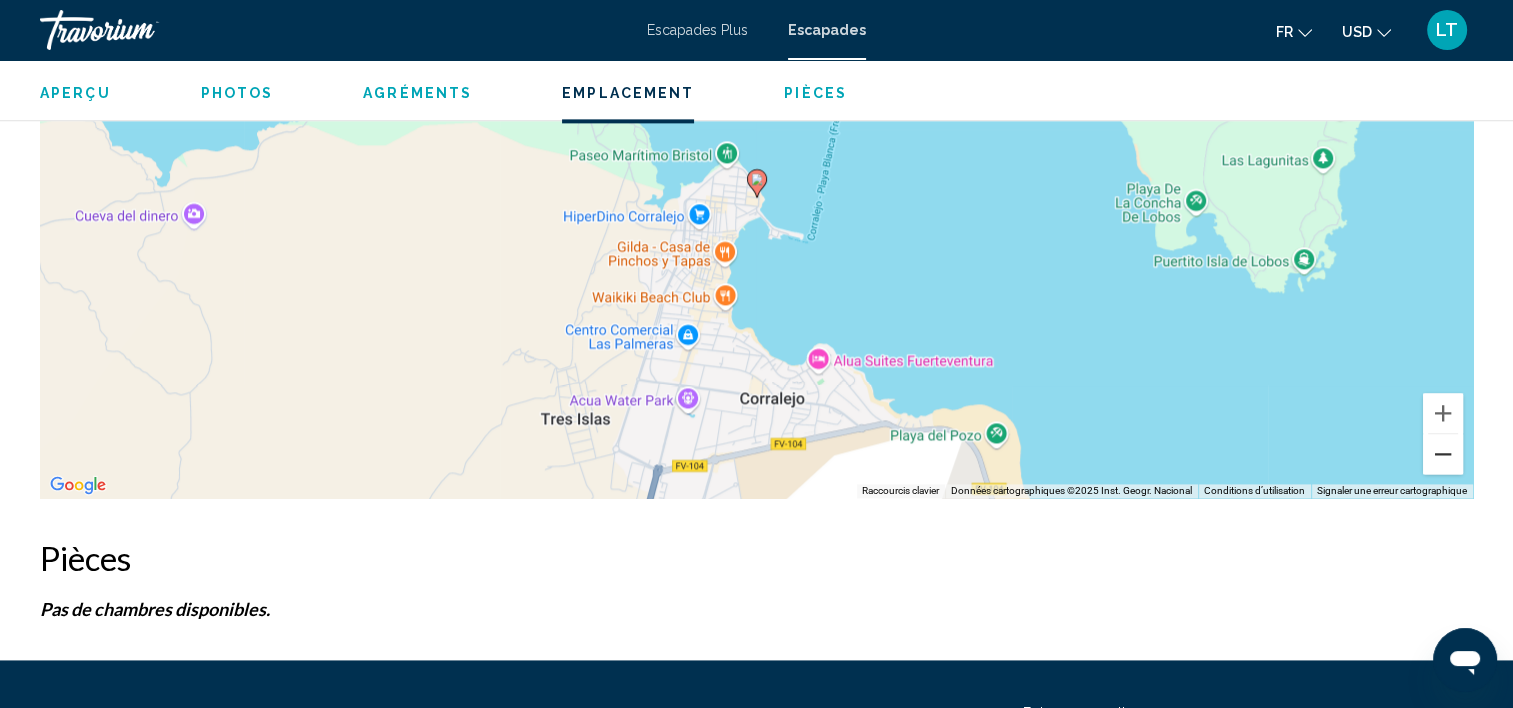 click at bounding box center (1443, 454) 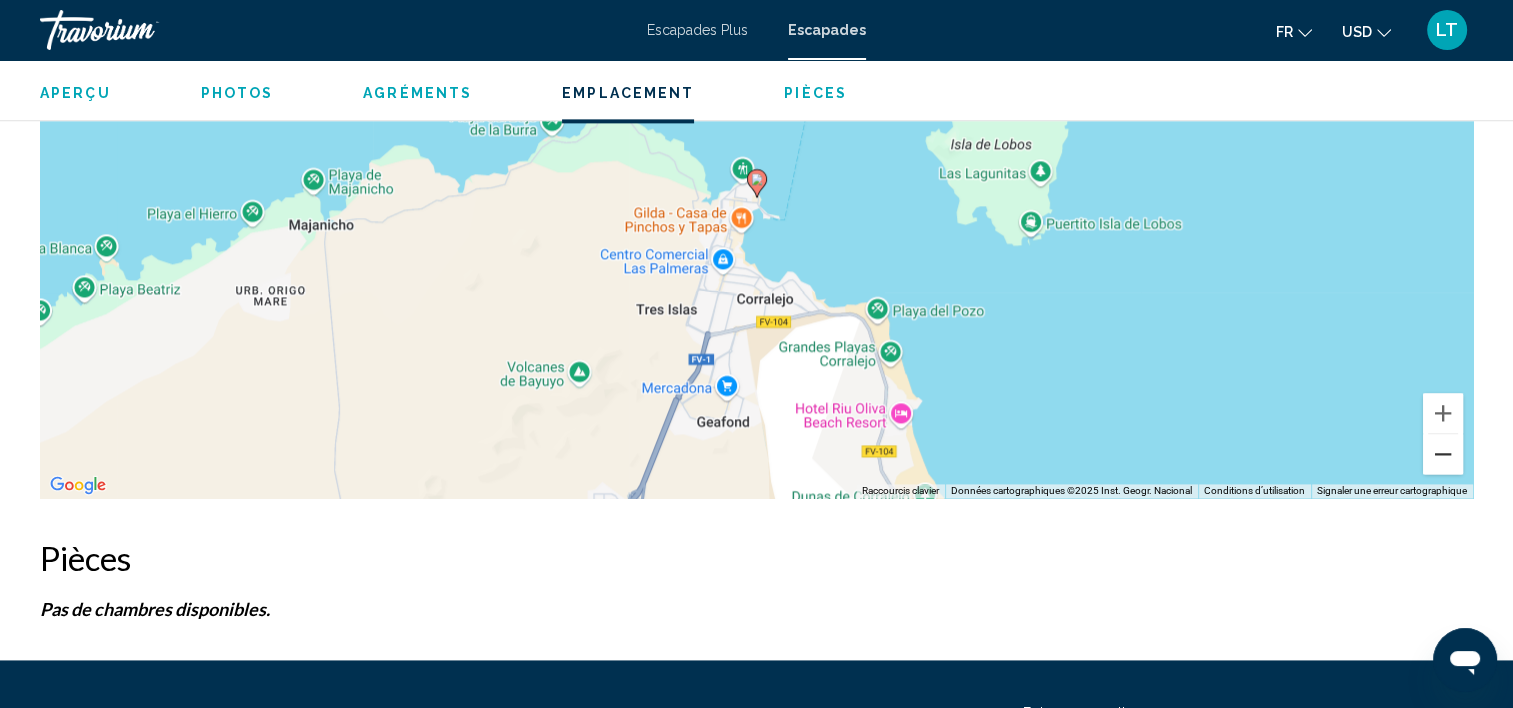 click at bounding box center [1443, 454] 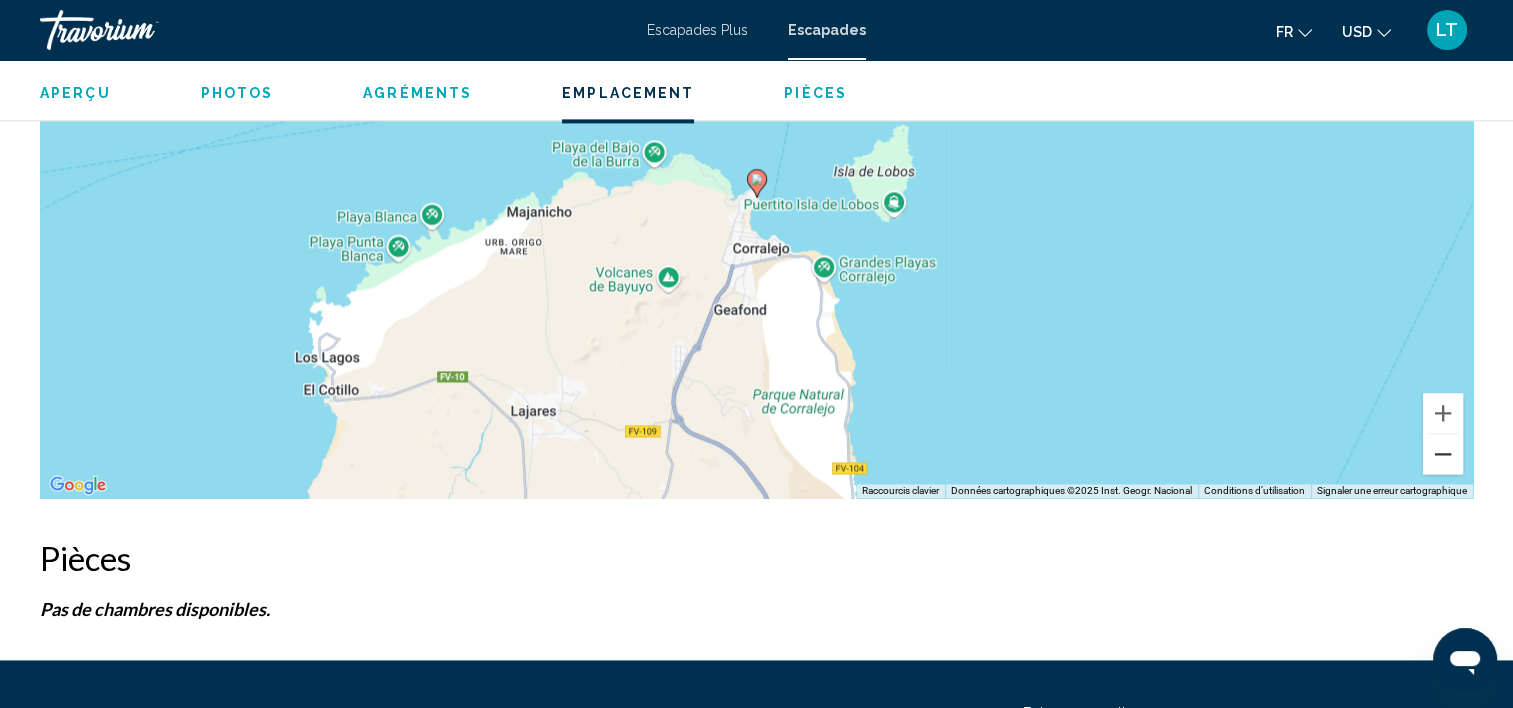 click at bounding box center (1443, 454) 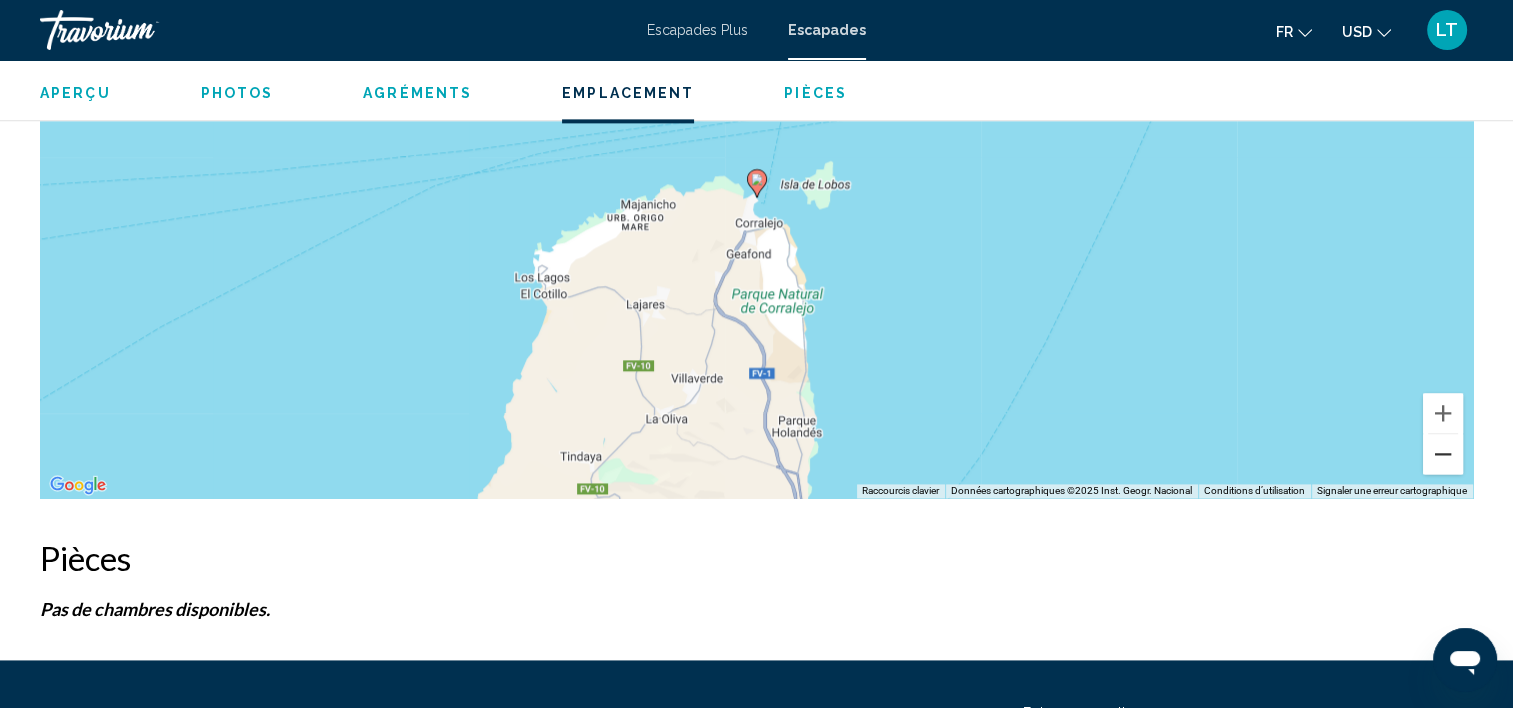 click at bounding box center [1443, 454] 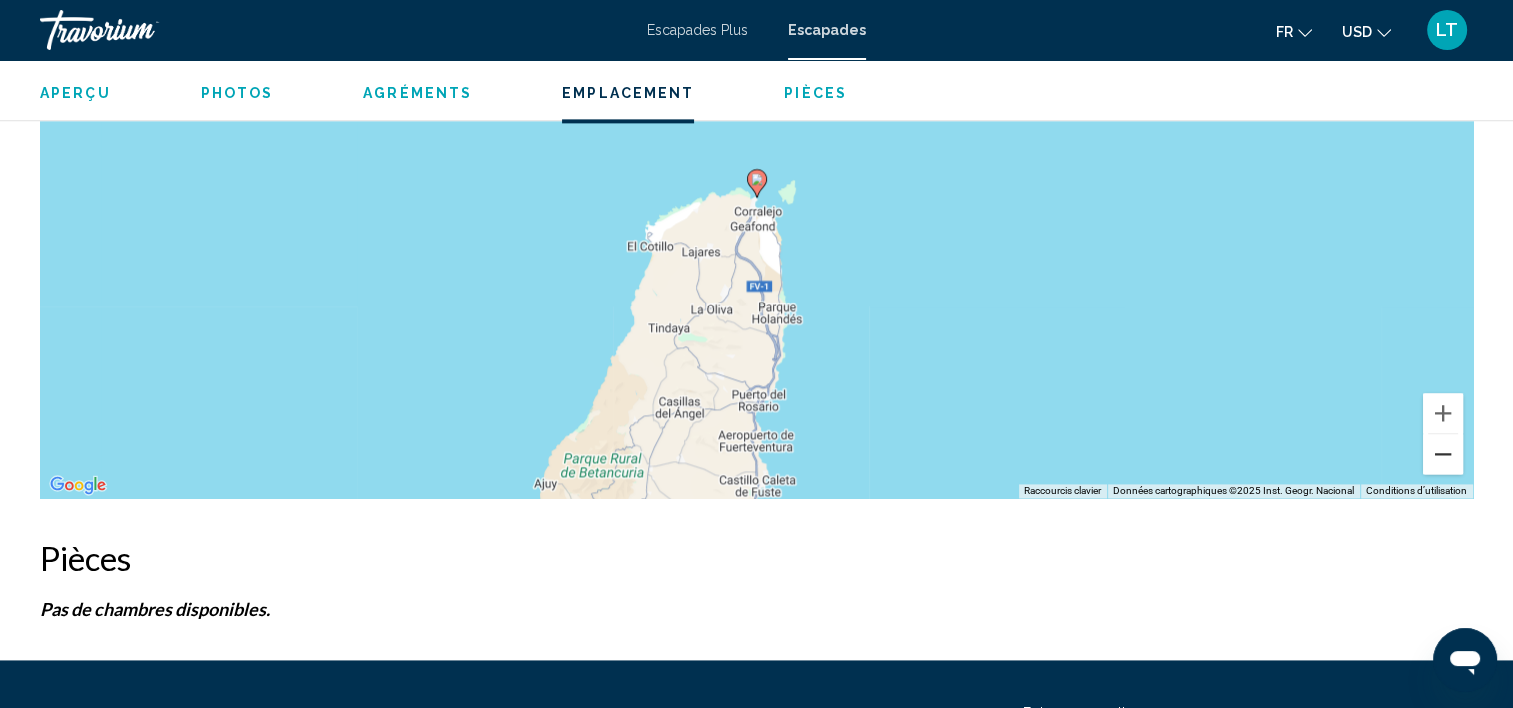 click at bounding box center [1443, 454] 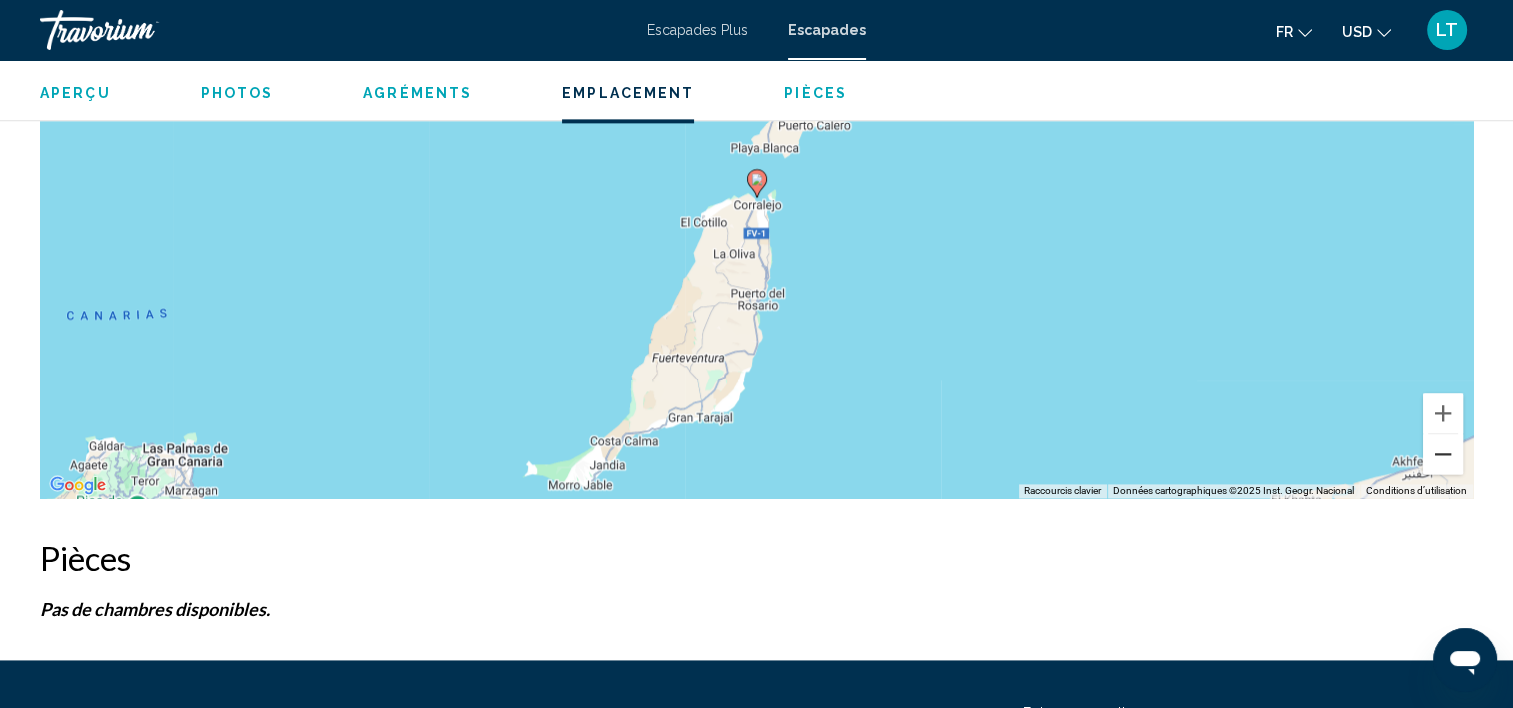 click at bounding box center [1443, 454] 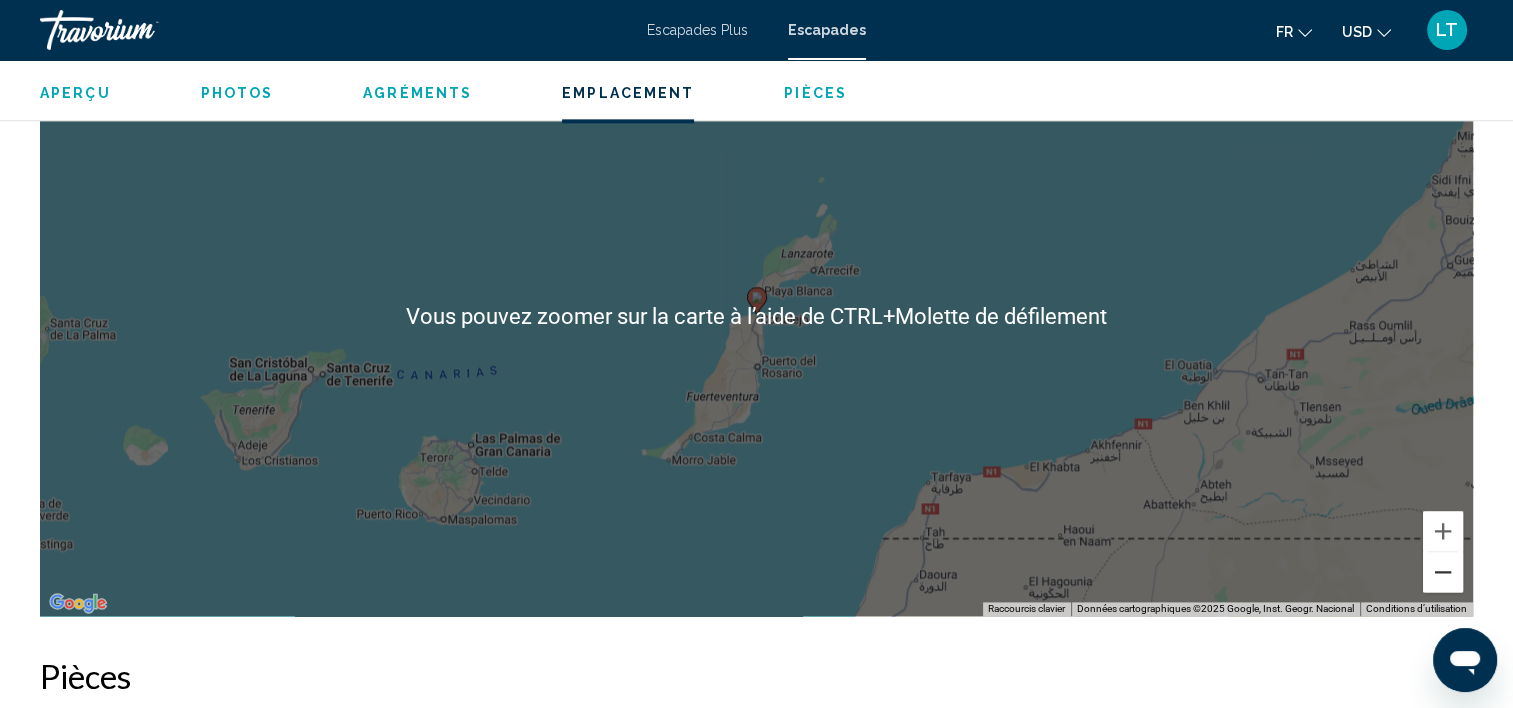 scroll, scrollTop: 2605, scrollLeft: 0, axis: vertical 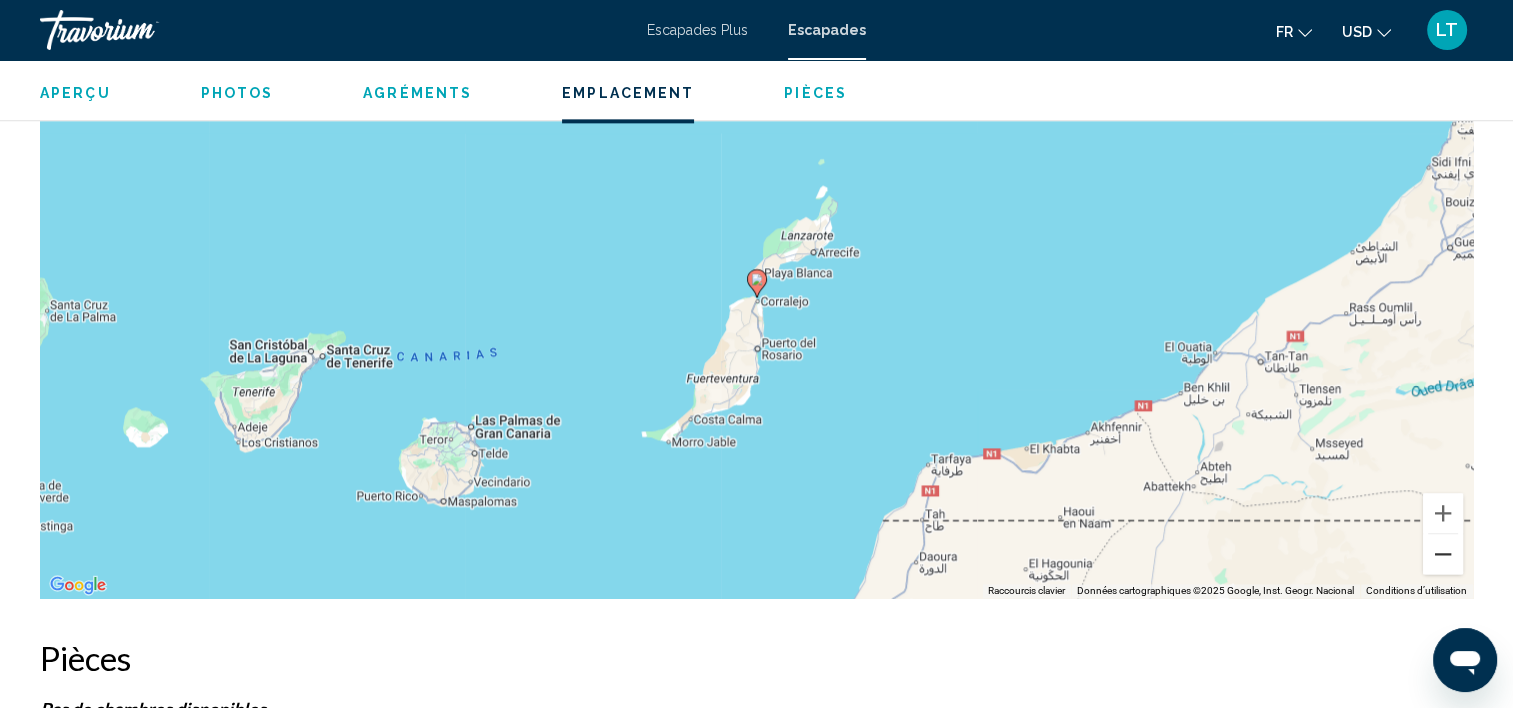 click at bounding box center [1443, 554] 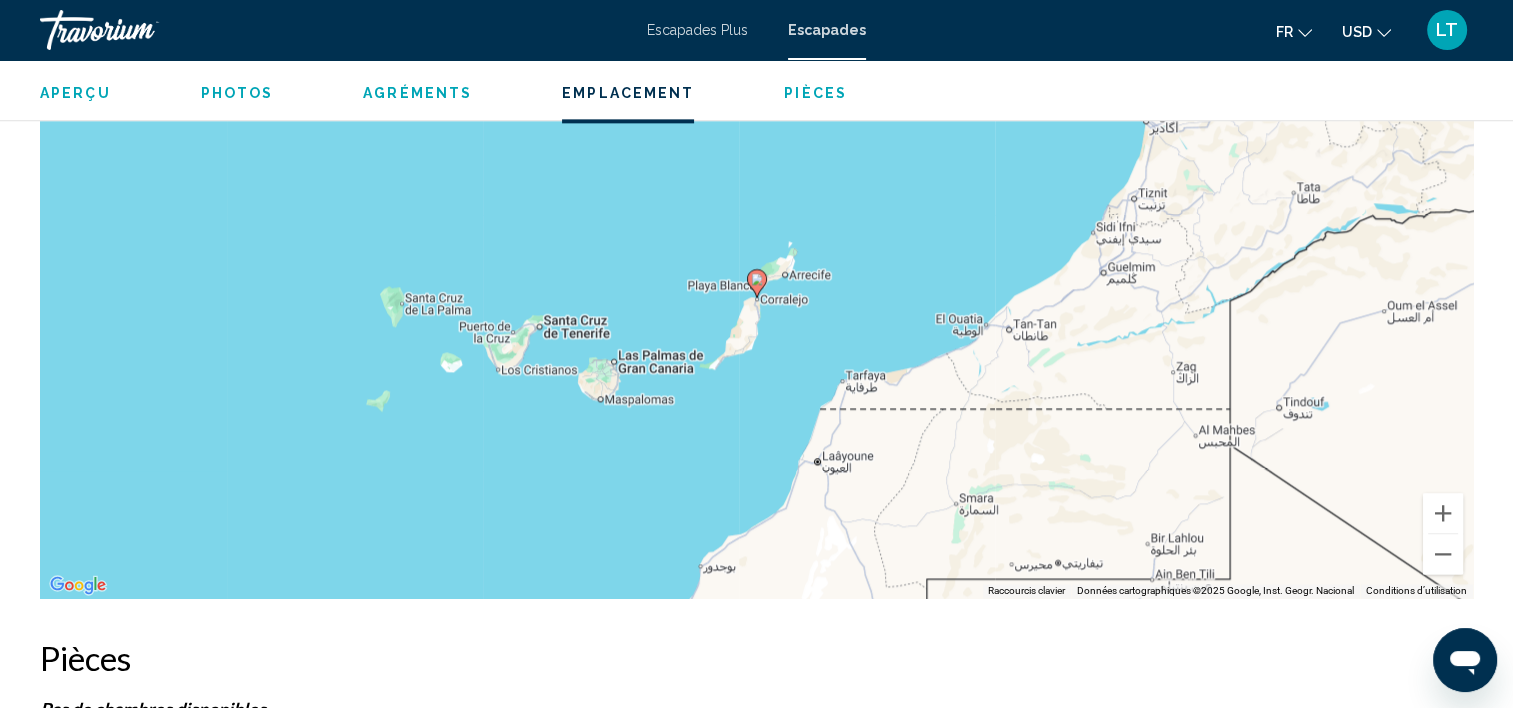 drag, startPoint x: 448, startPoint y: 651, endPoint x: 1022, endPoint y: 190, distance: 736.20447 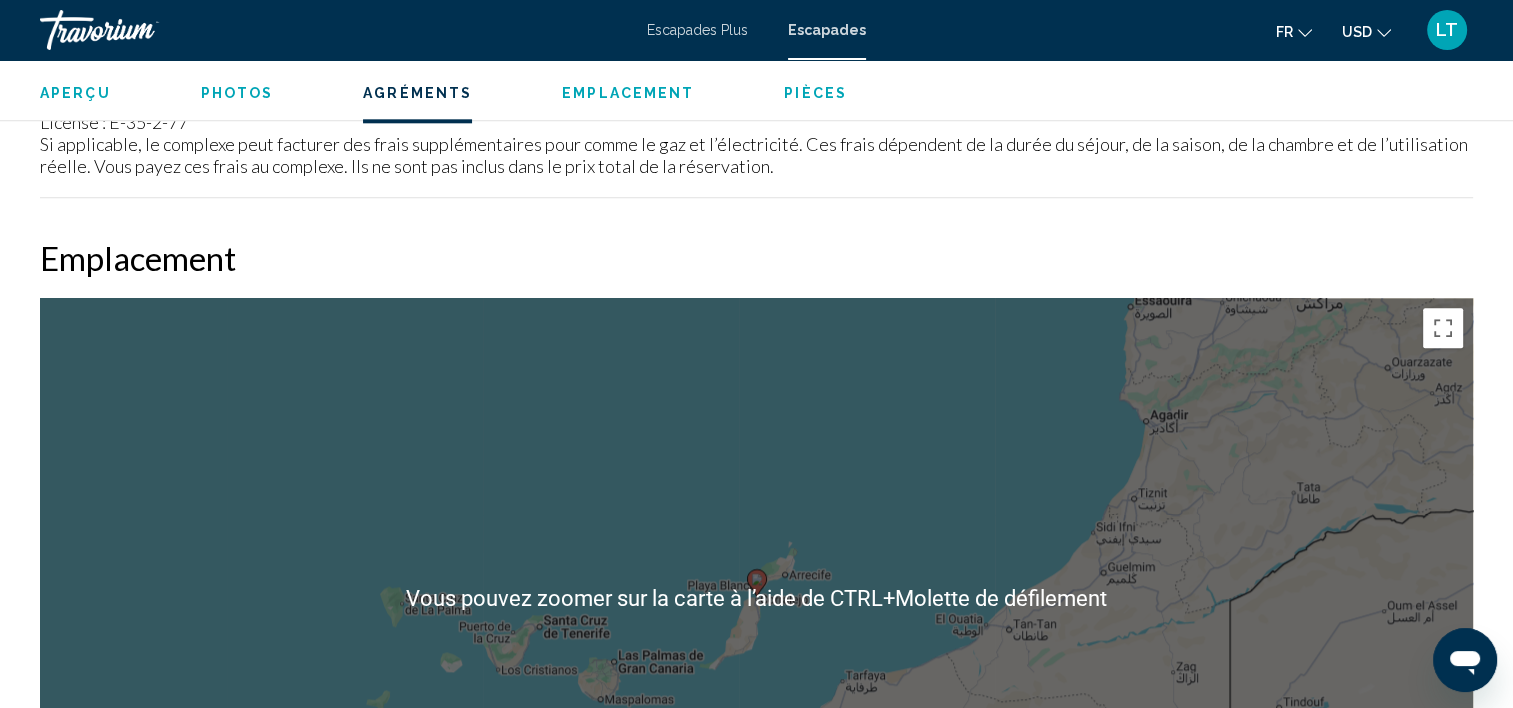 scroll, scrollTop: 2505, scrollLeft: 0, axis: vertical 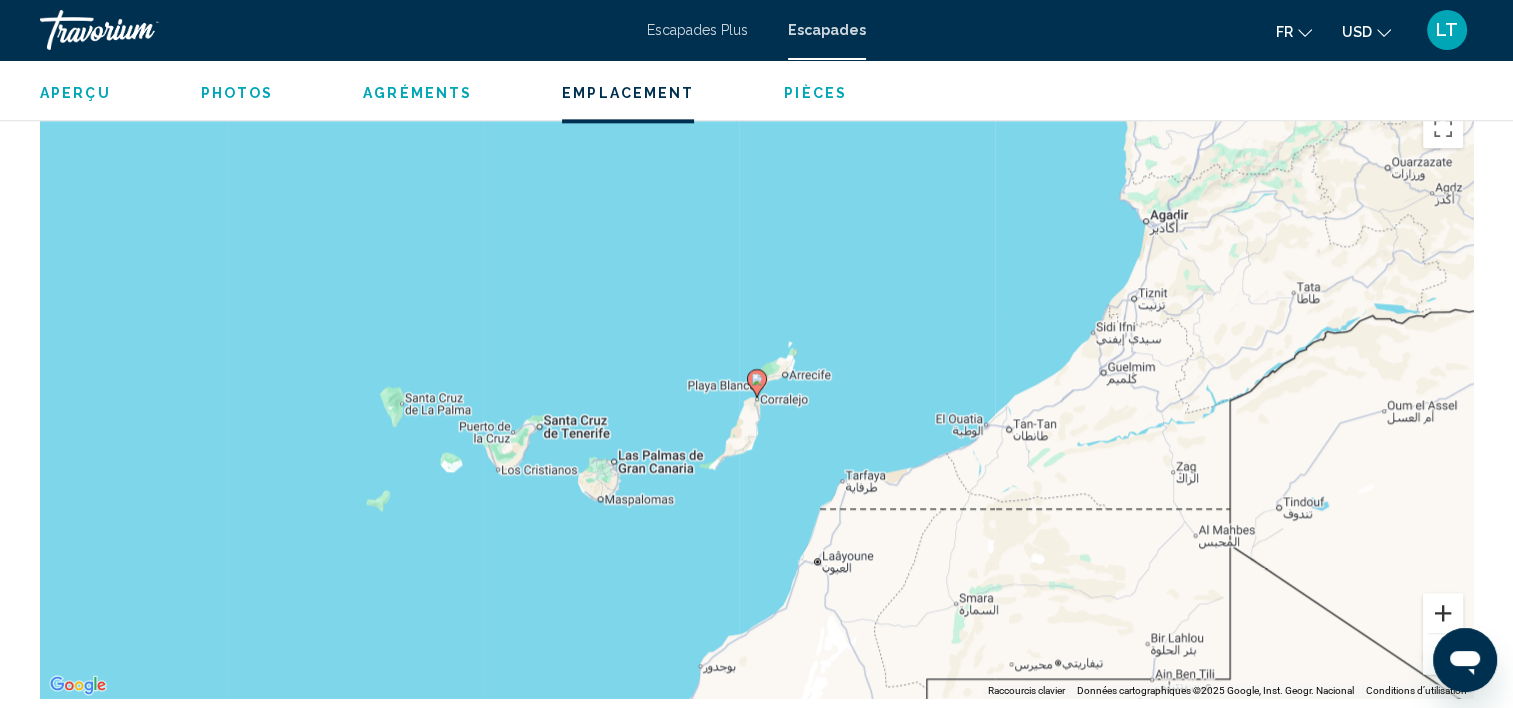 click at bounding box center (1443, 613) 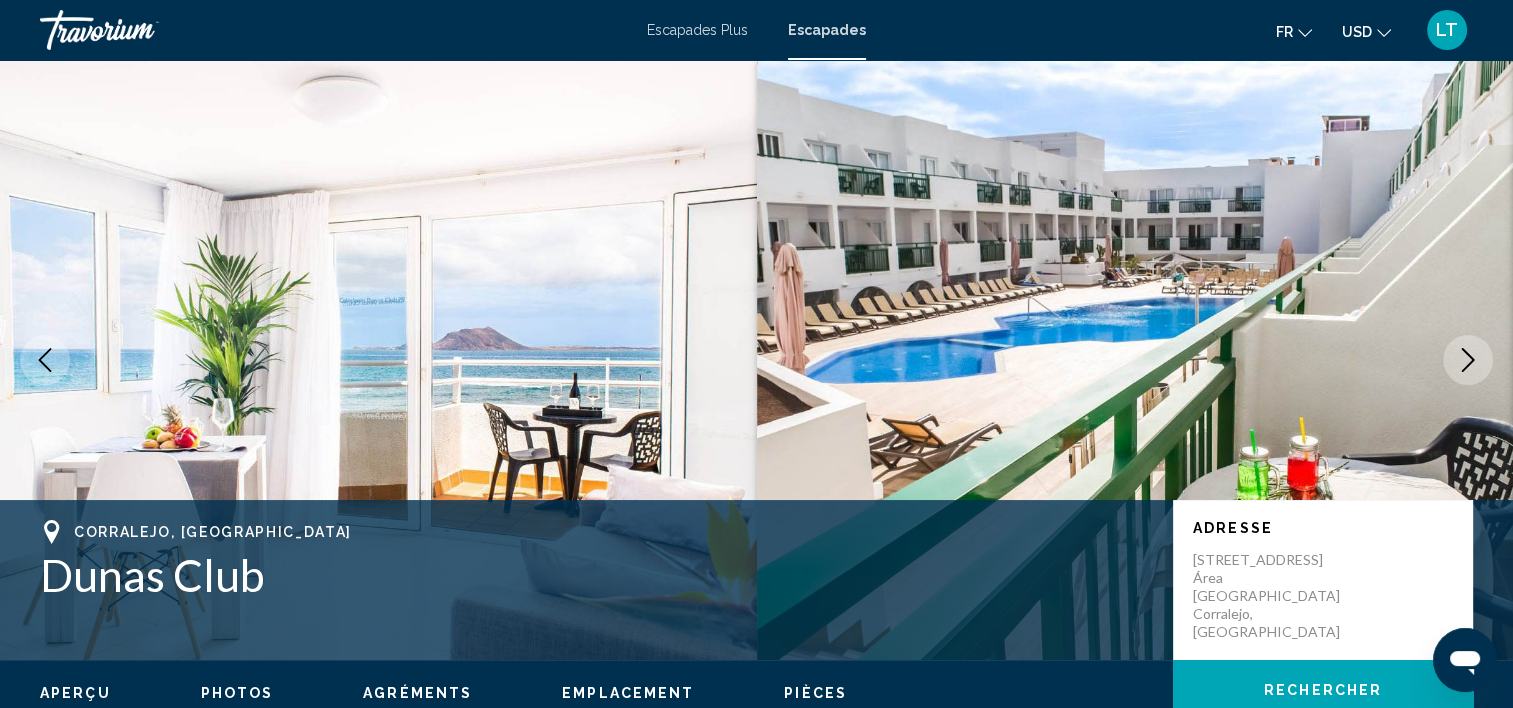 scroll, scrollTop: 0, scrollLeft: 0, axis: both 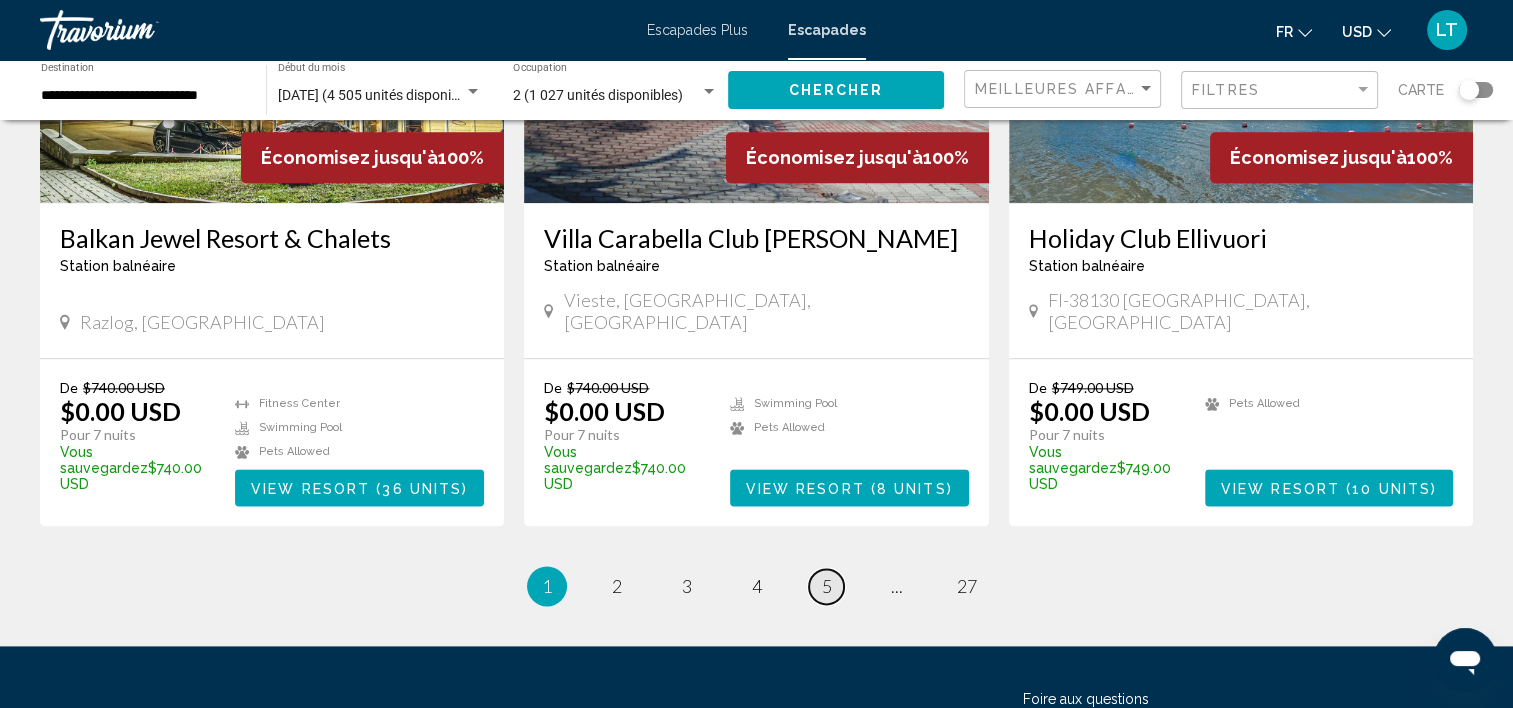 click on "5" at bounding box center (827, 586) 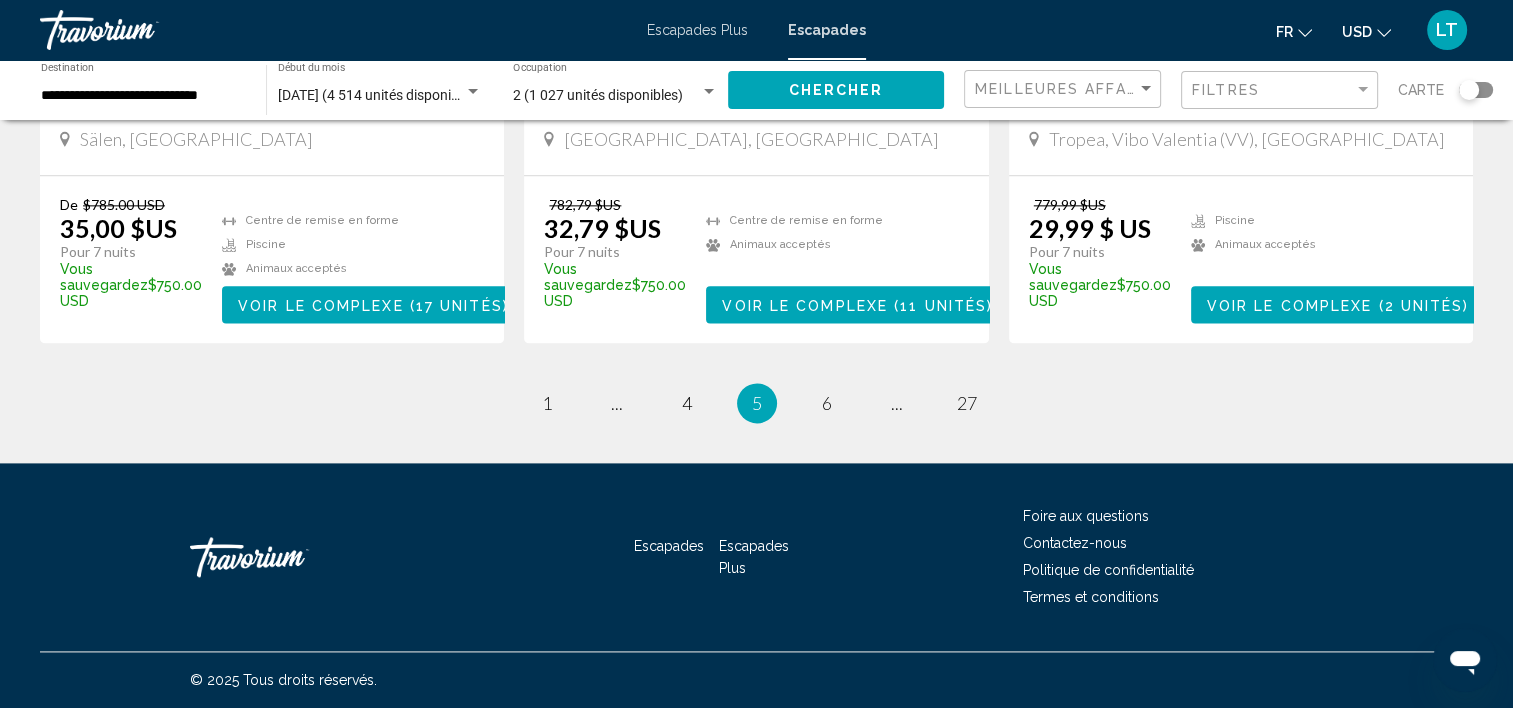 scroll, scrollTop: 2624, scrollLeft: 0, axis: vertical 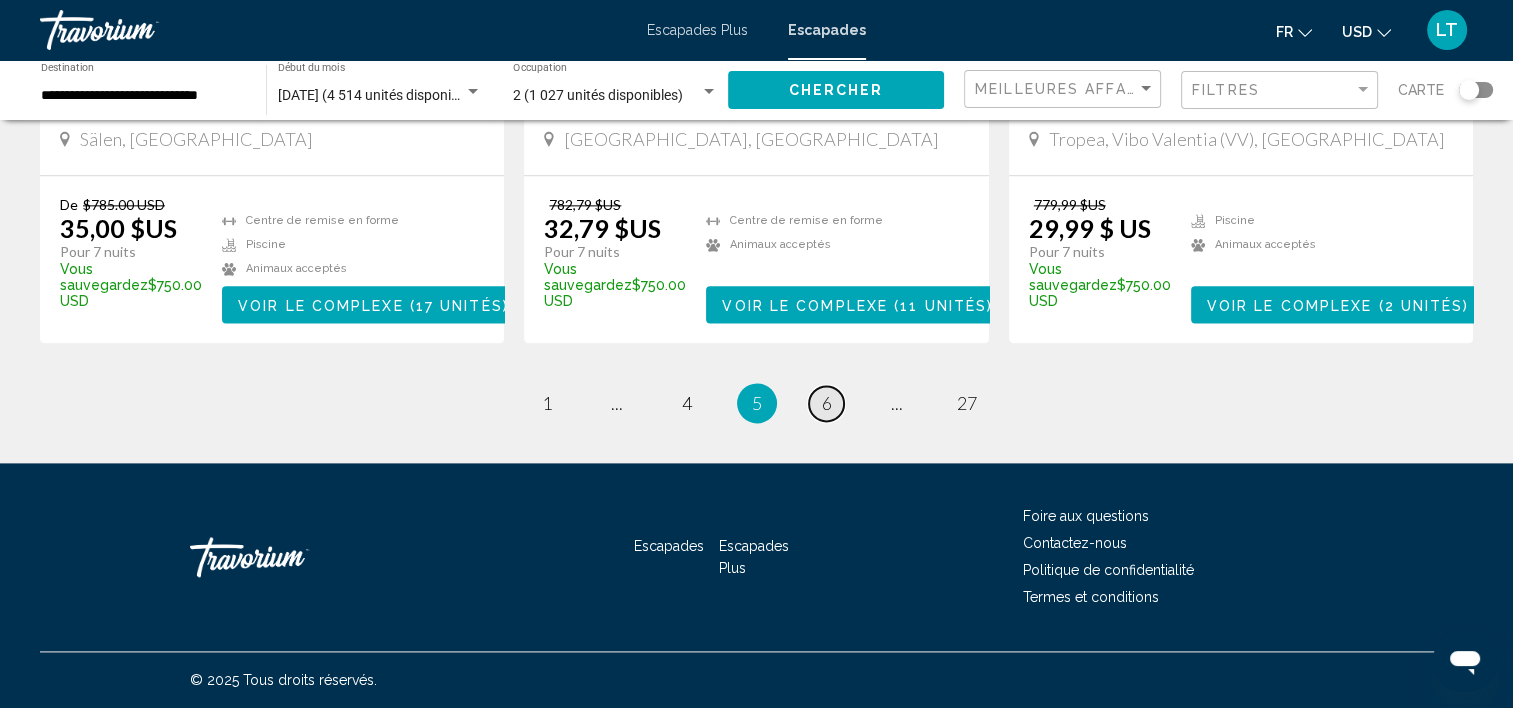 click on "6" at bounding box center (827, 403) 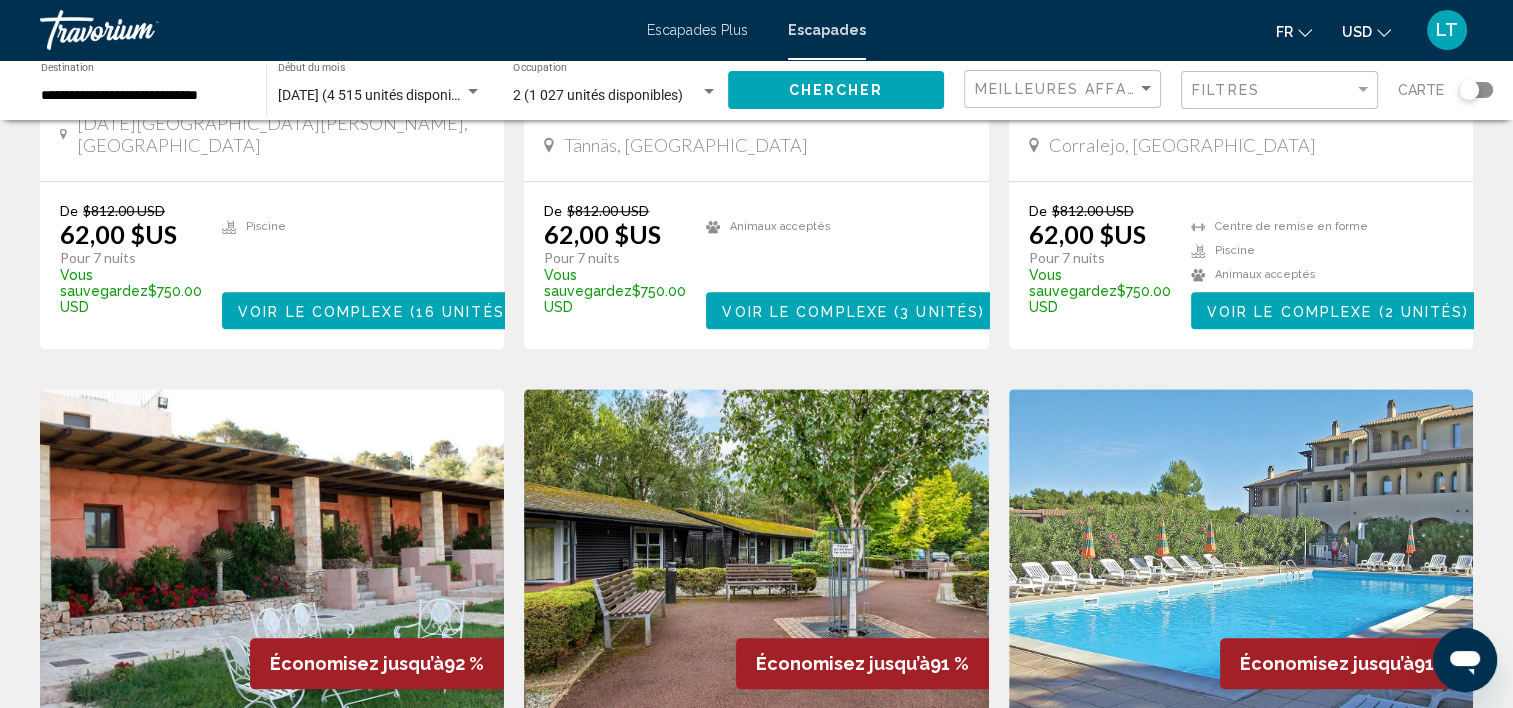 scroll, scrollTop: 1800, scrollLeft: 0, axis: vertical 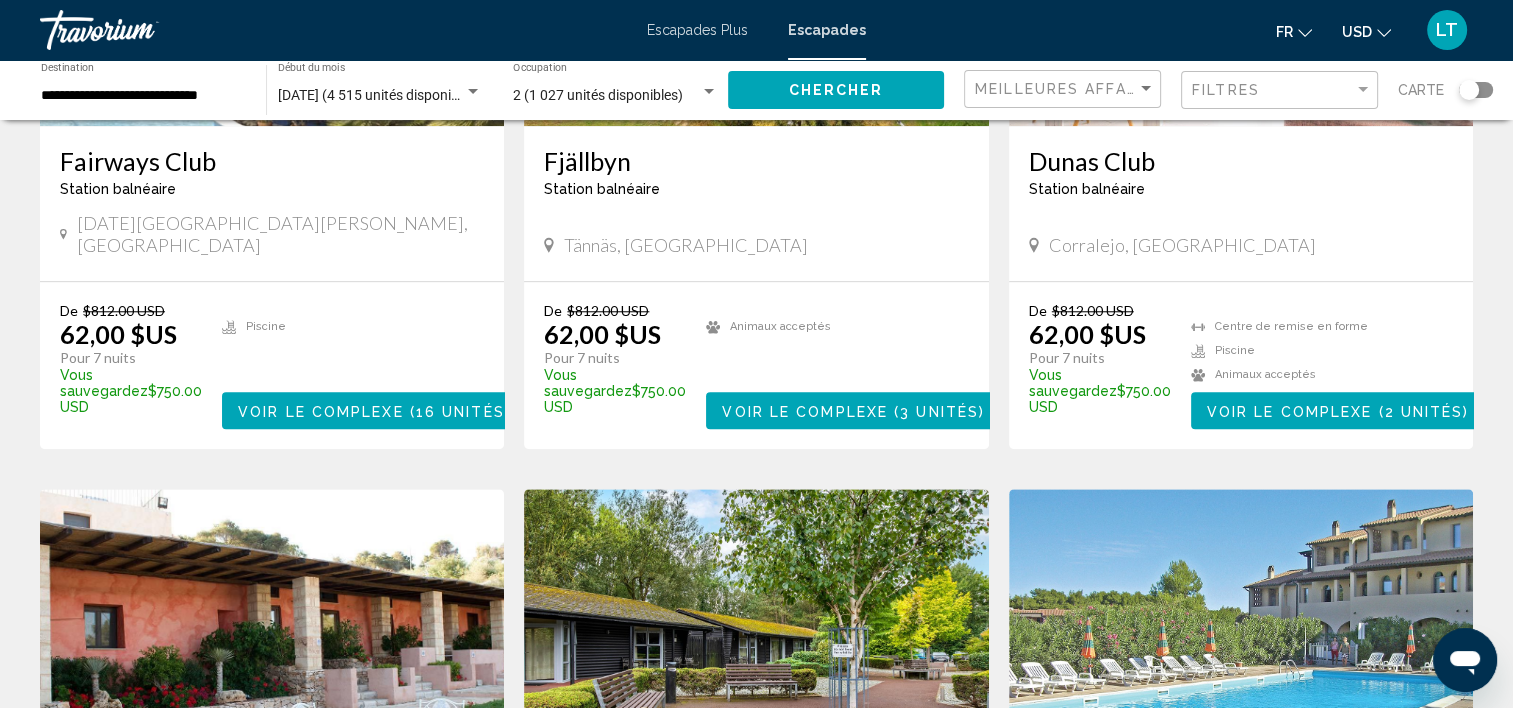 click on "Station balnéaire  -  Ceci est une station d'adultes seulement" at bounding box center [1241, 189] 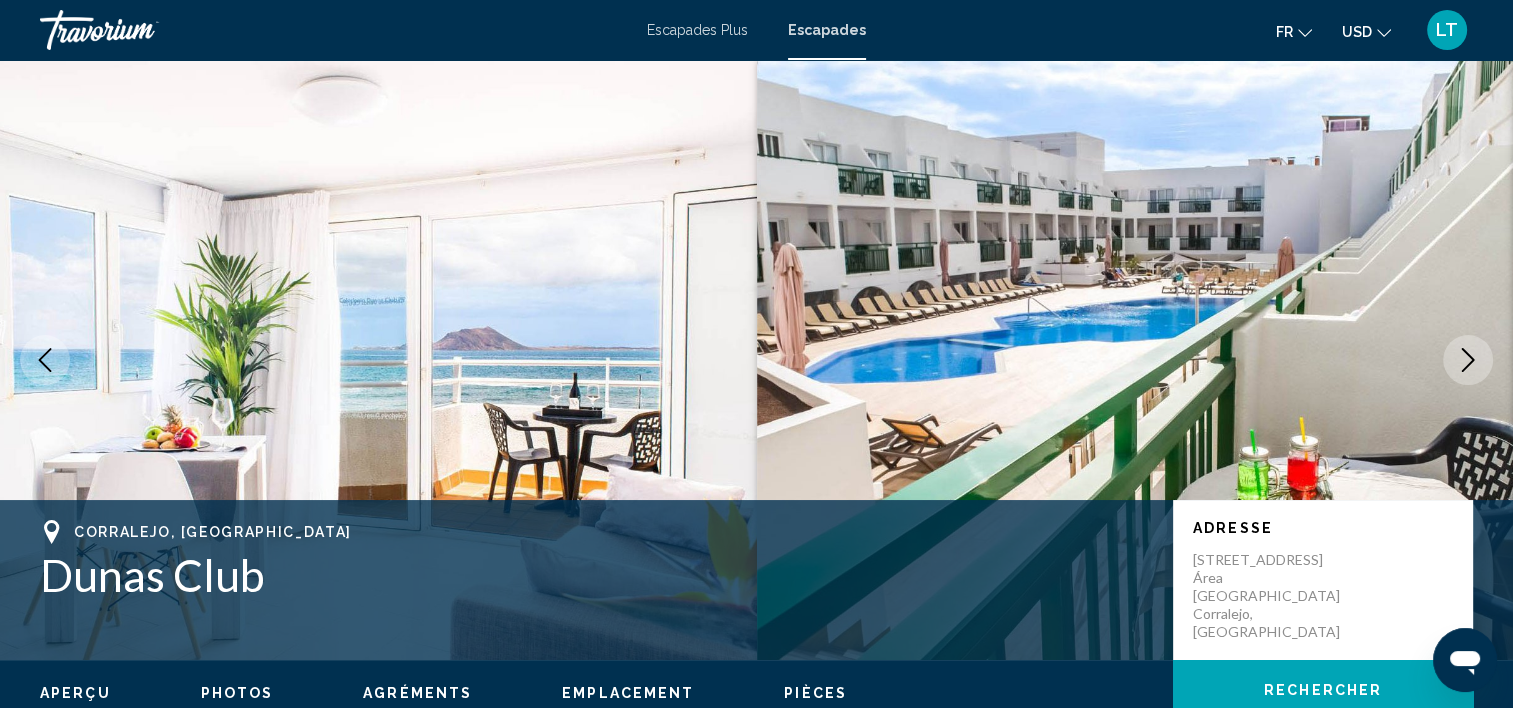 scroll, scrollTop: 0, scrollLeft: 0, axis: both 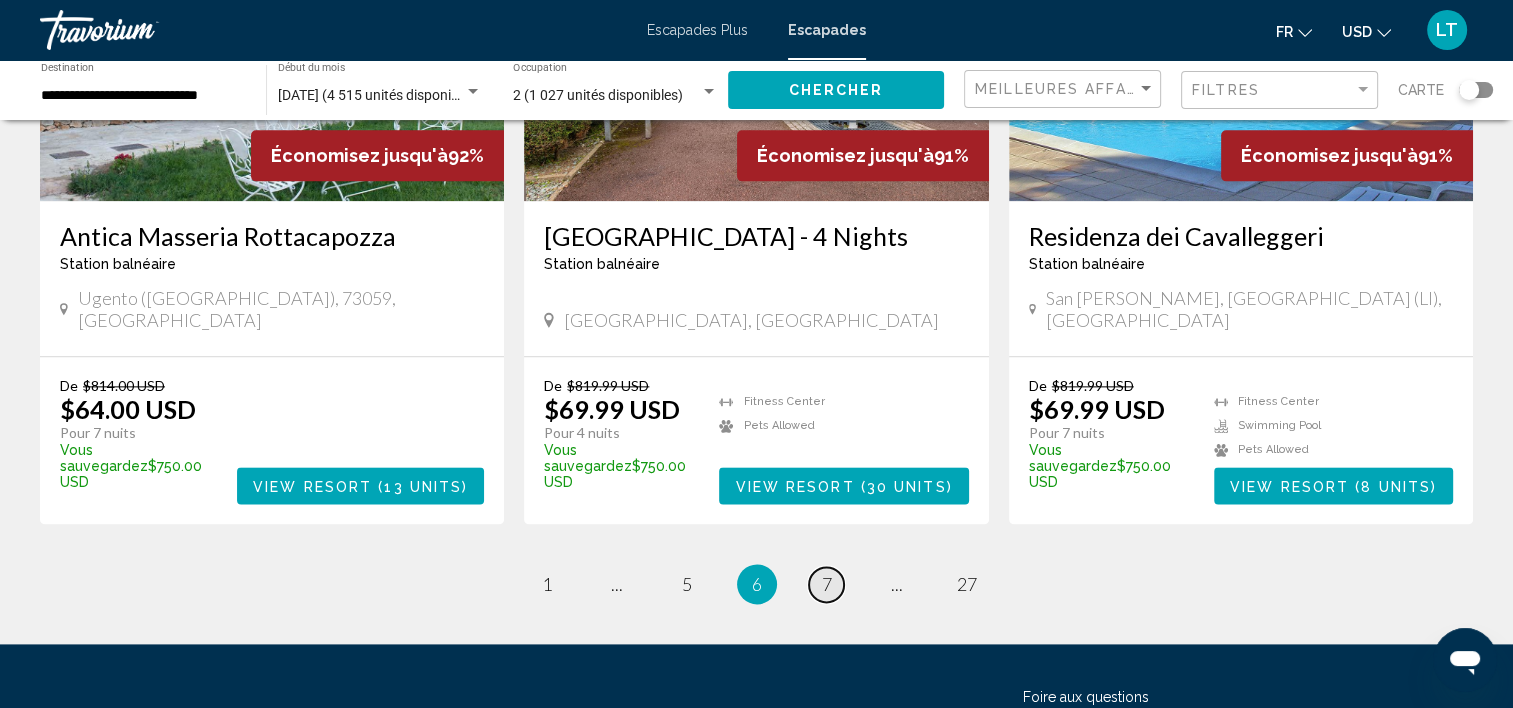 click on "7" at bounding box center [827, 584] 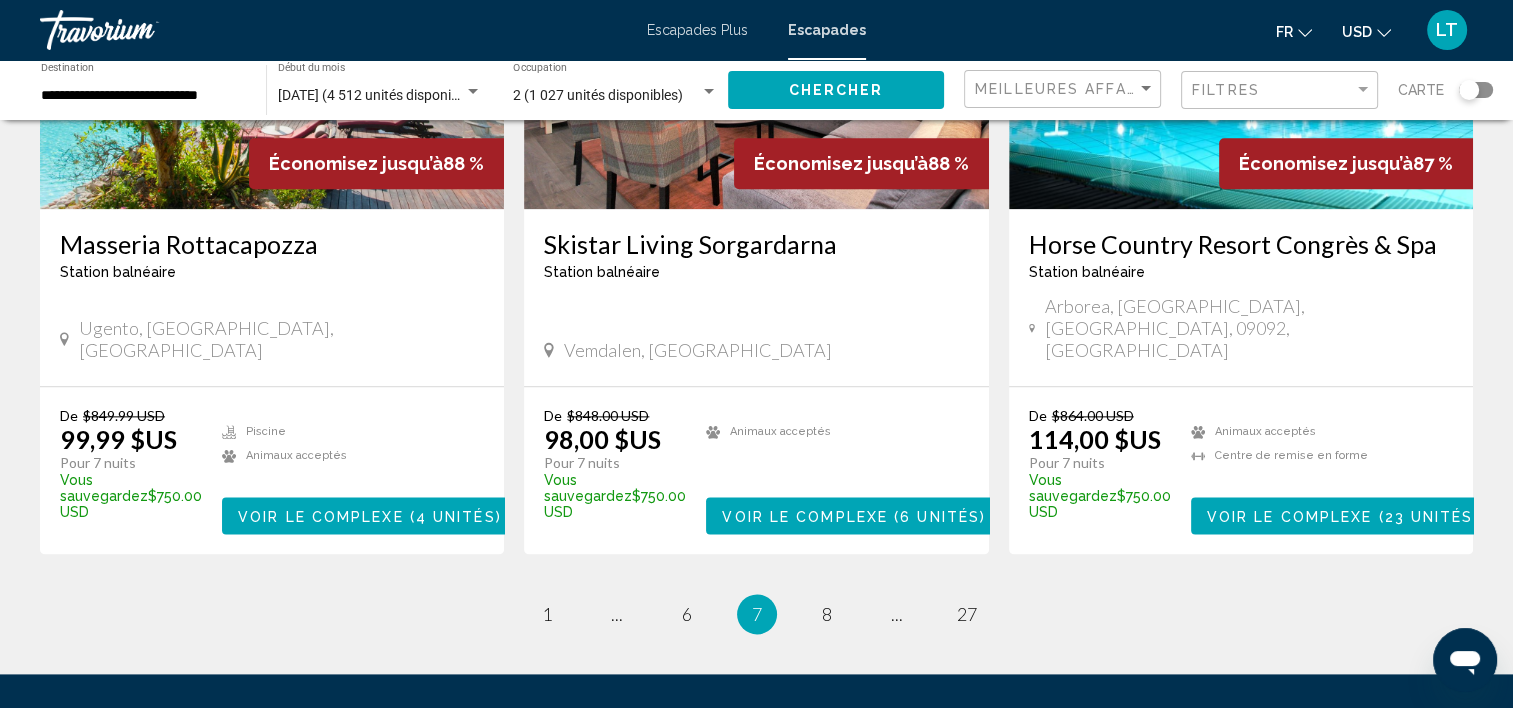 scroll, scrollTop: 2600, scrollLeft: 0, axis: vertical 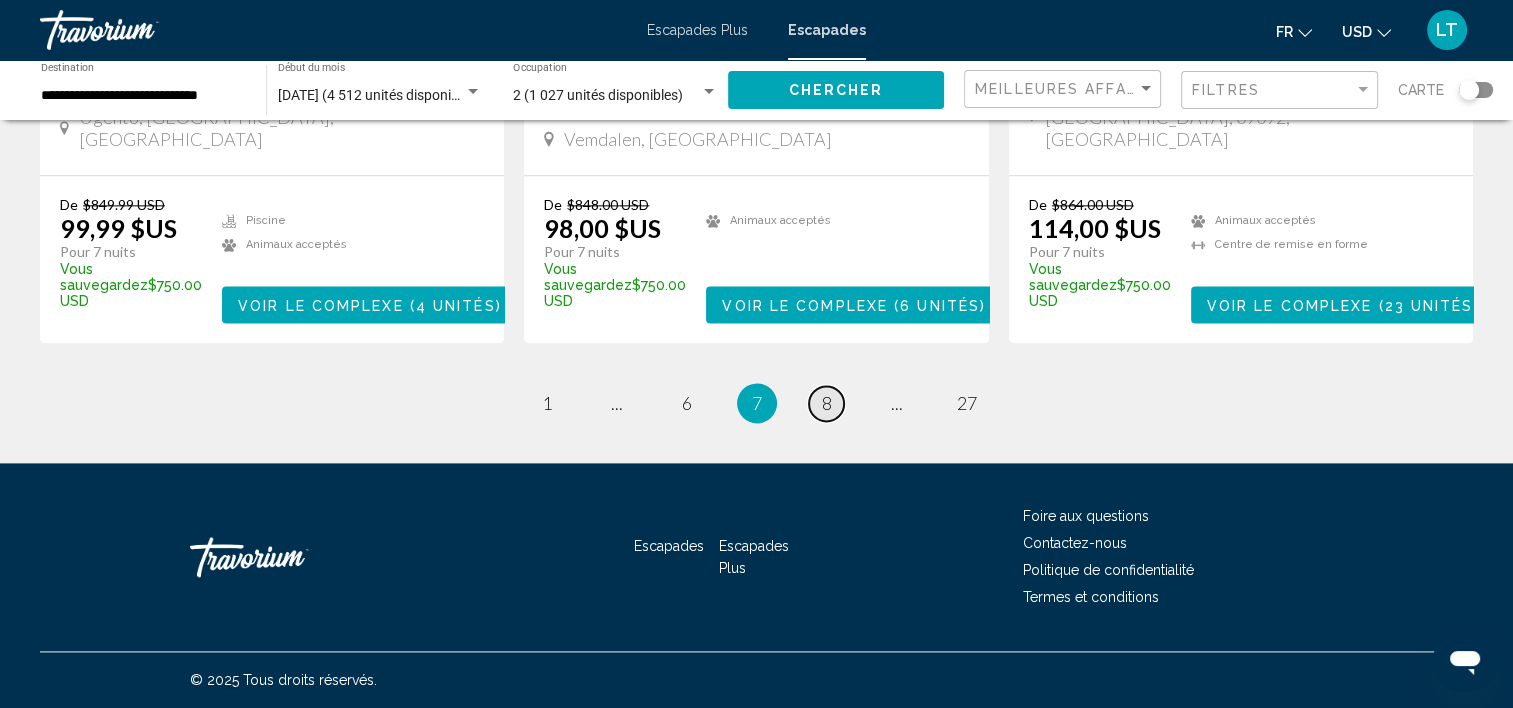 click on "8" at bounding box center [827, 403] 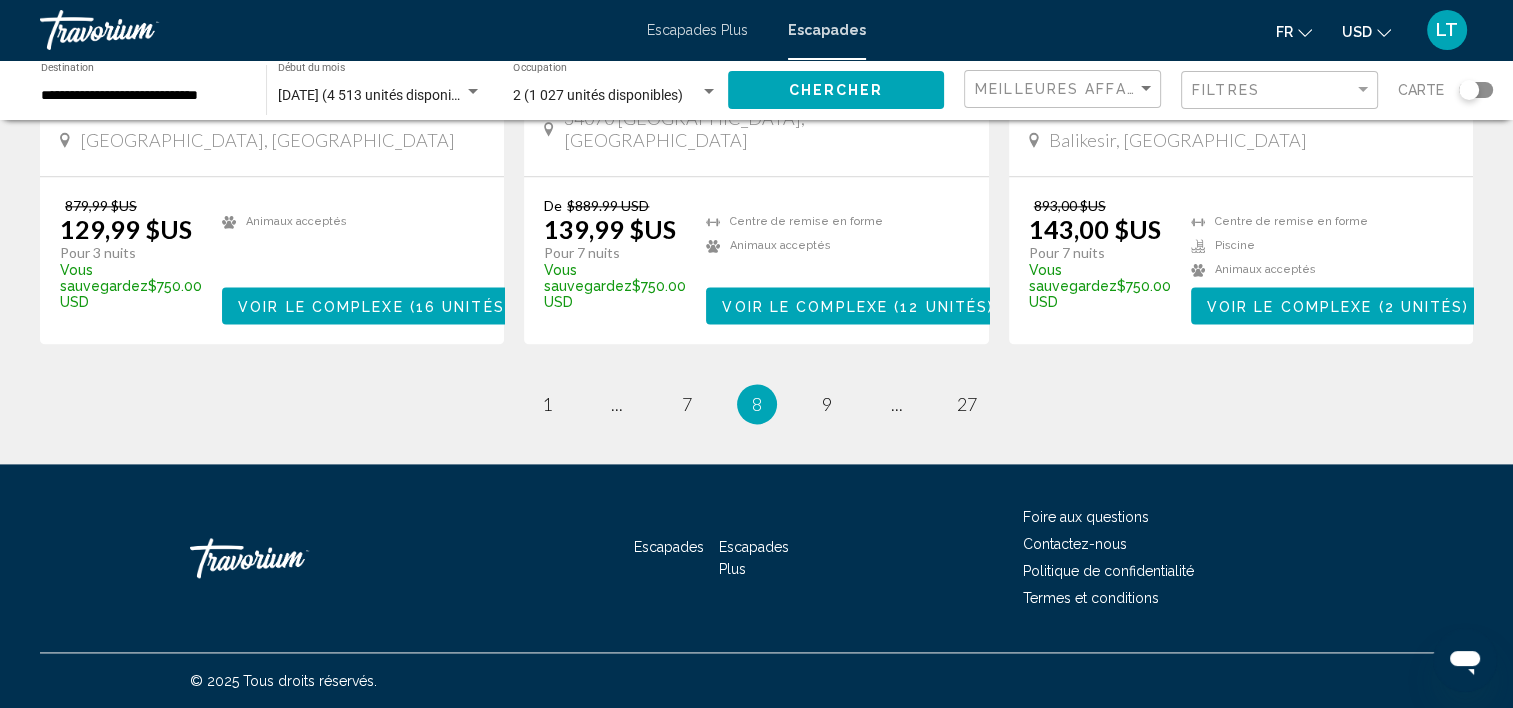 scroll, scrollTop: 2640, scrollLeft: 0, axis: vertical 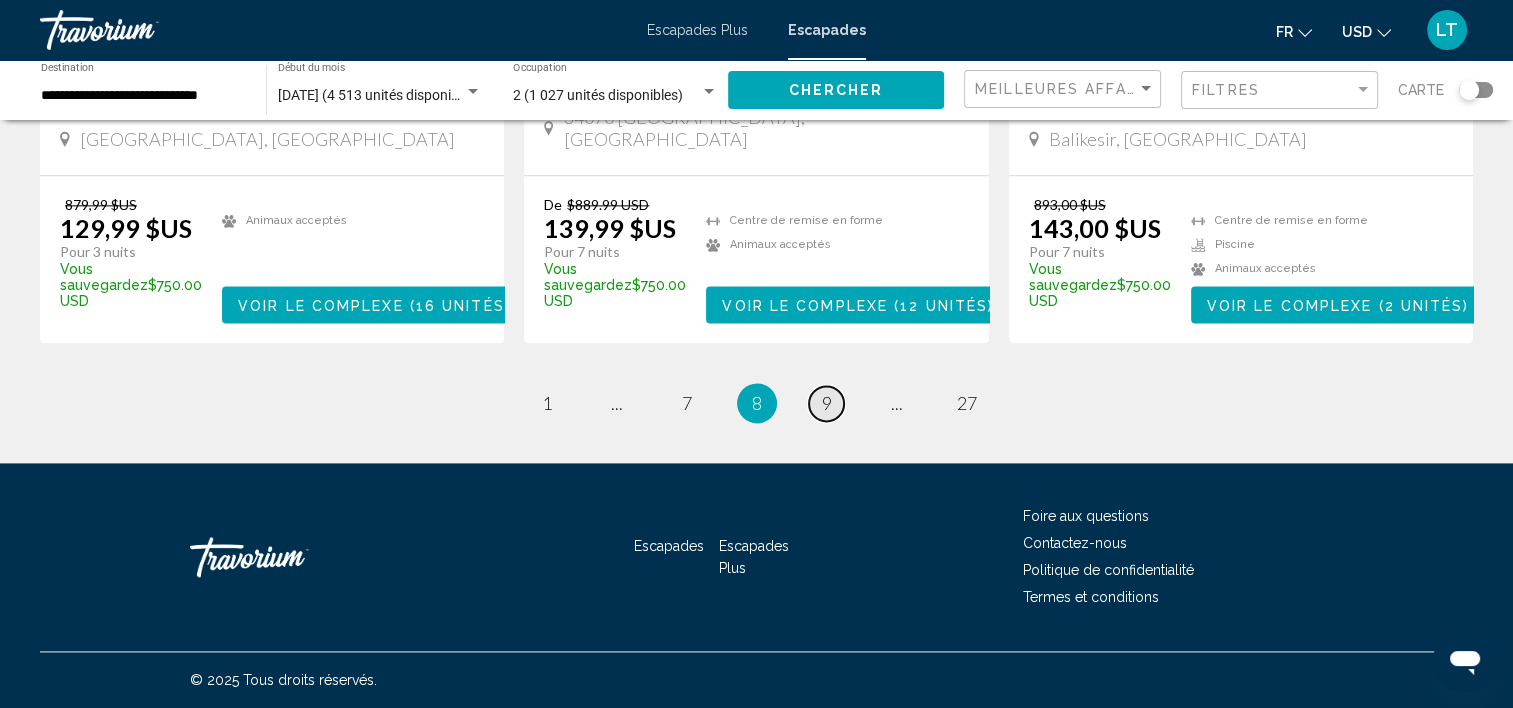 click on "9" at bounding box center (827, 403) 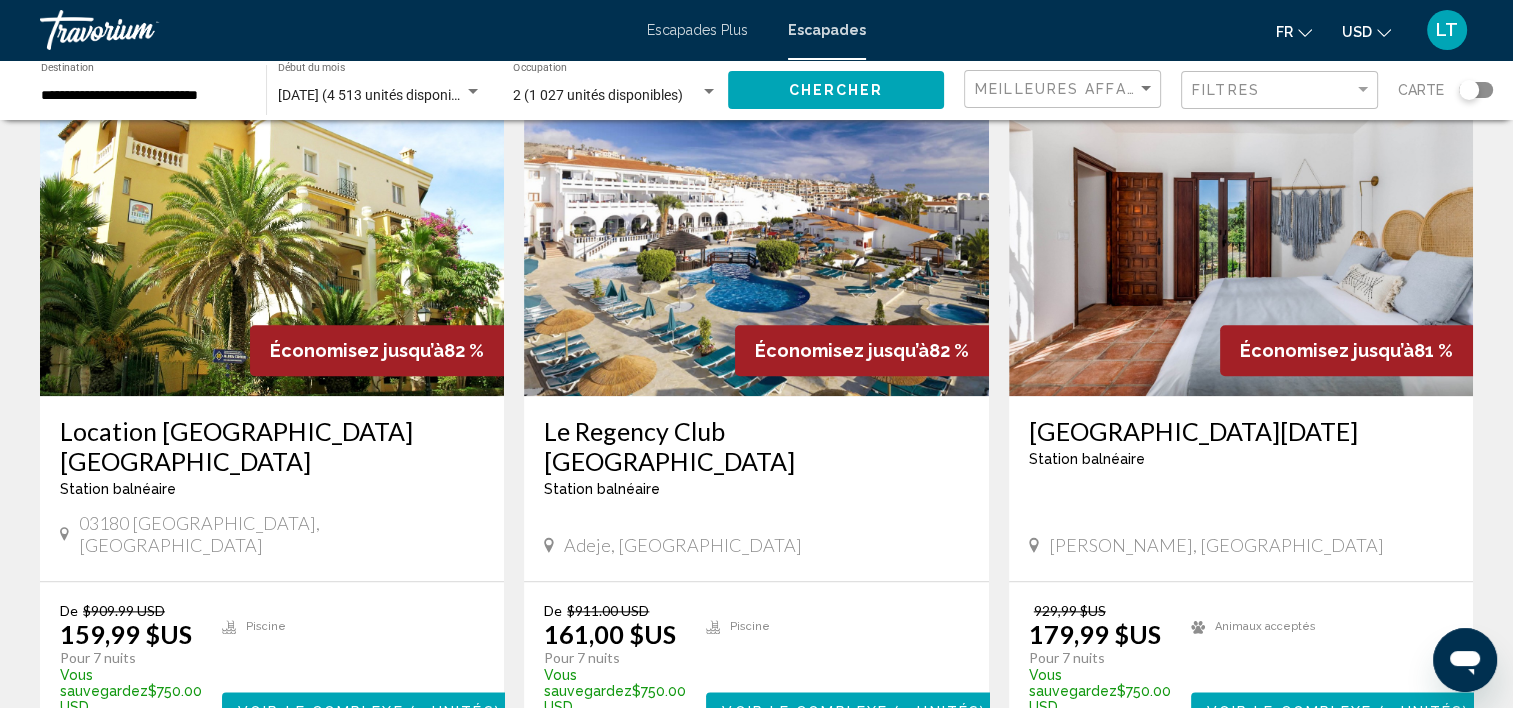 scroll, scrollTop: 2200, scrollLeft: 0, axis: vertical 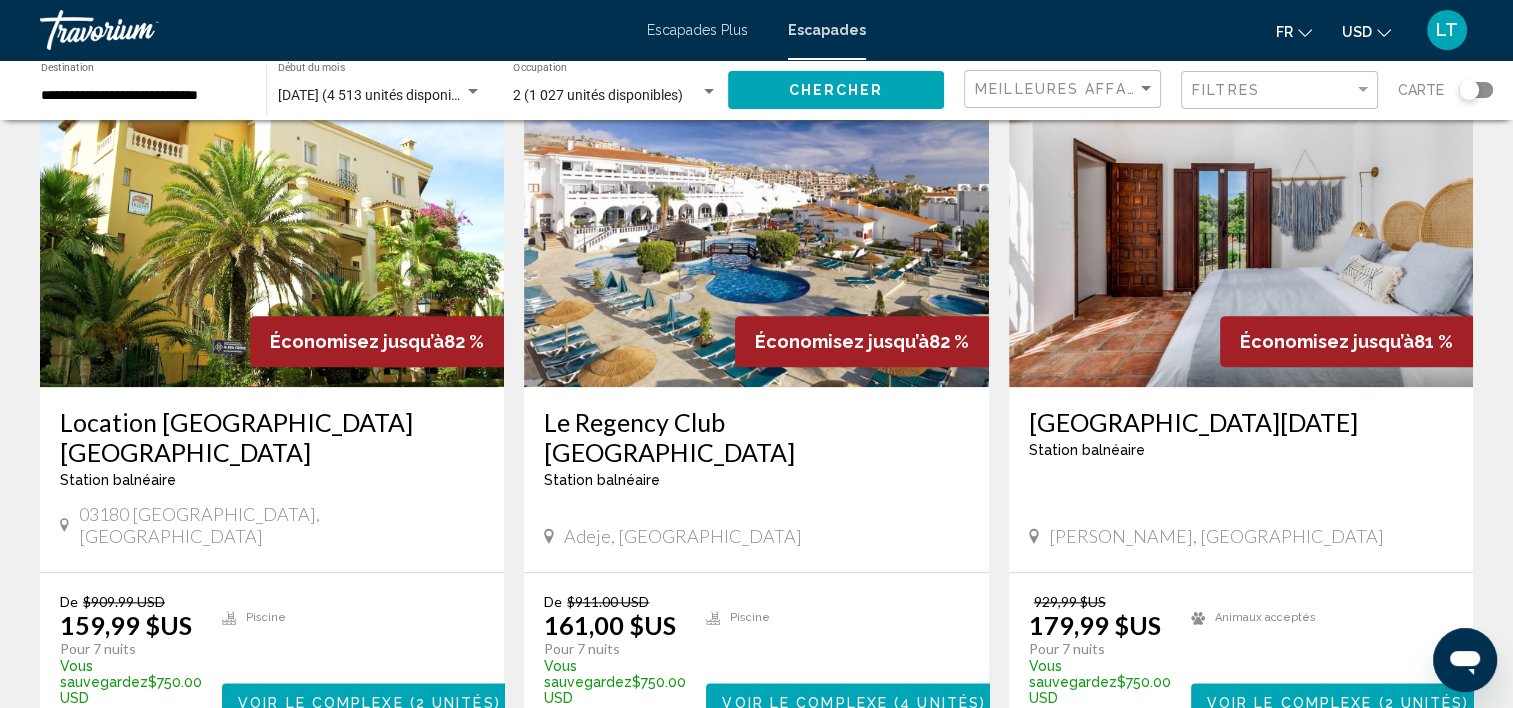 click at bounding box center (756, 227) 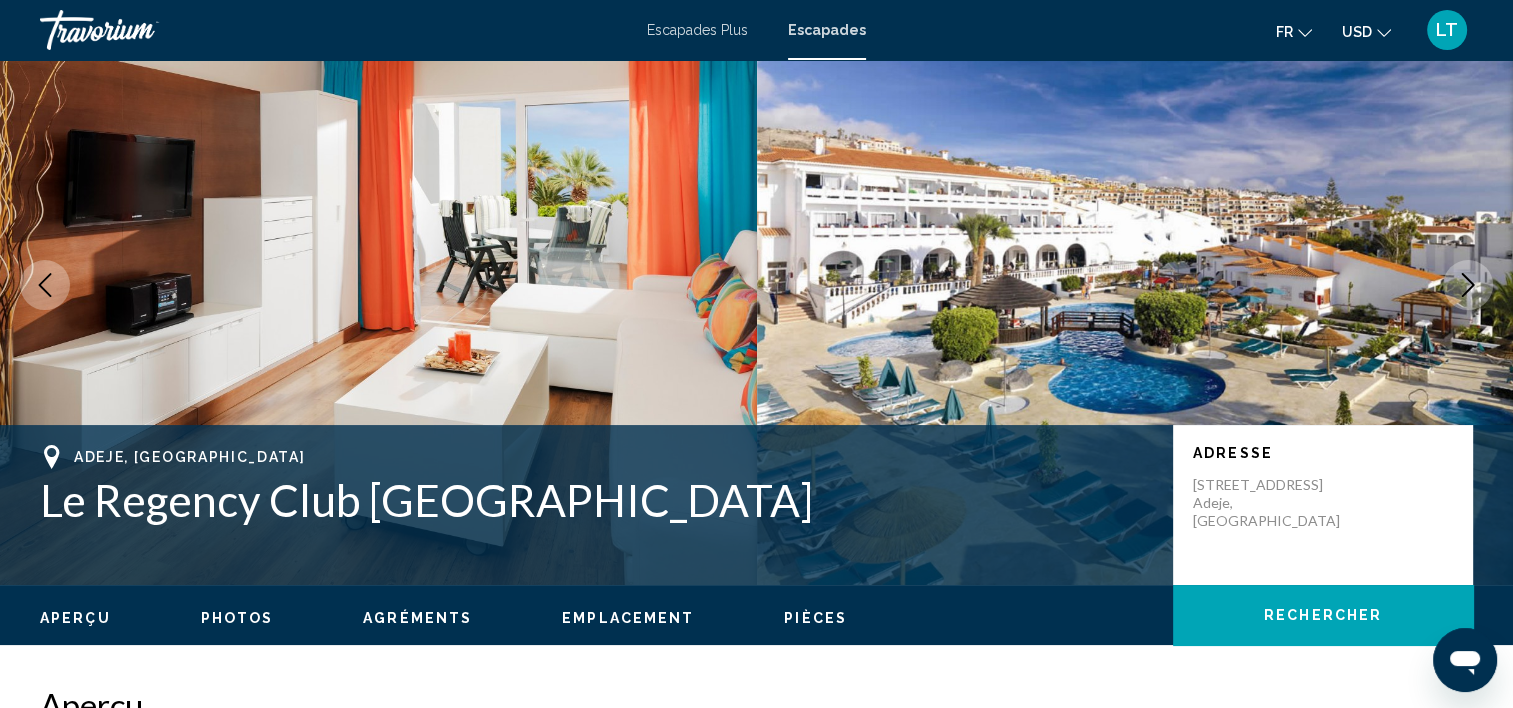 scroll, scrollTop: 0, scrollLeft: 0, axis: both 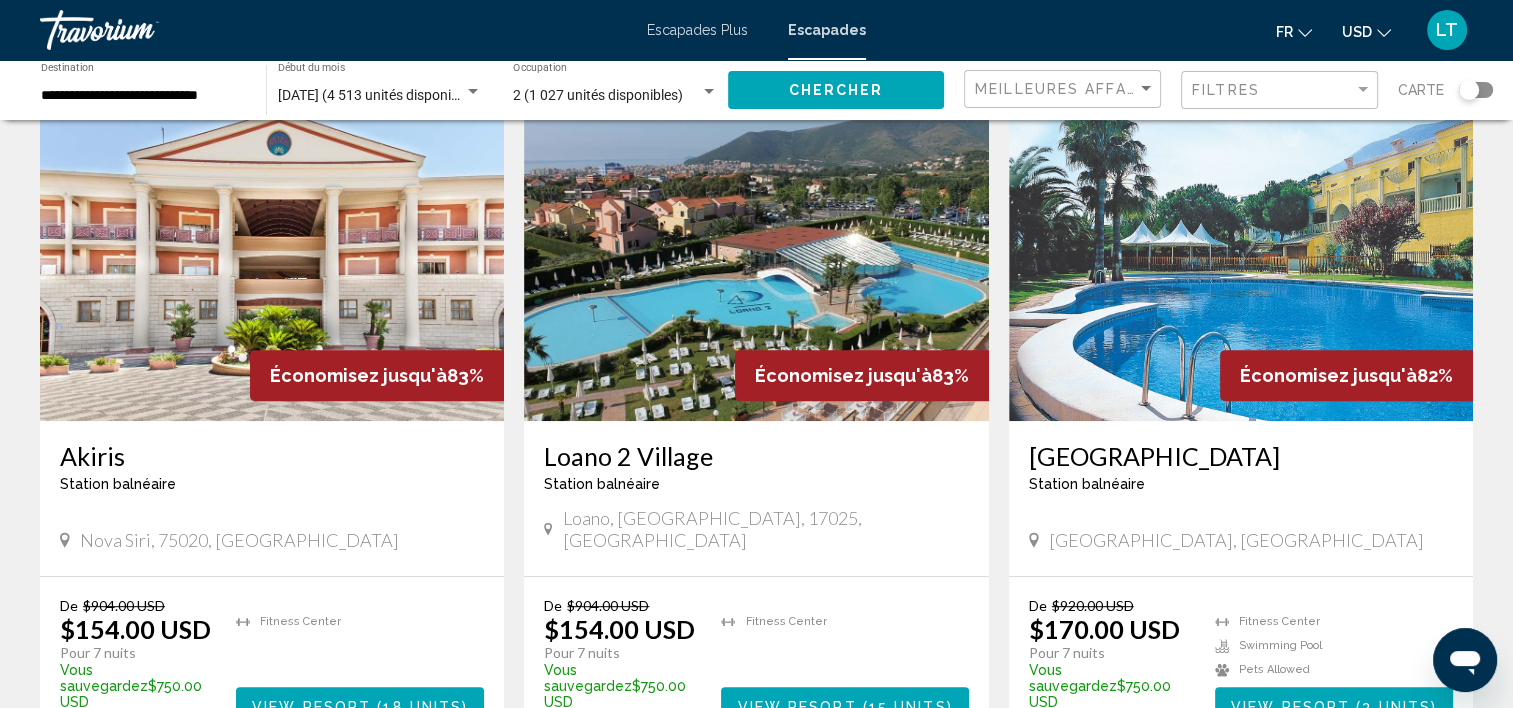 click at bounding box center [756, 261] 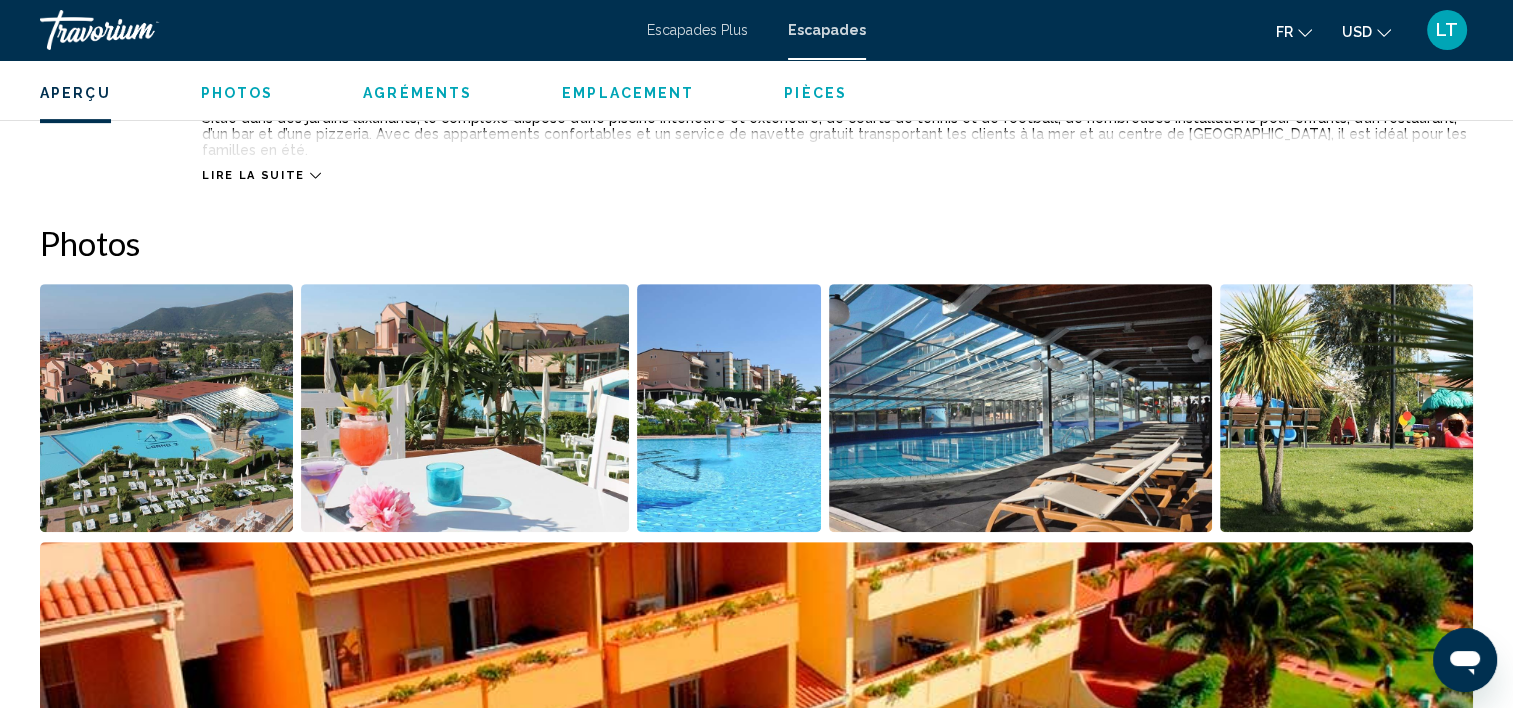scroll, scrollTop: 805, scrollLeft: 0, axis: vertical 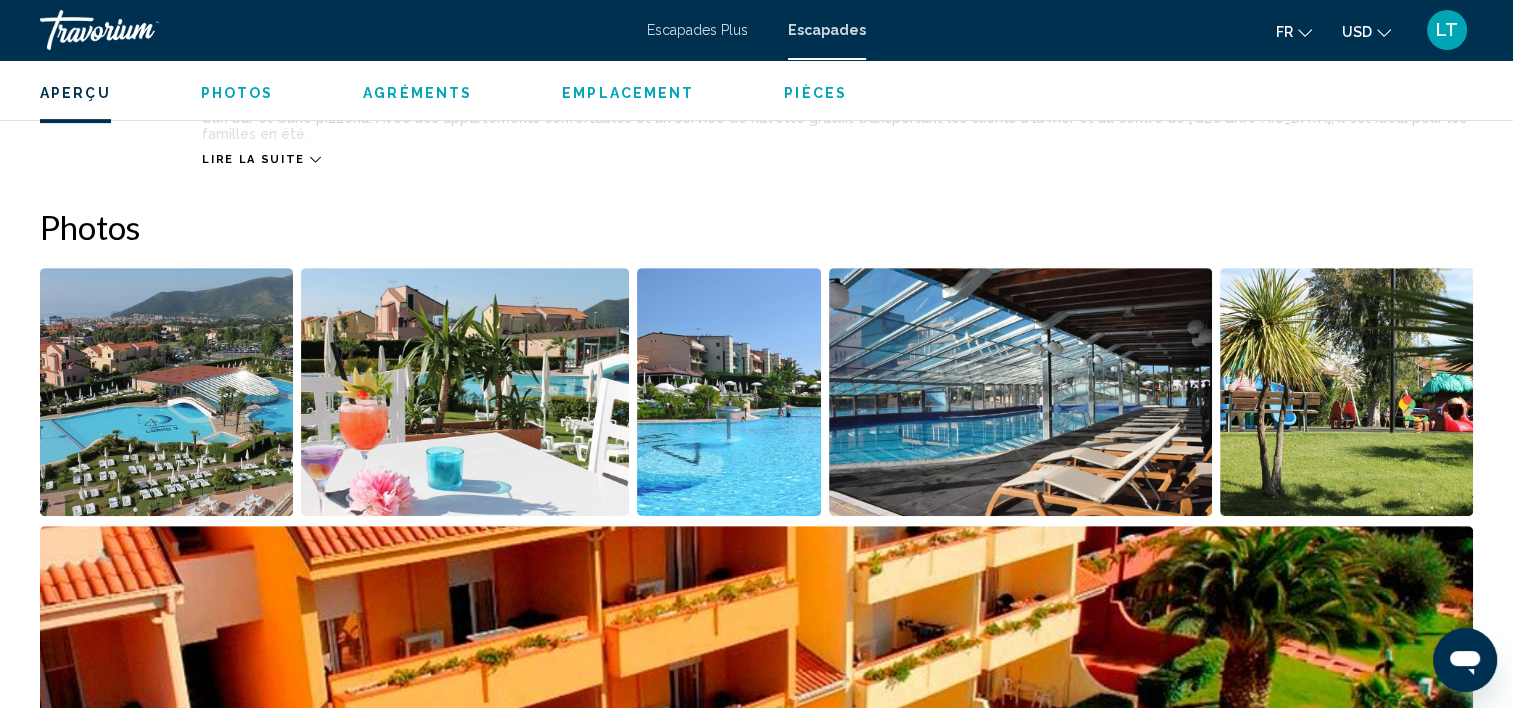 click at bounding box center (166, 392) 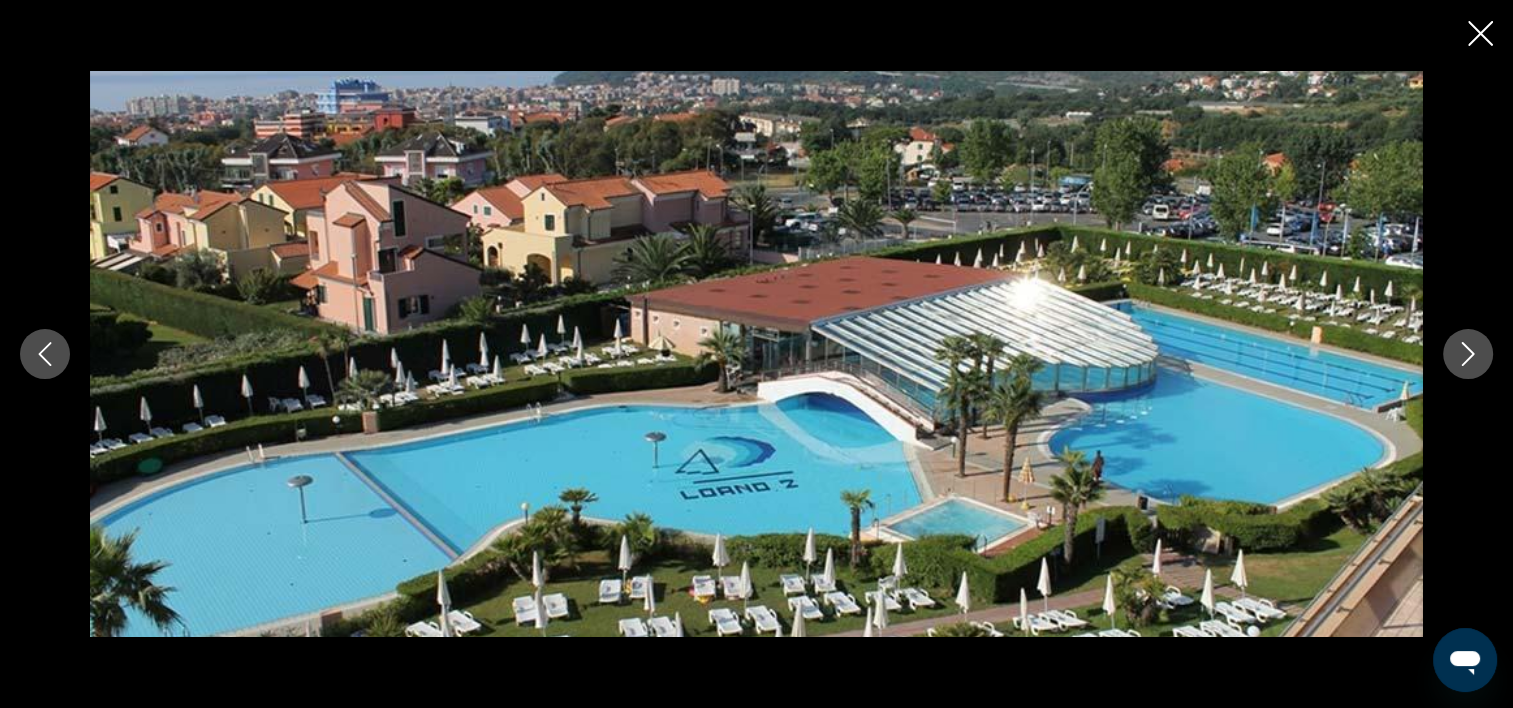 click 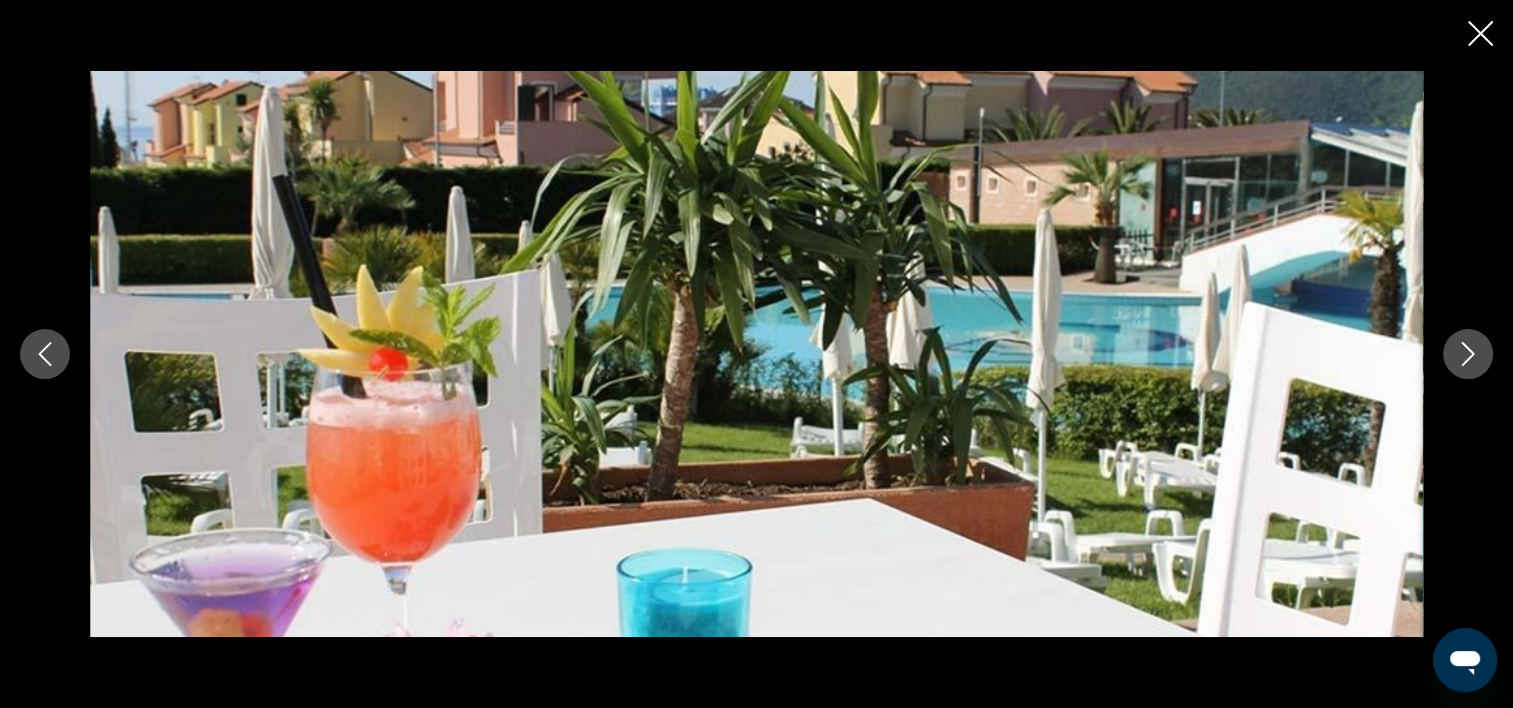 click 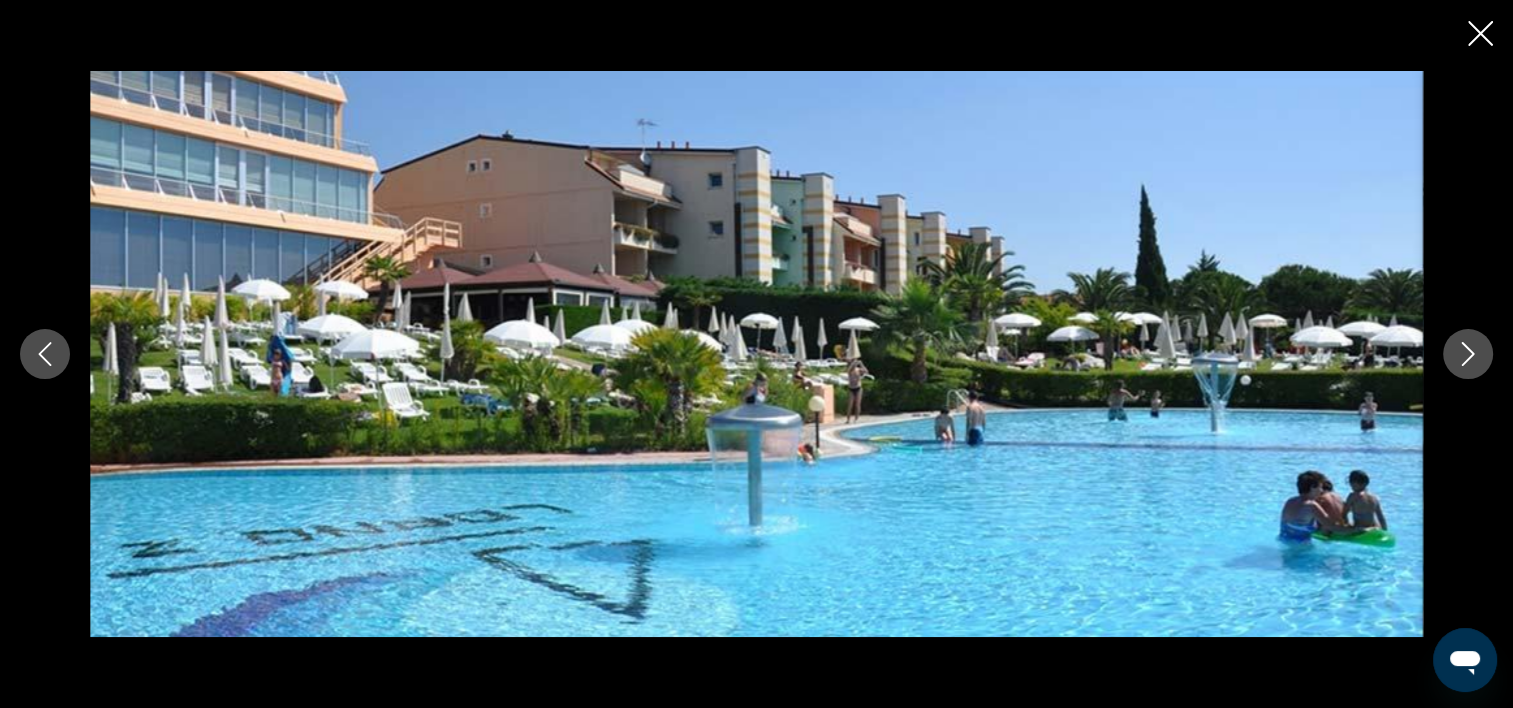 click 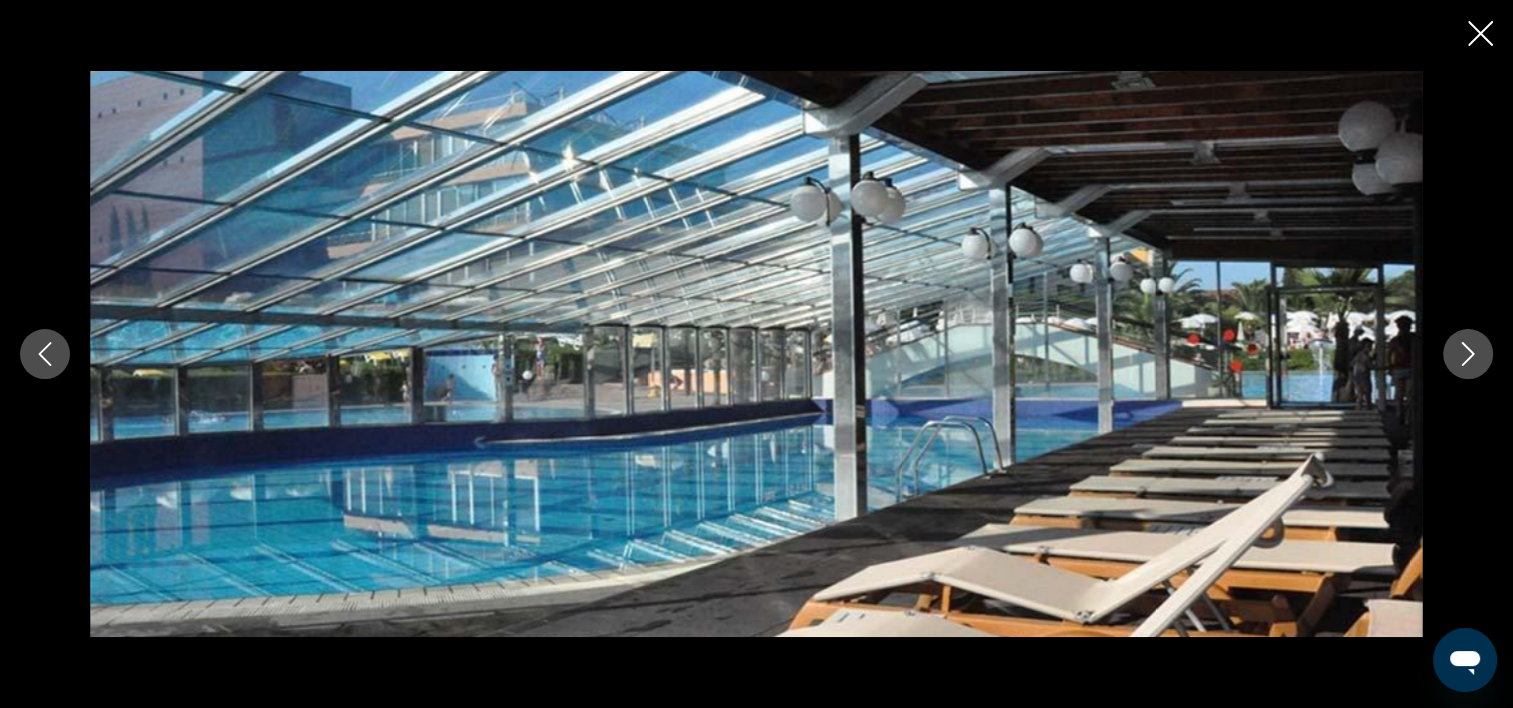 click 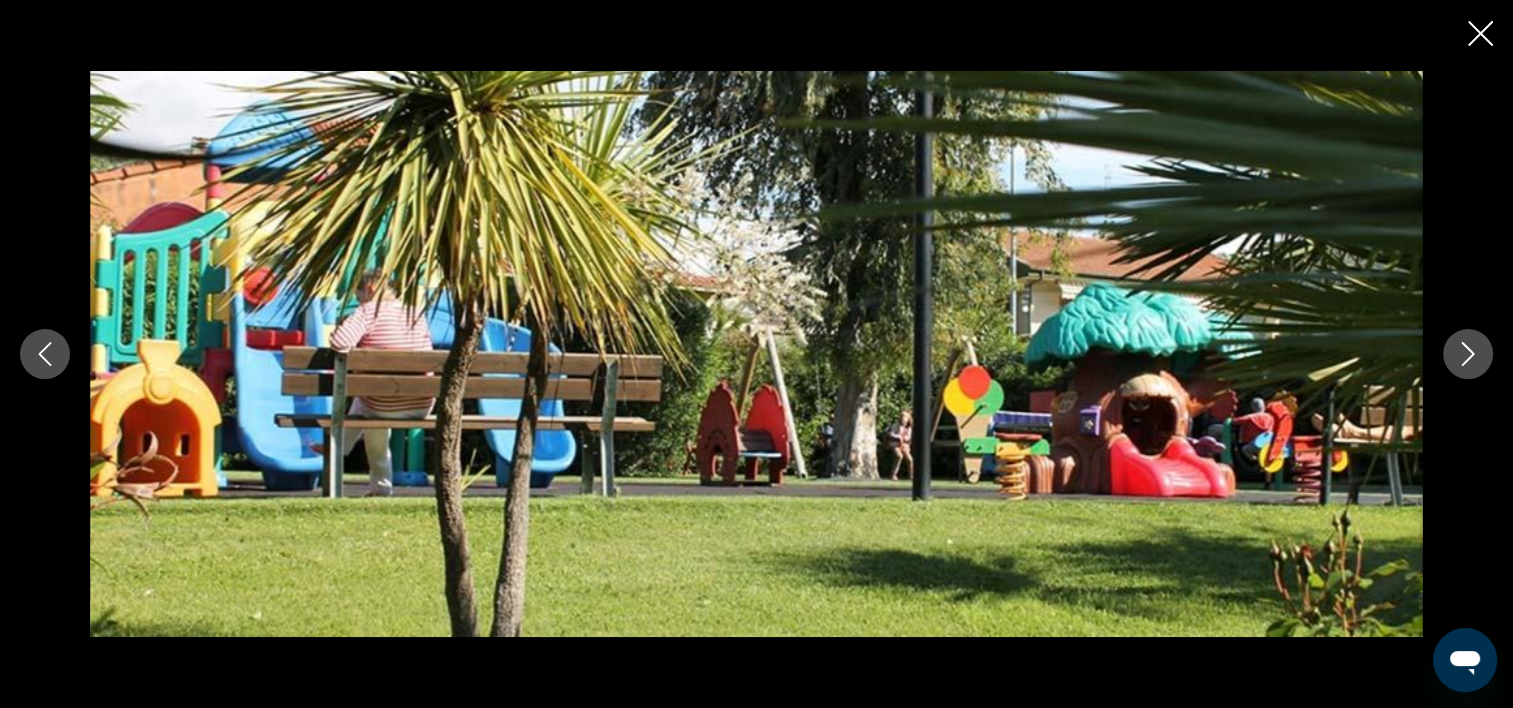 click 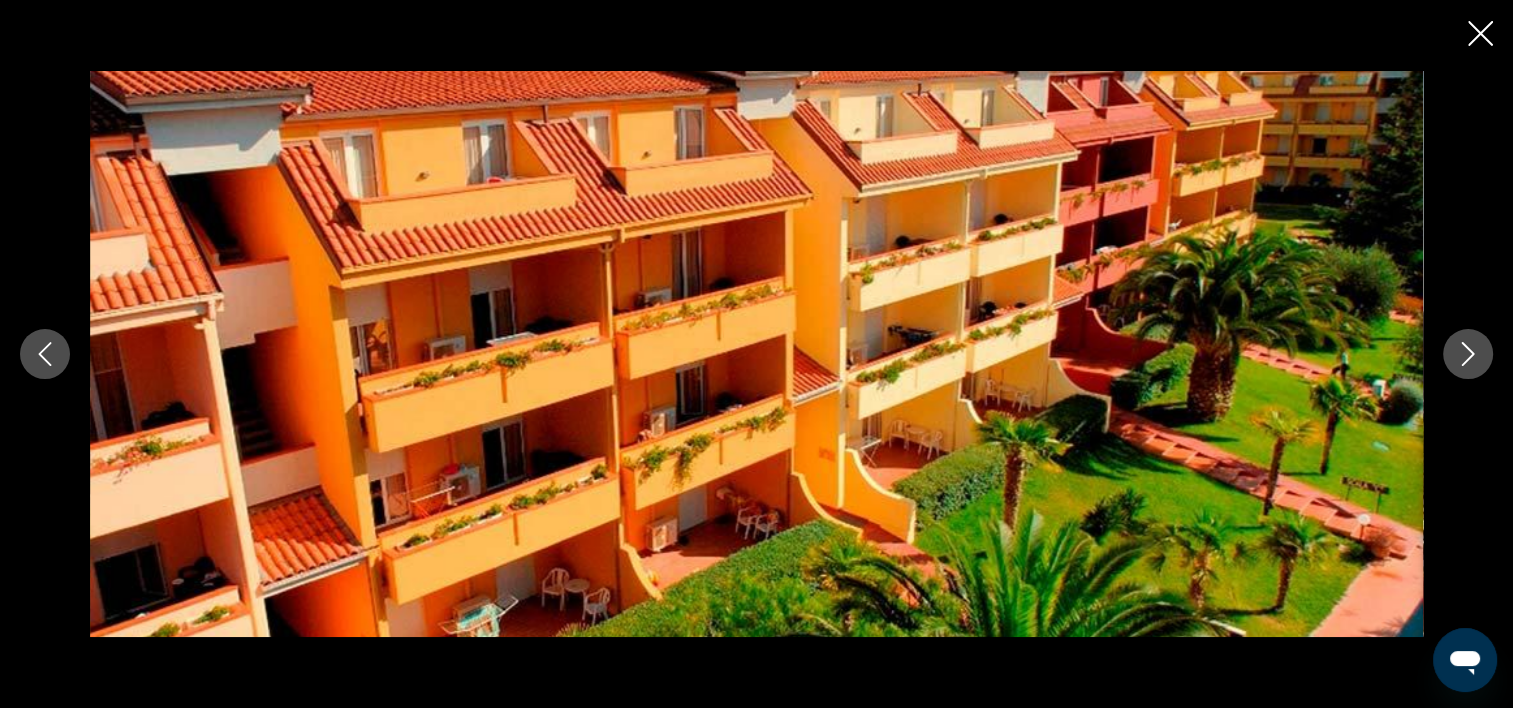 click 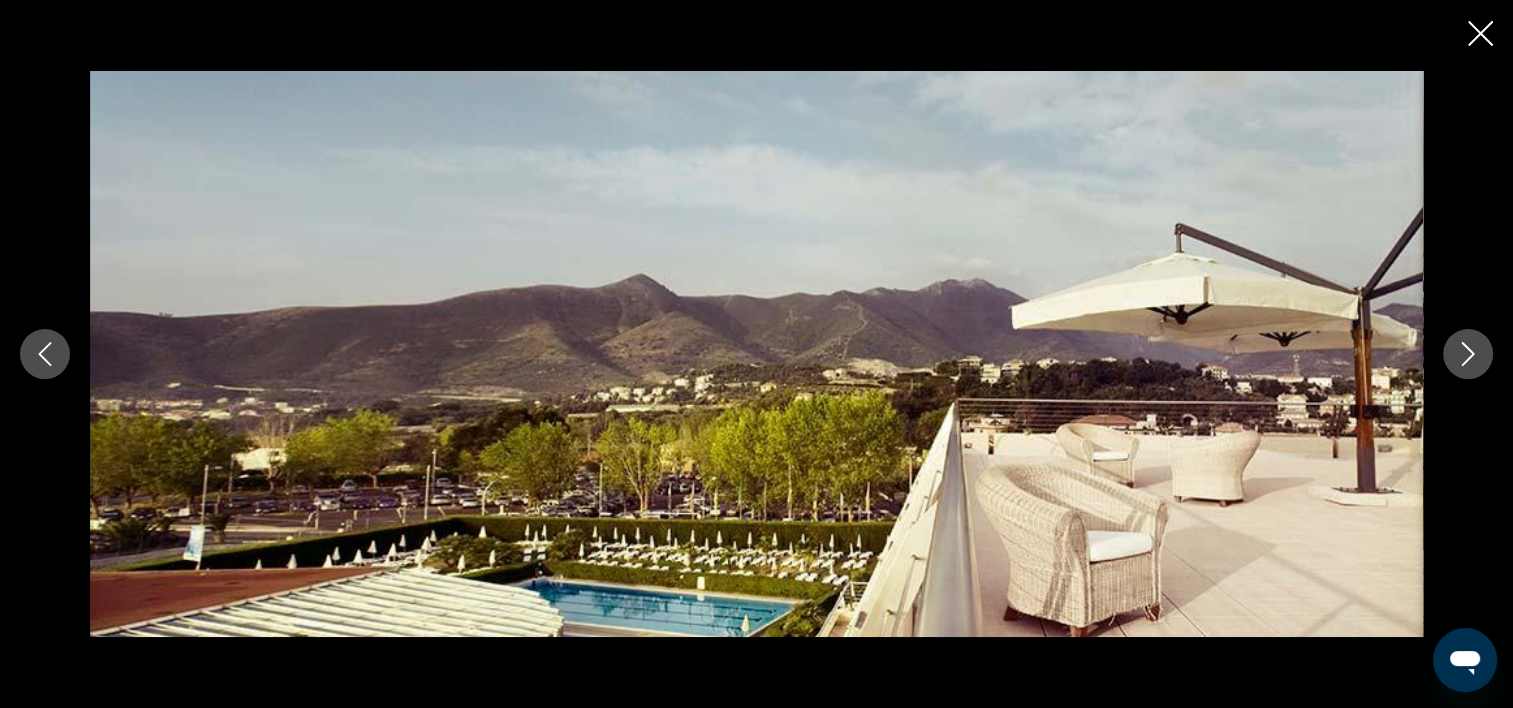 click 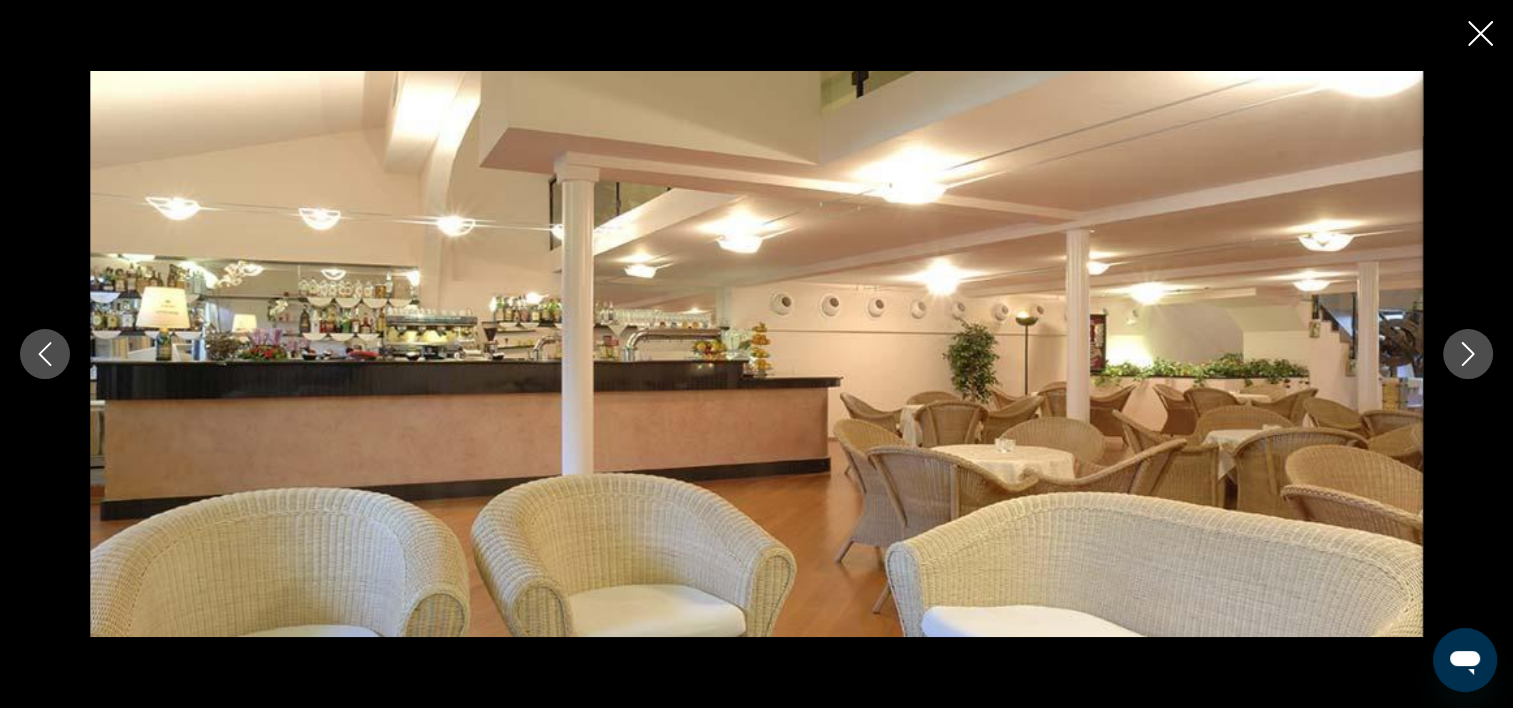 click 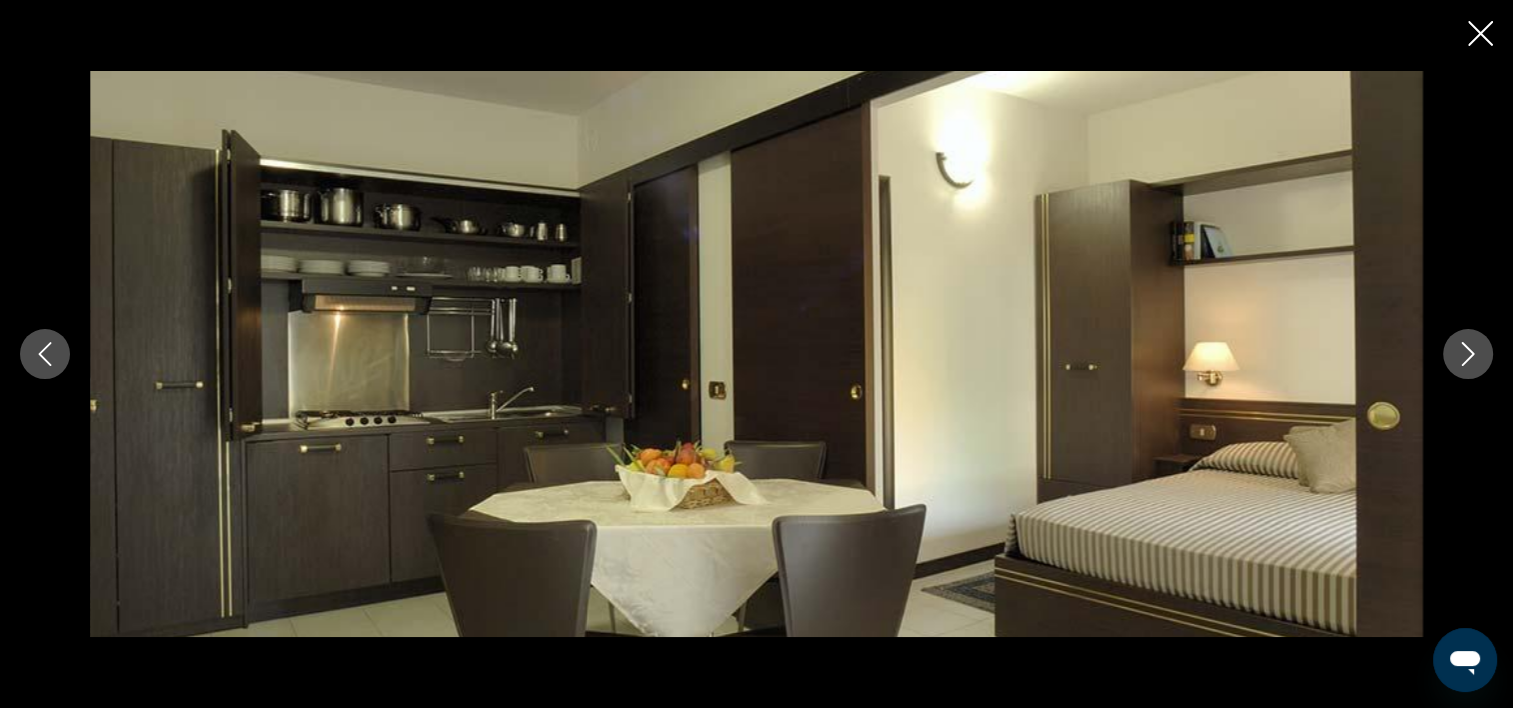 click 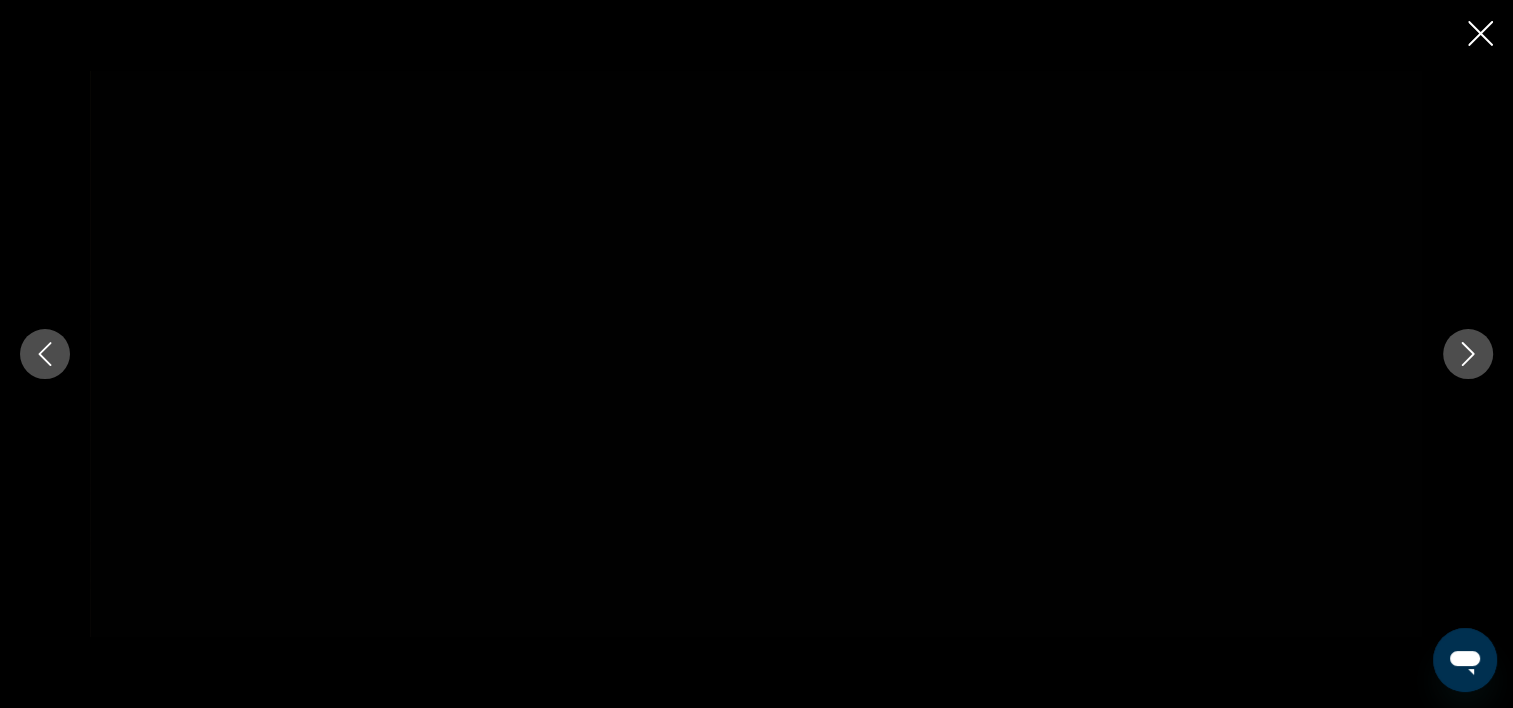 click 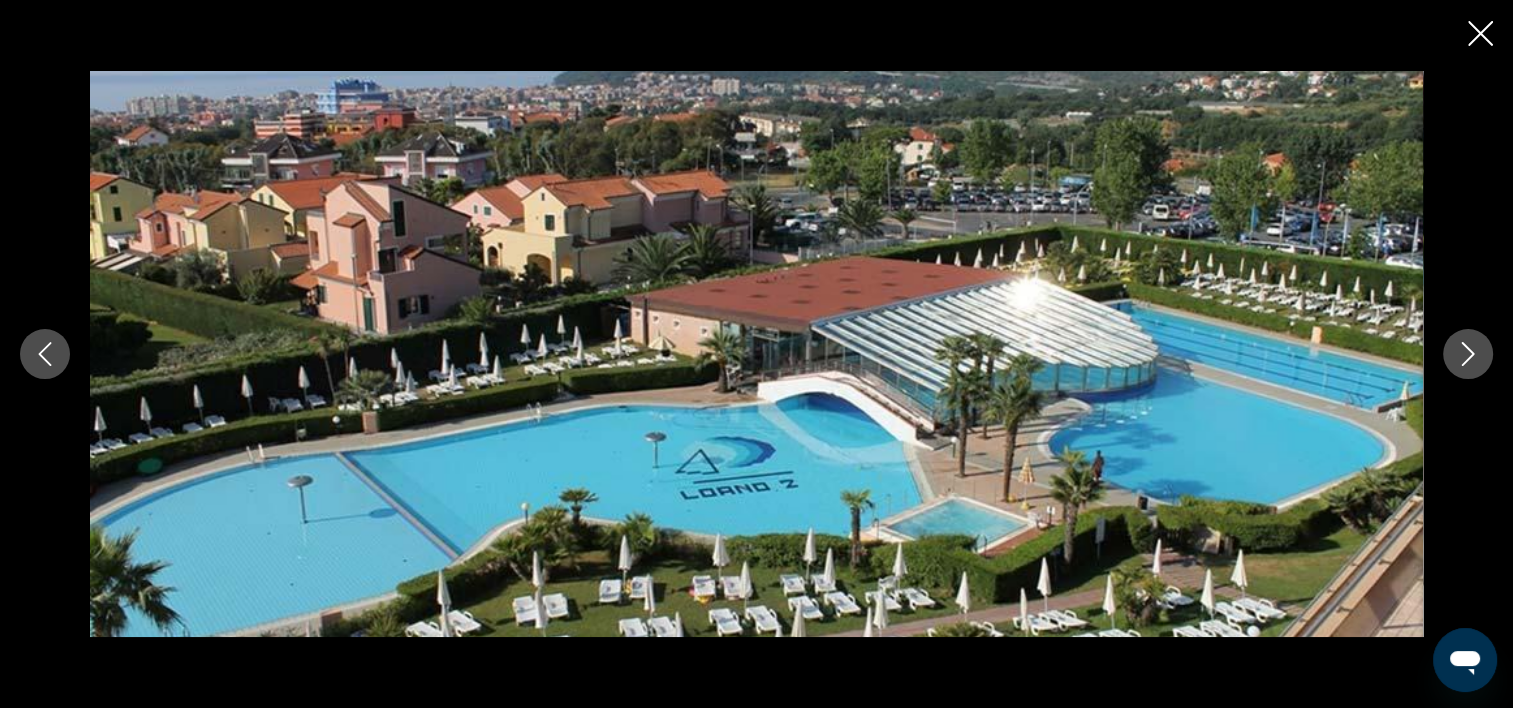 click 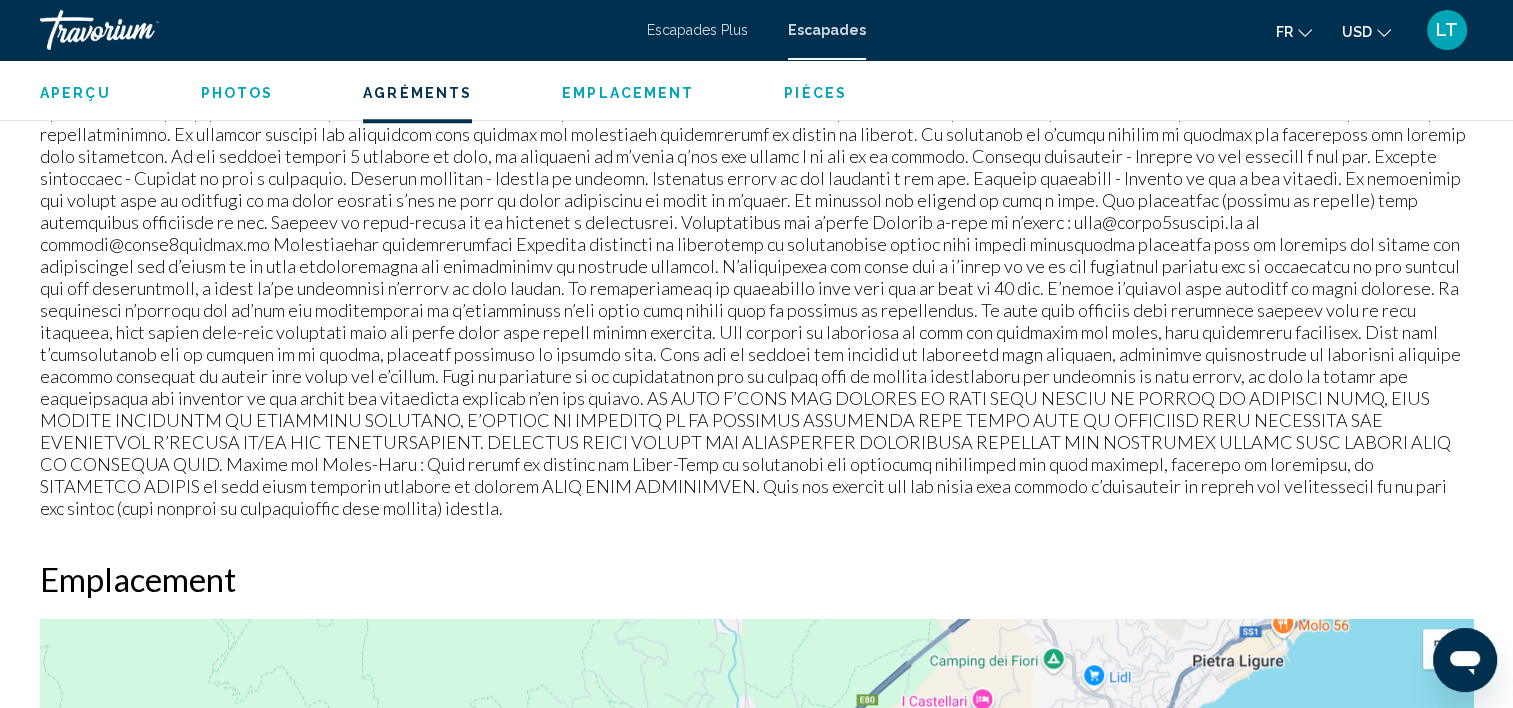 scroll, scrollTop: 1605, scrollLeft: 0, axis: vertical 